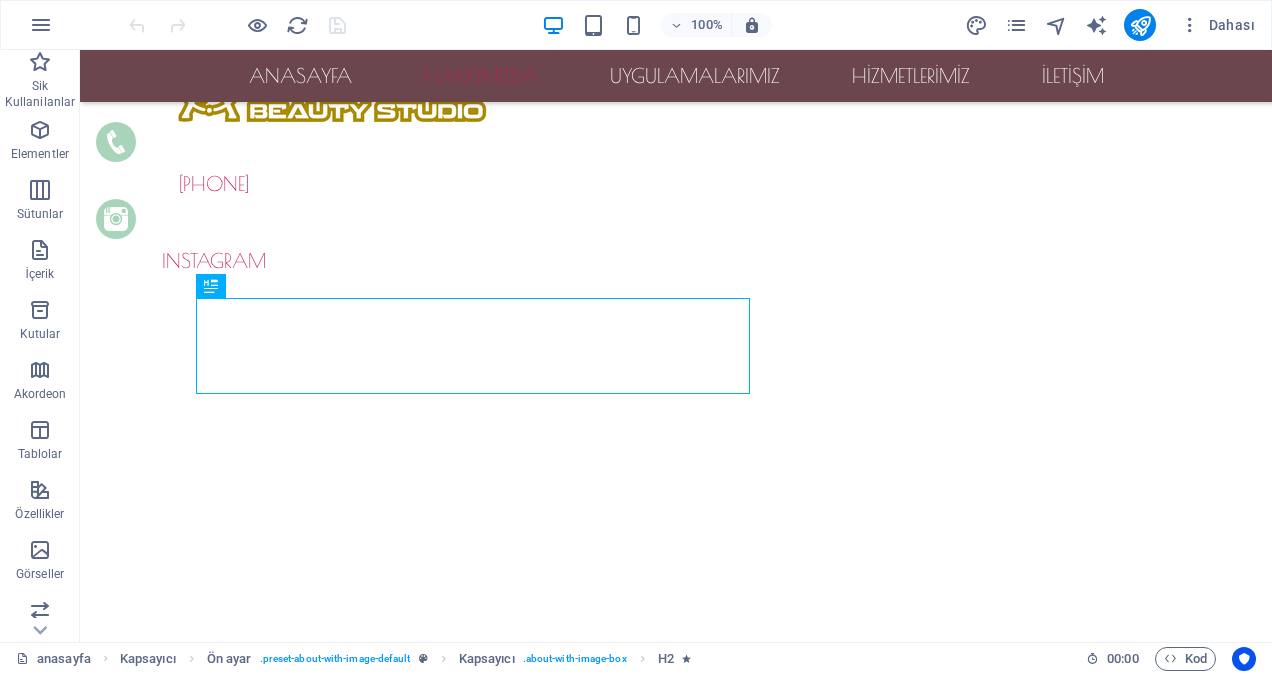 scroll, scrollTop: 474, scrollLeft: 0, axis: vertical 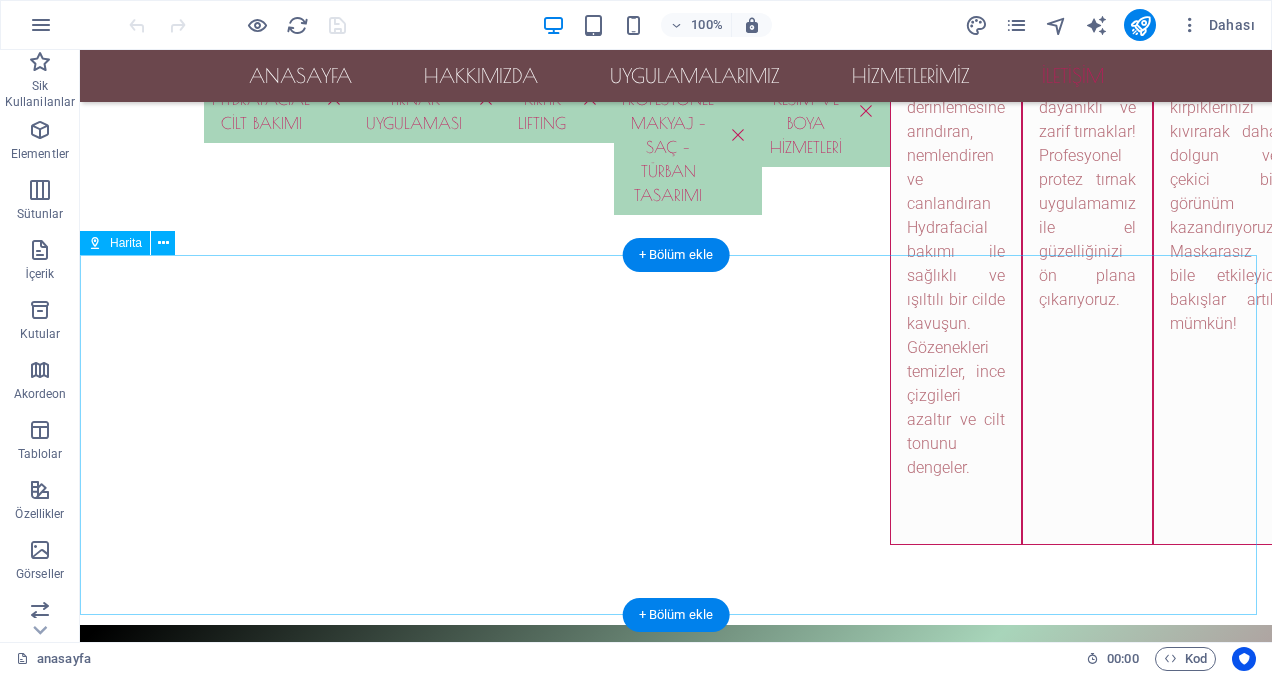 click at bounding box center [676, 2375] 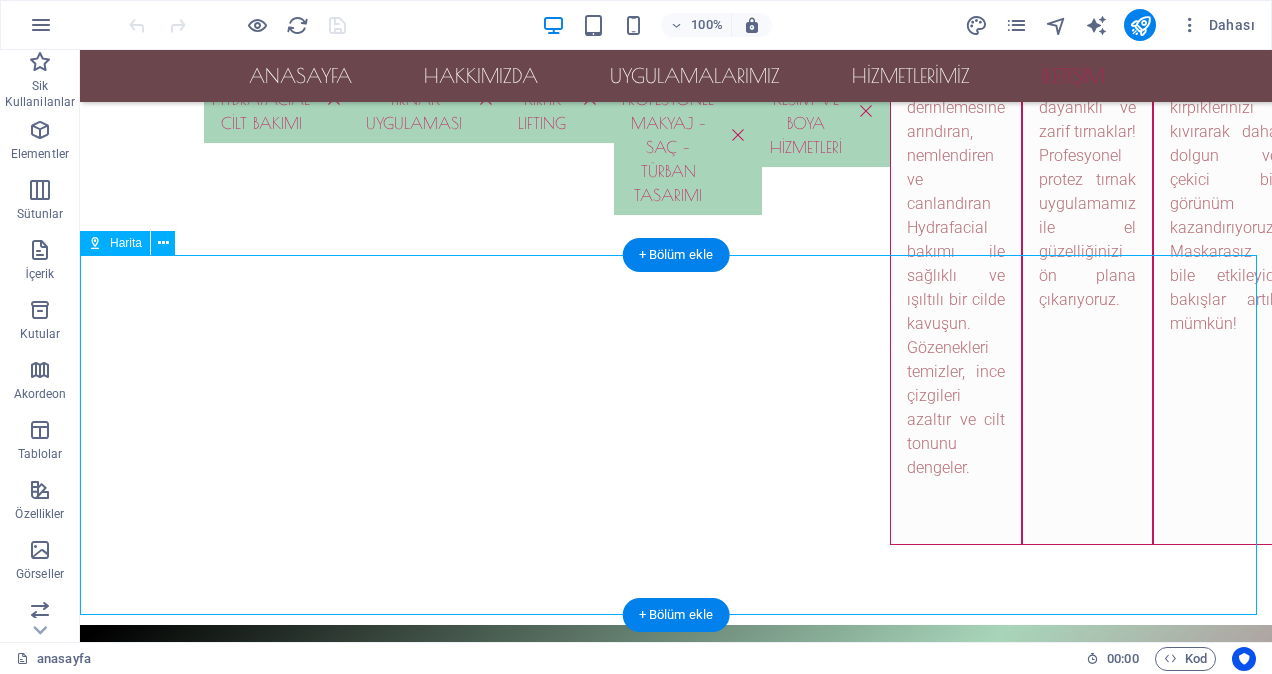 click at bounding box center (676, 2375) 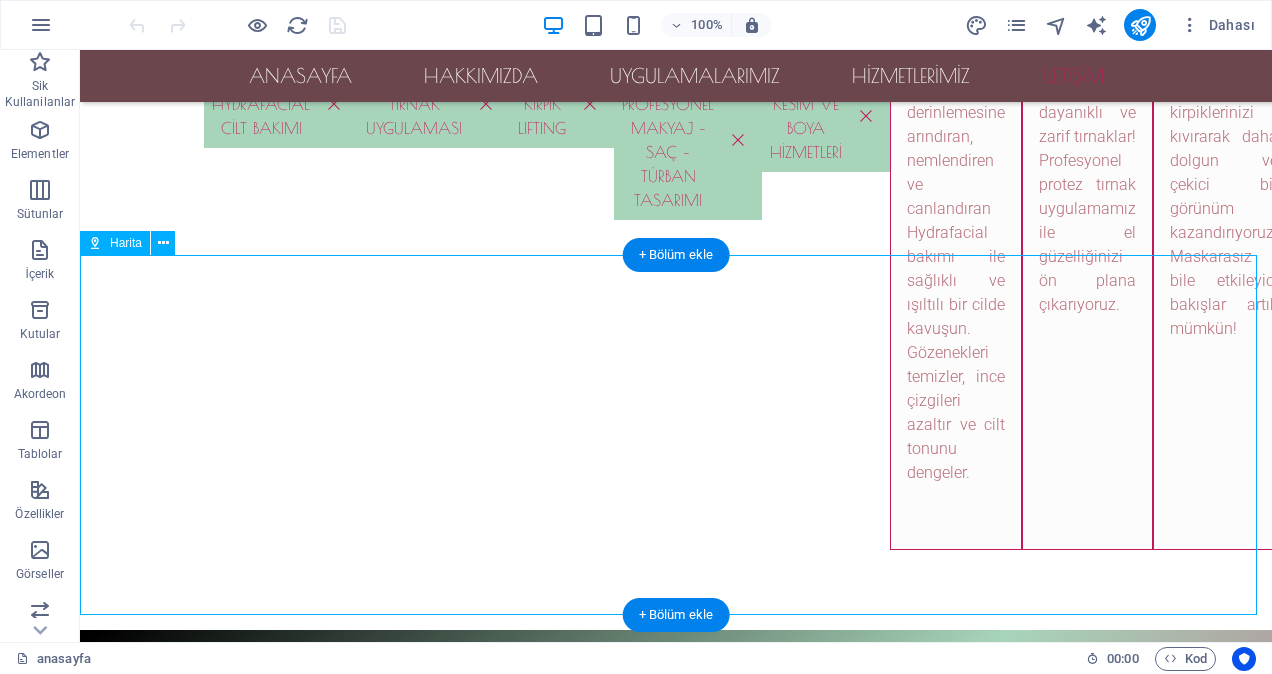 select on "1" 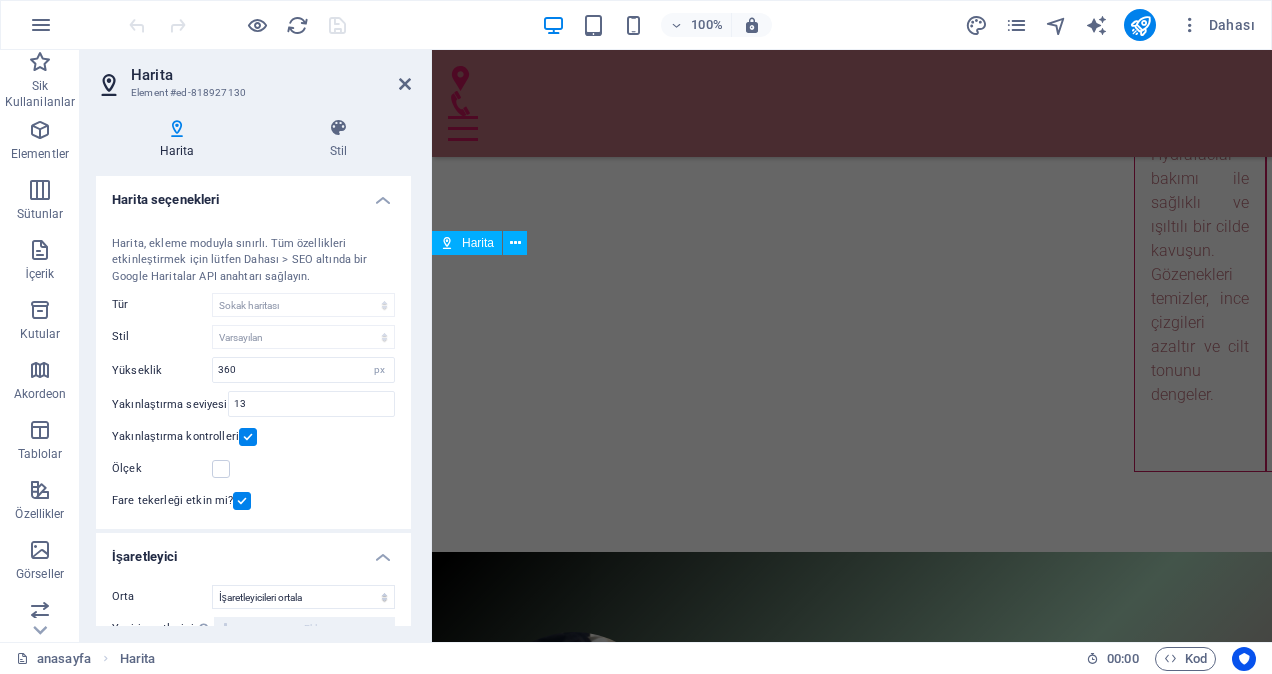 scroll, scrollTop: 7232, scrollLeft: 0, axis: vertical 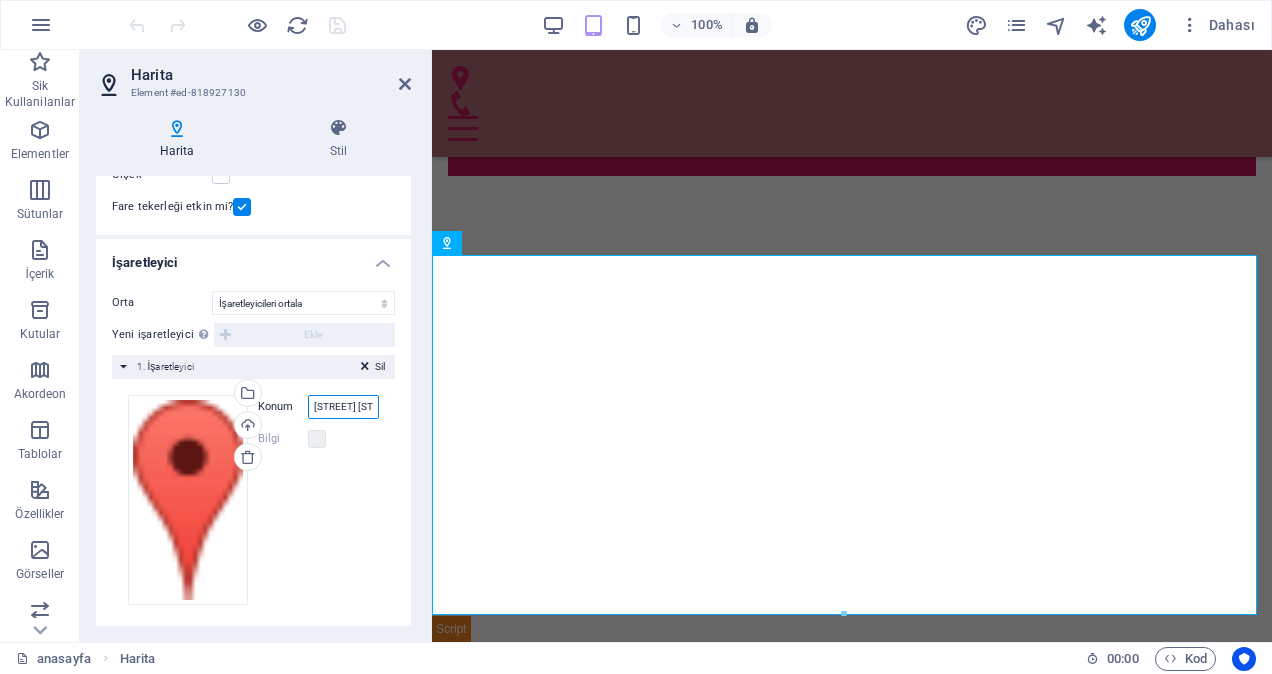 click on "[STREET] [STREET_NAME] [BUILDING_NAME] Apt. No:[NUMBER]/[NUMBER], [POSTAL_CODE] [LAST_NAME] / [STATE]" at bounding box center (343, 407) 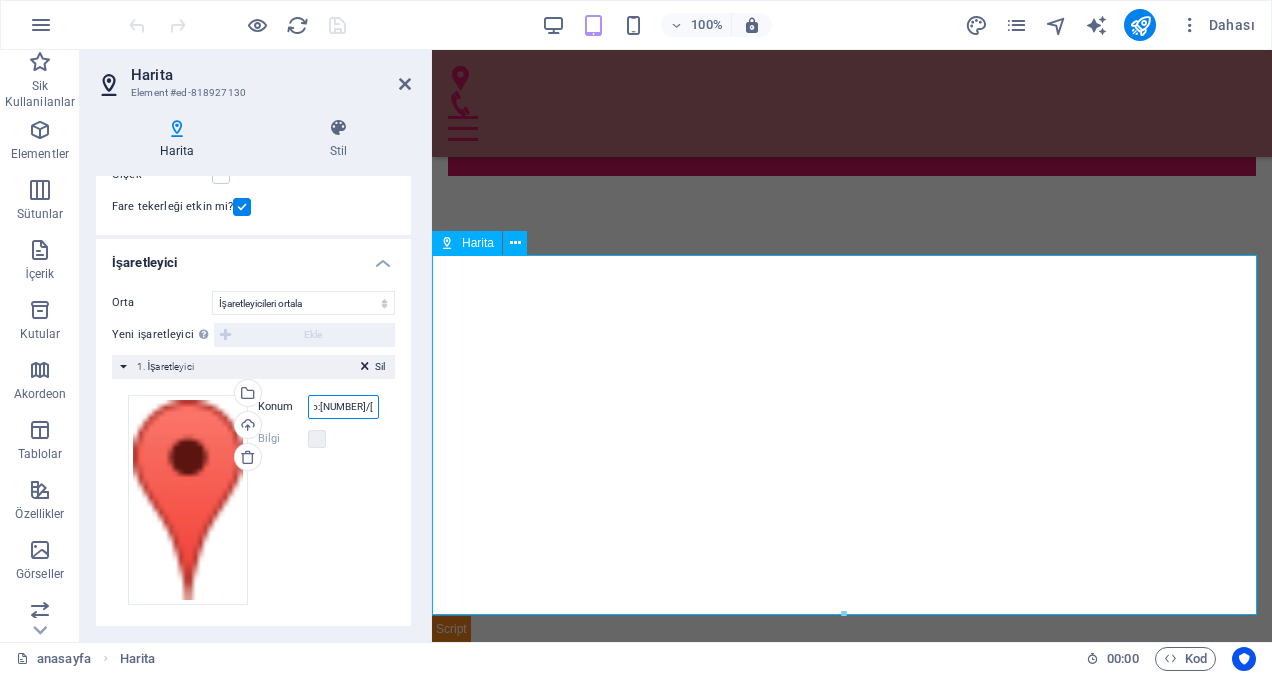 scroll, scrollTop: 0, scrollLeft: 339, axis: horizontal 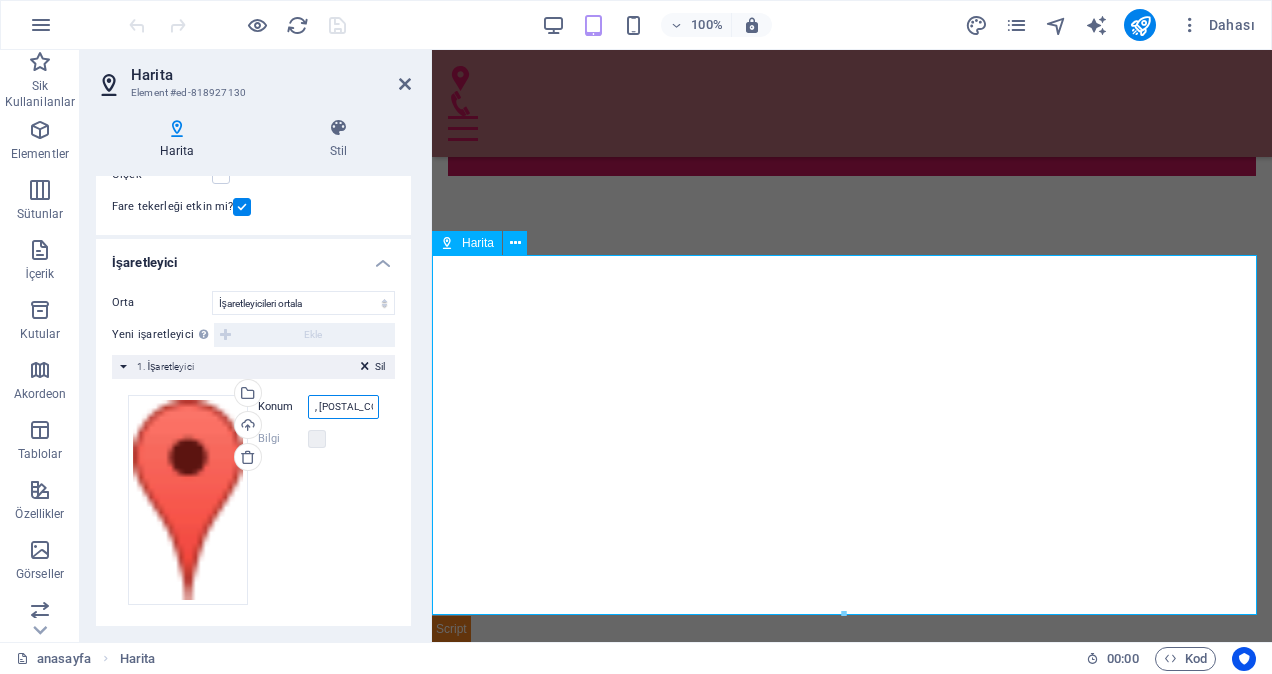 drag, startPoint x: 741, startPoint y: 457, endPoint x: 436, endPoint y: 416, distance: 307.7434 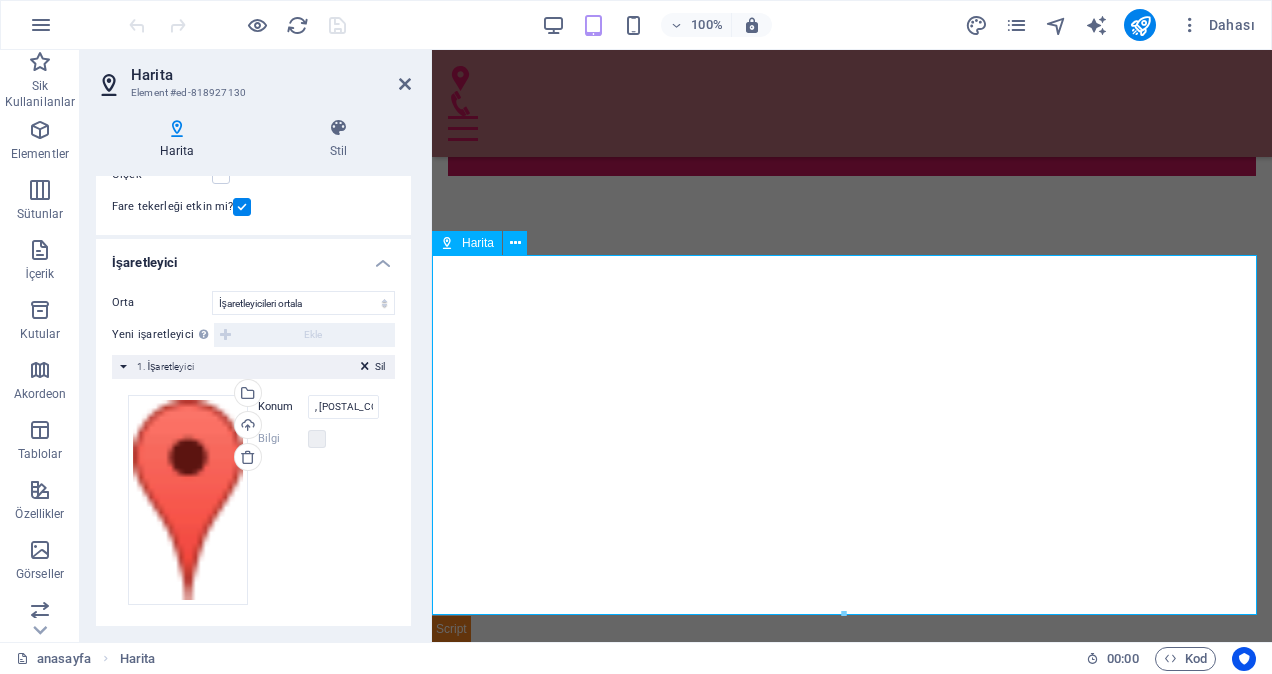 scroll, scrollTop: 0, scrollLeft: 0, axis: both 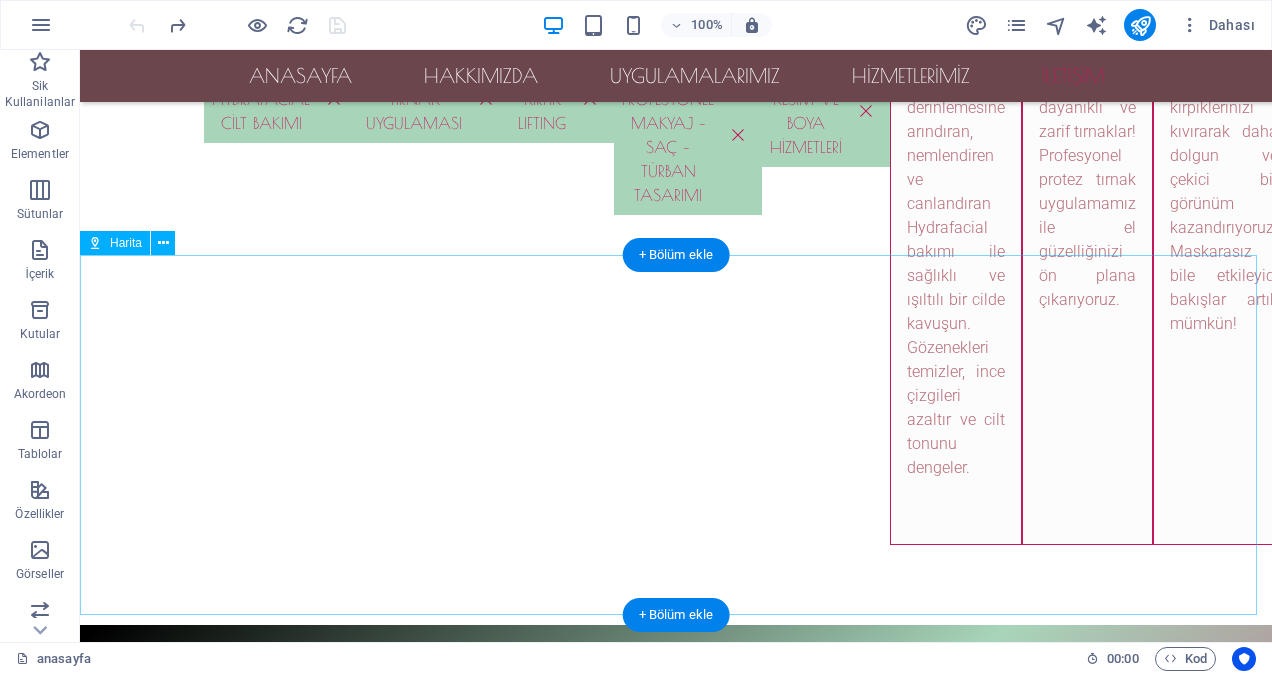 click at bounding box center [676, 2375] 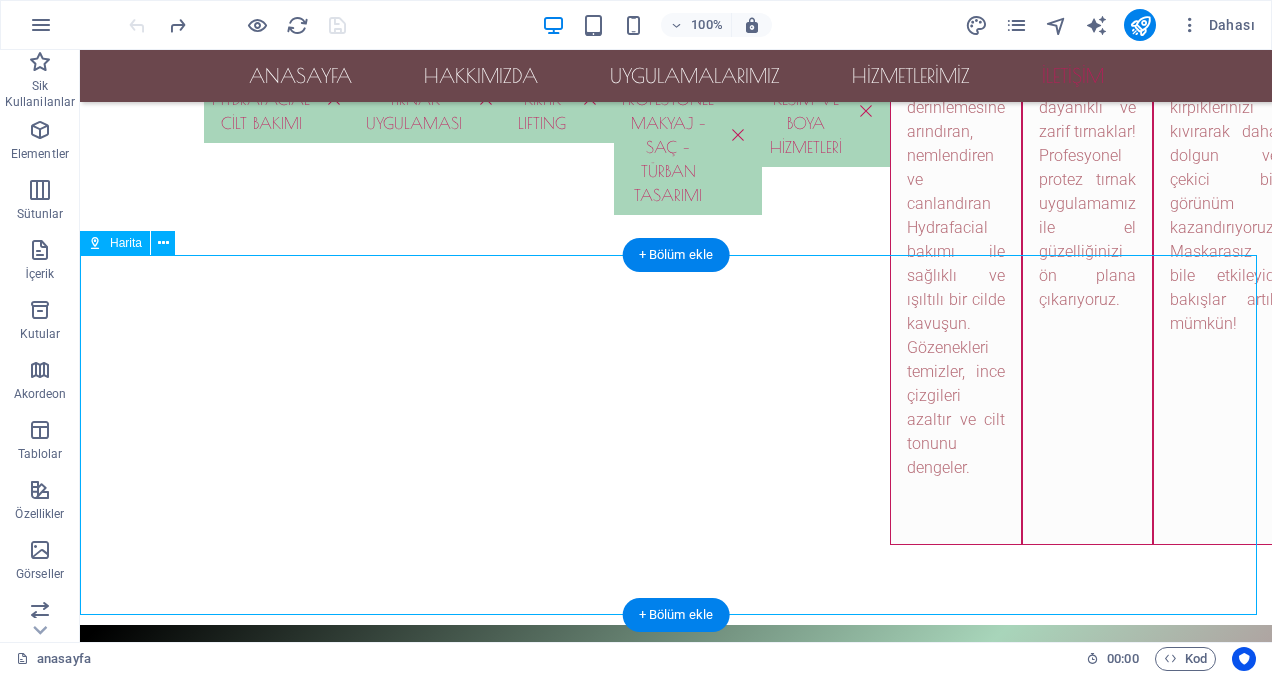click at bounding box center (676, 2375) 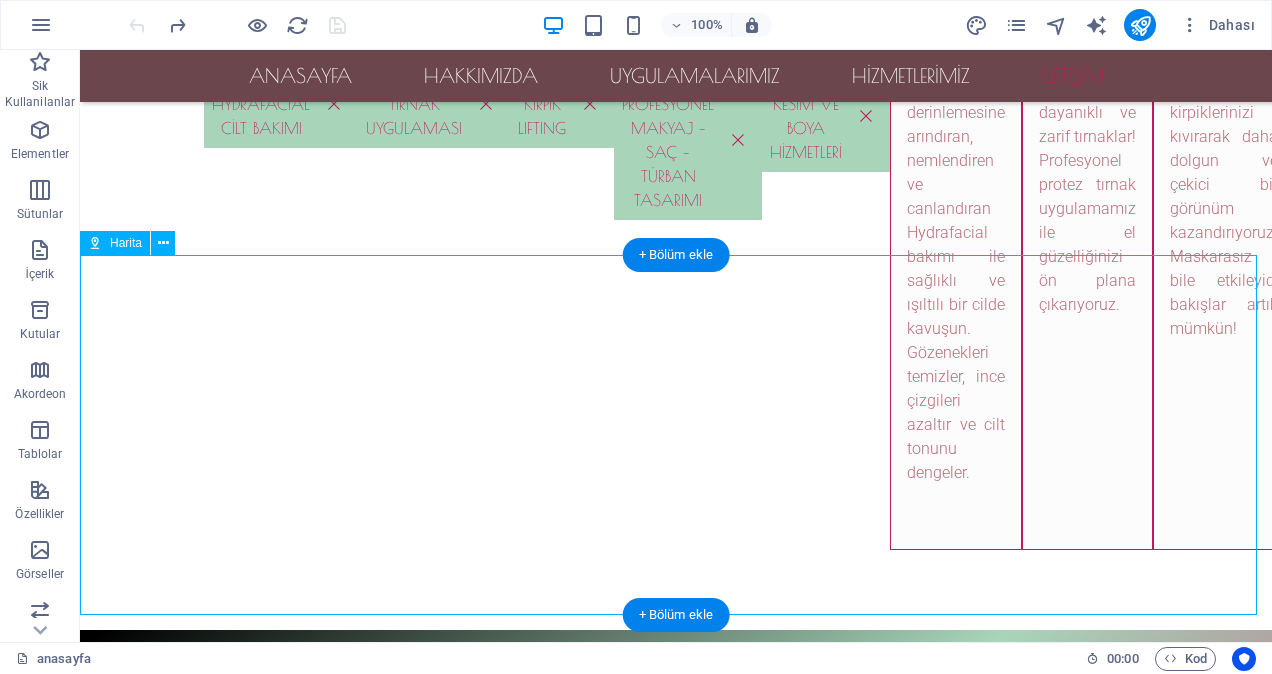 scroll, scrollTop: 7232, scrollLeft: 0, axis: vertical 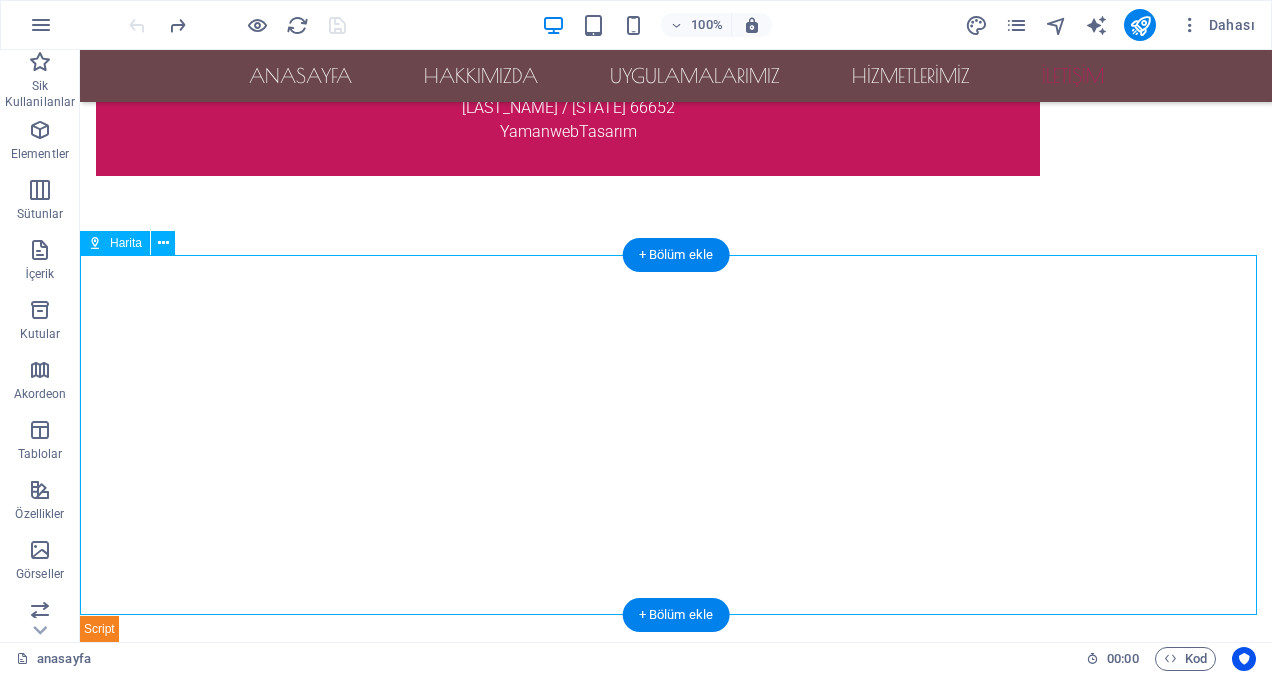 select on "1" 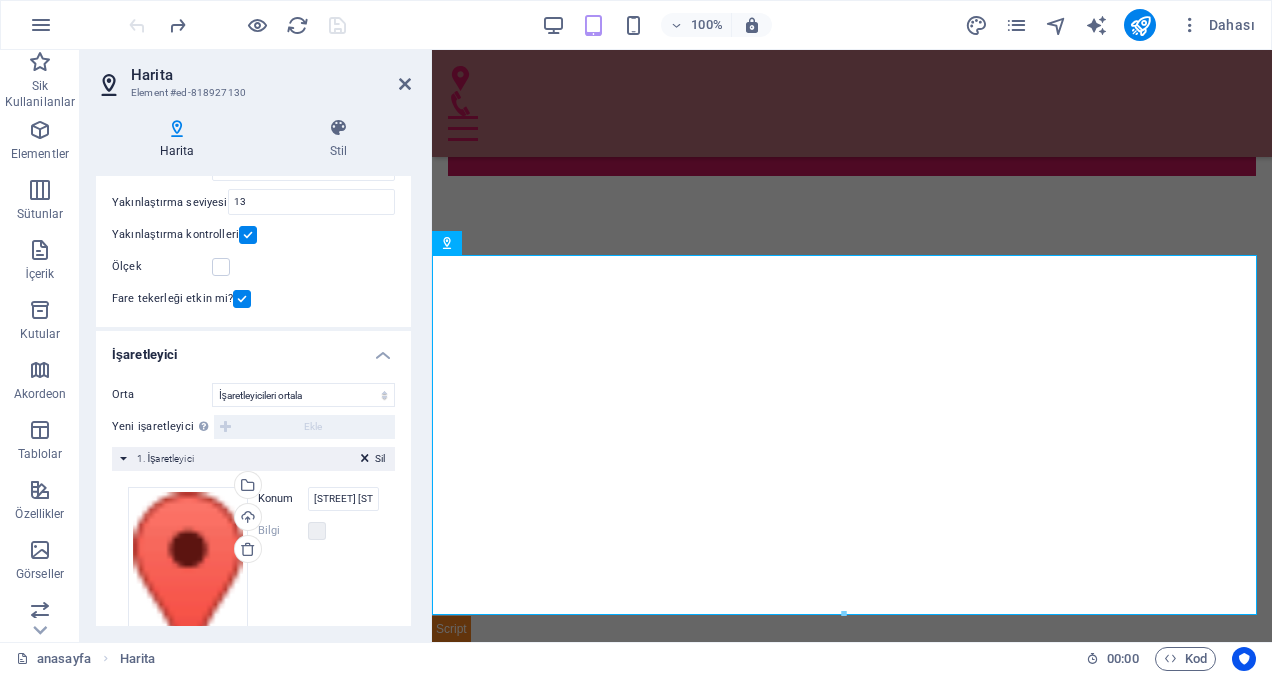 scroll, scrollTop: 294, scrollLeft: 0, axis: vertical 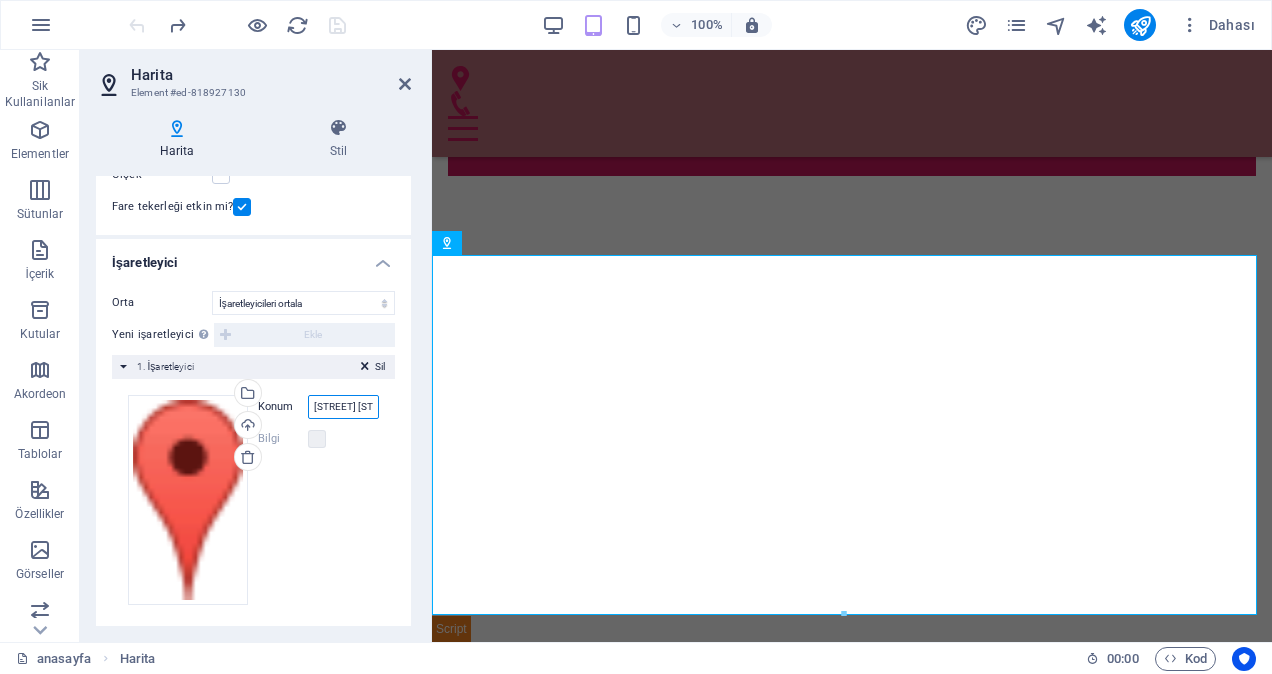 click on "[STREET] [STREET_NAME] [BUILDING_NAME] Apt. No:[NUMBER]/[NUMBER], [POSTAL_CODE] [LAST_NAME] / [STATE]" at bounding box center [343, 407] 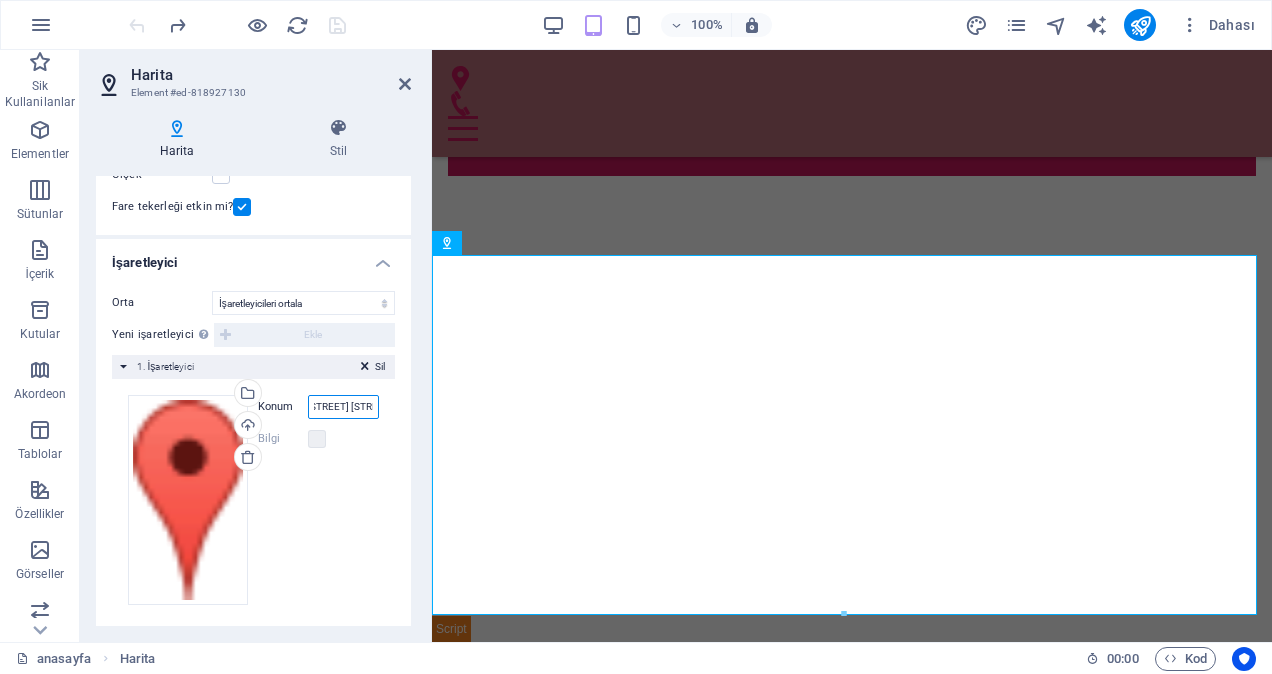 scroll, scrollTop: 0, scrollLeft: 0, axis: both 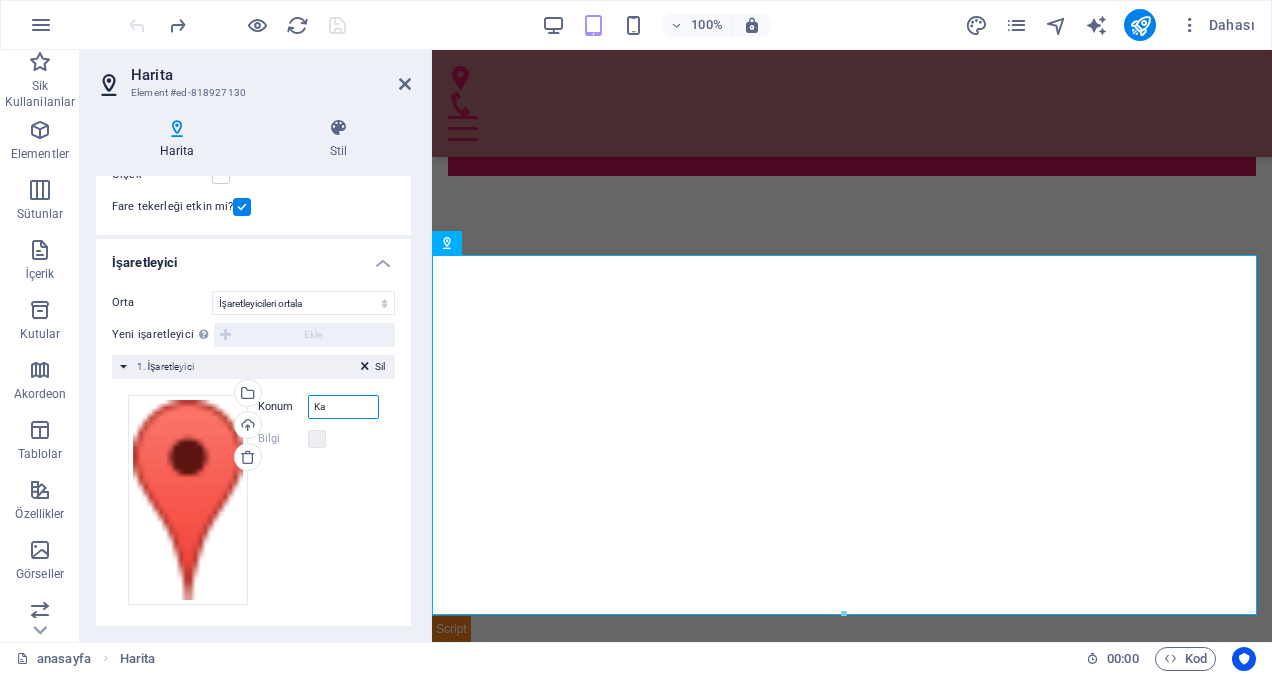 type on "K" 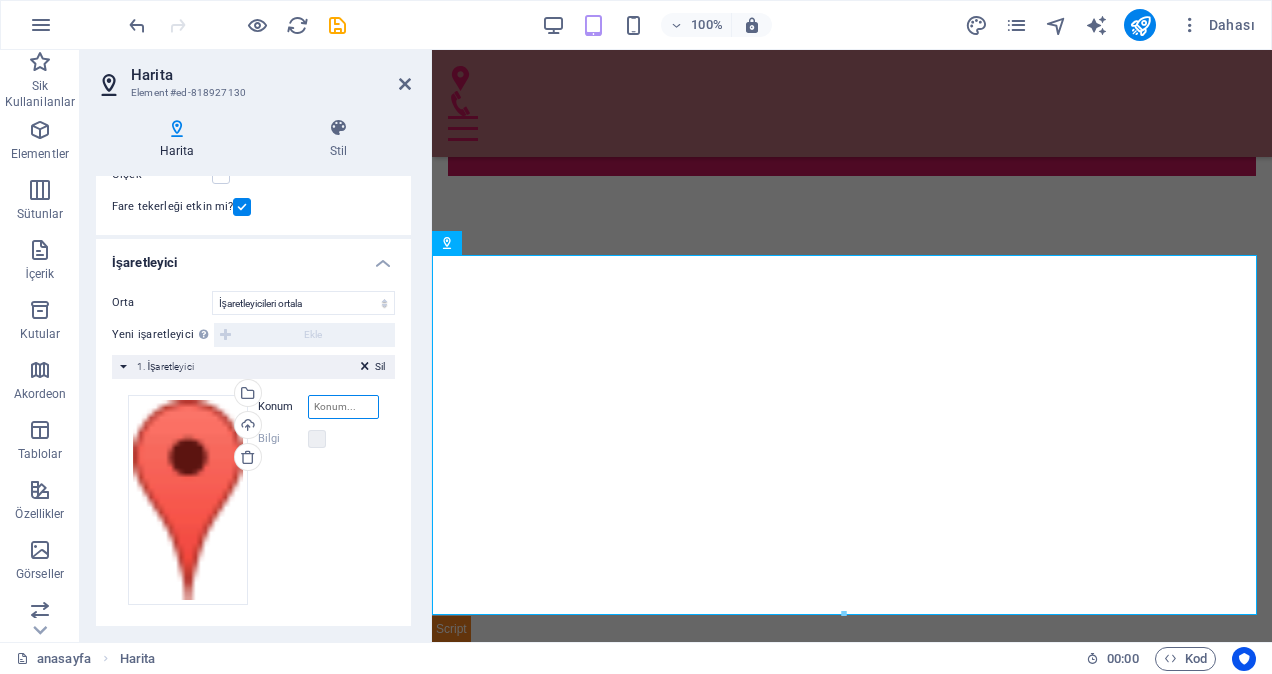 click on "Konum" at bounding box center (343, 407) 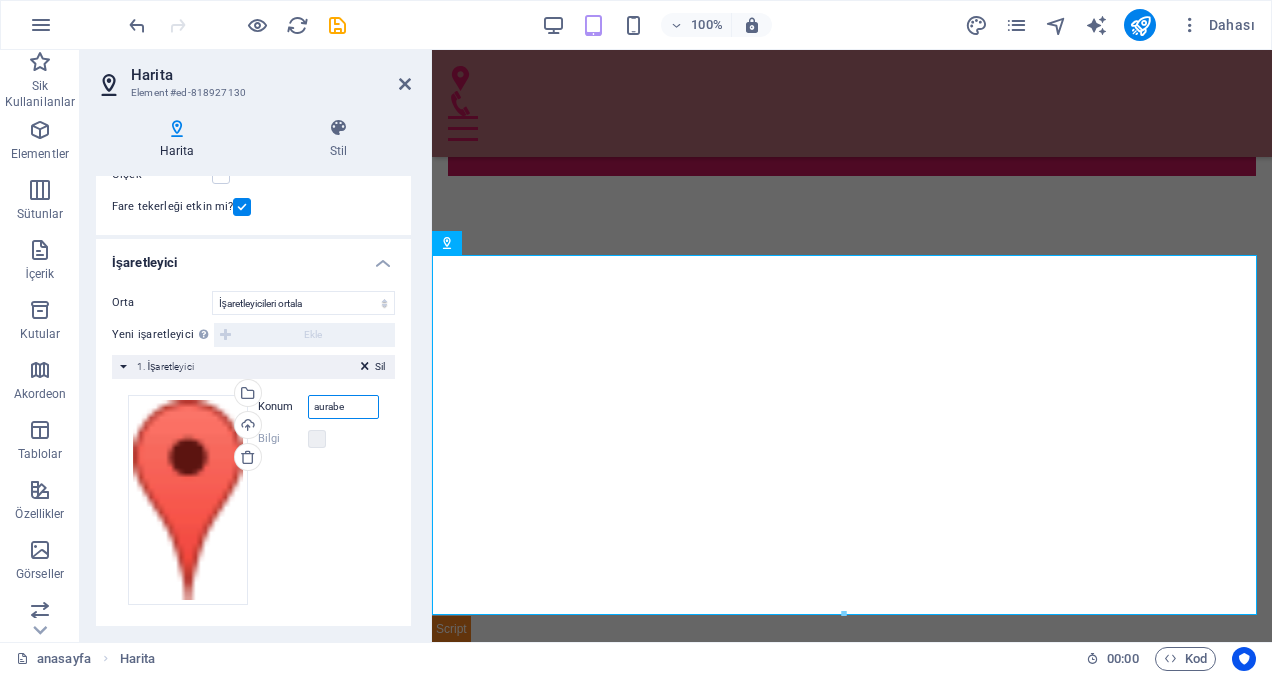 drag, startPoint x: 354, startPoint y: 410, endPoint x: 310, endPoint y: 407, distance: 44.102154 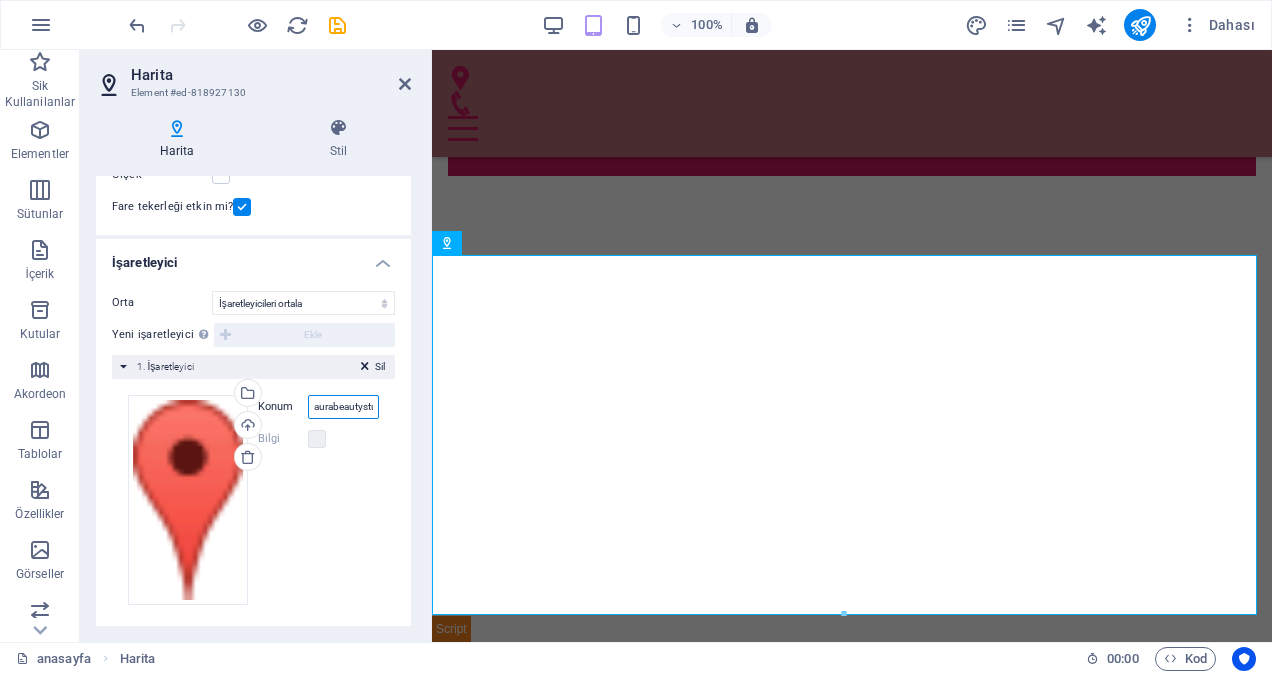 scroll, scrollTop: 0, scrollLeft: 16, axis: horizontal 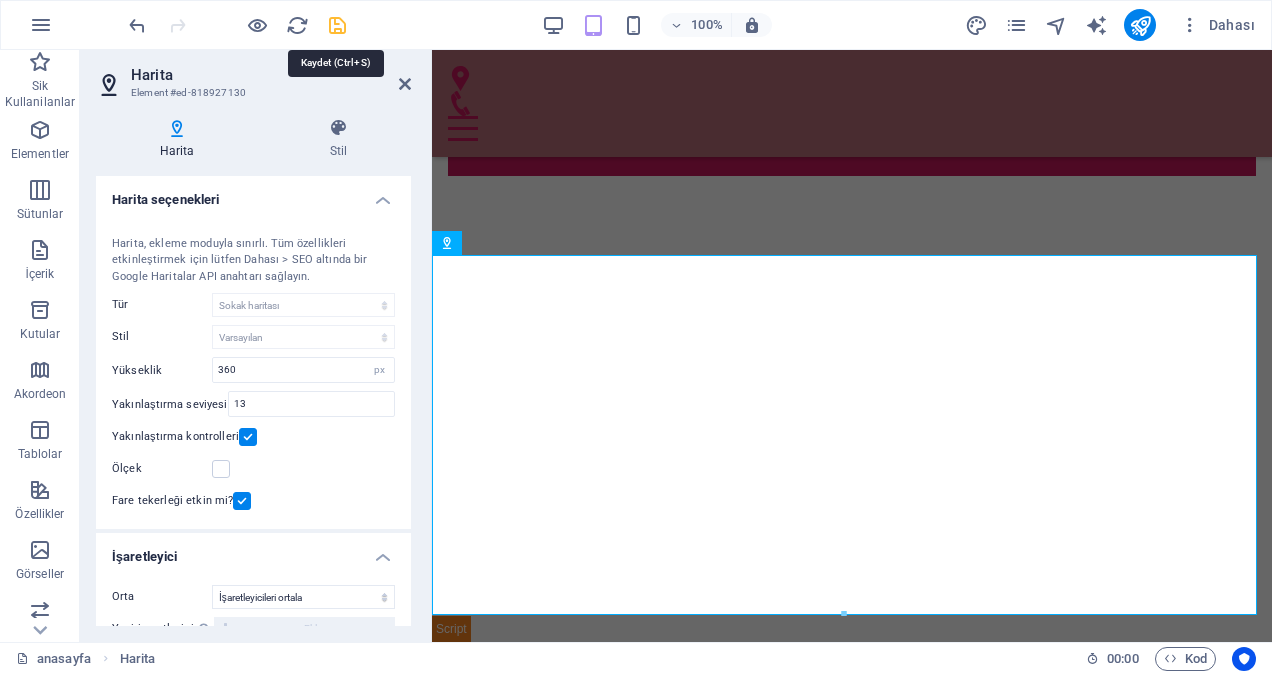 type on "aurabeautystudio" 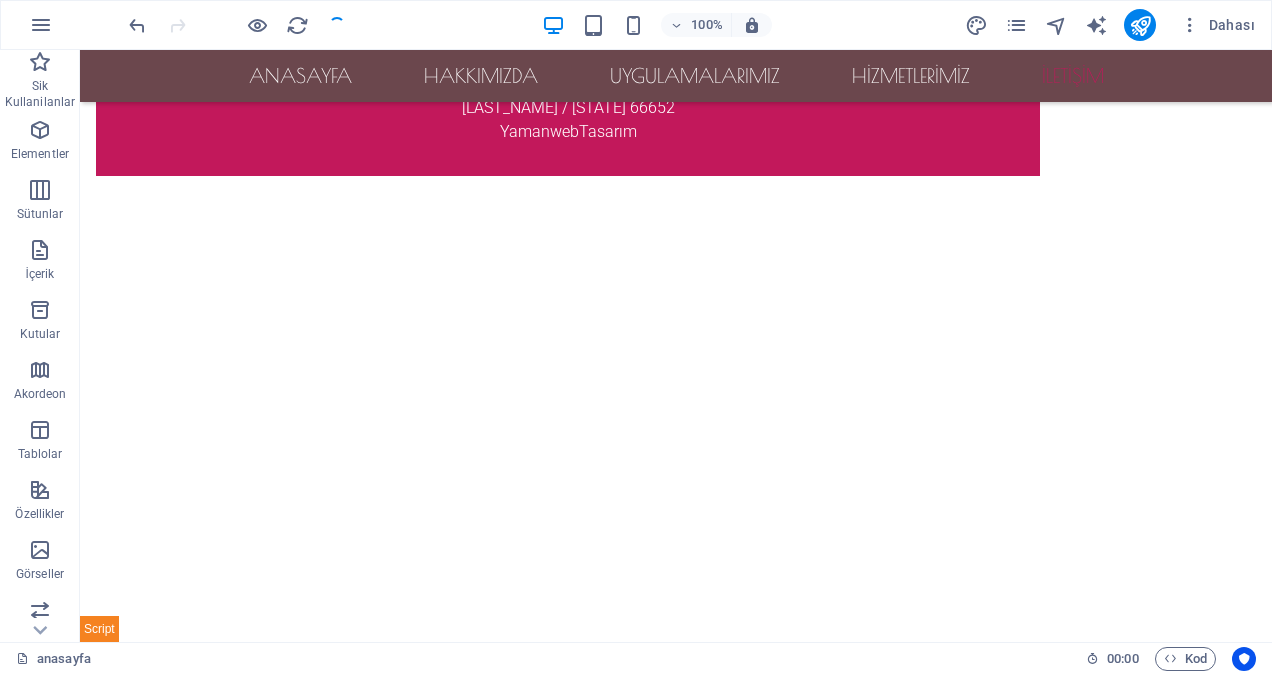 scroll, scrollTop: 3921, scrollLeft: 0, axis: vertical 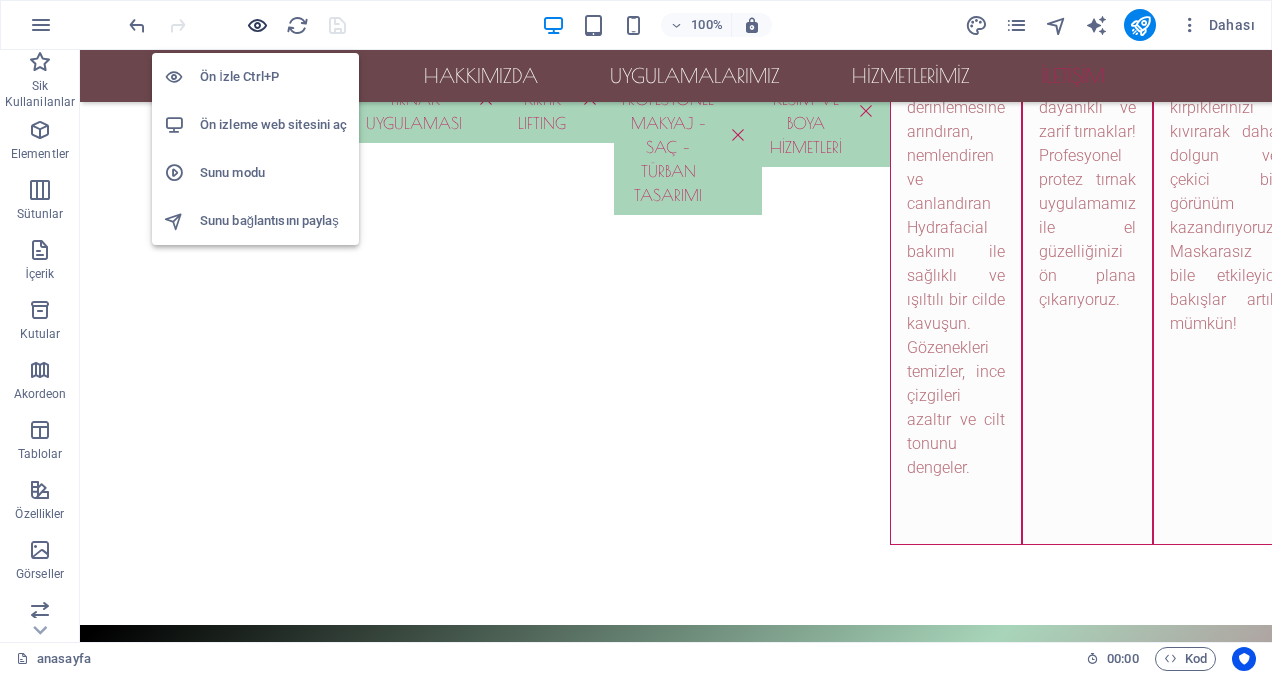 click at bounding box center [257, 25] 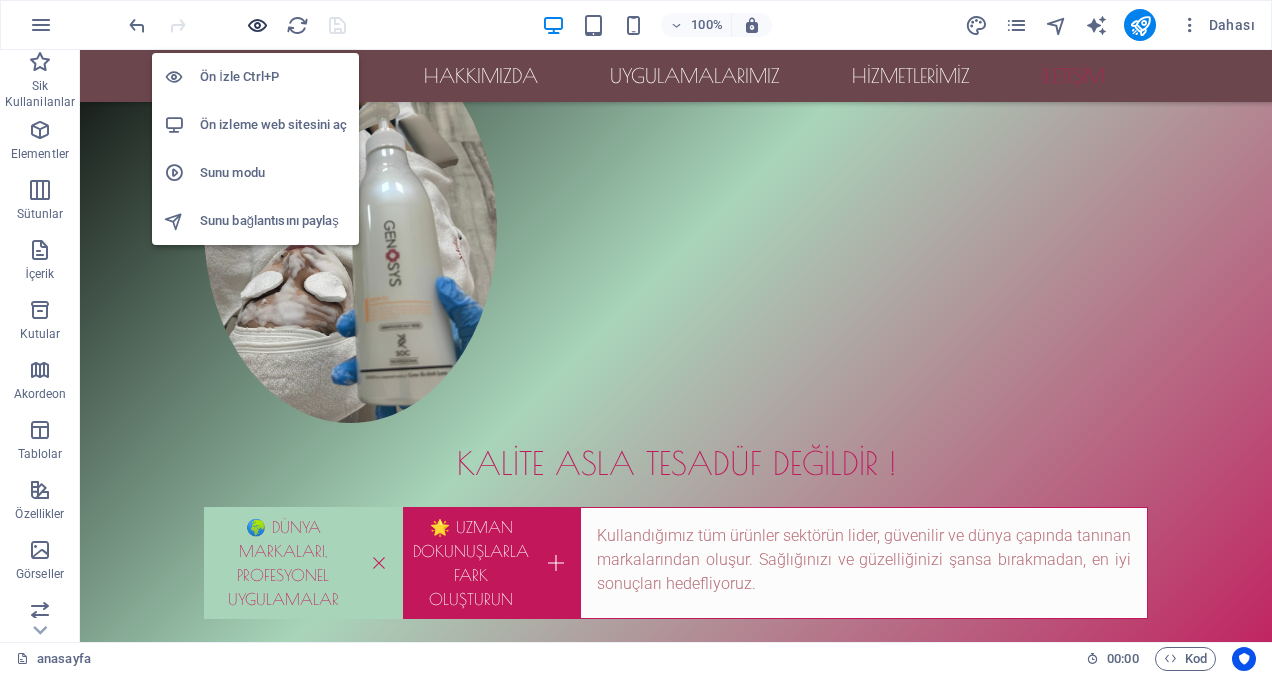 scroll, scrollTop: 3222, scrollLeft: 0, axis: vertical 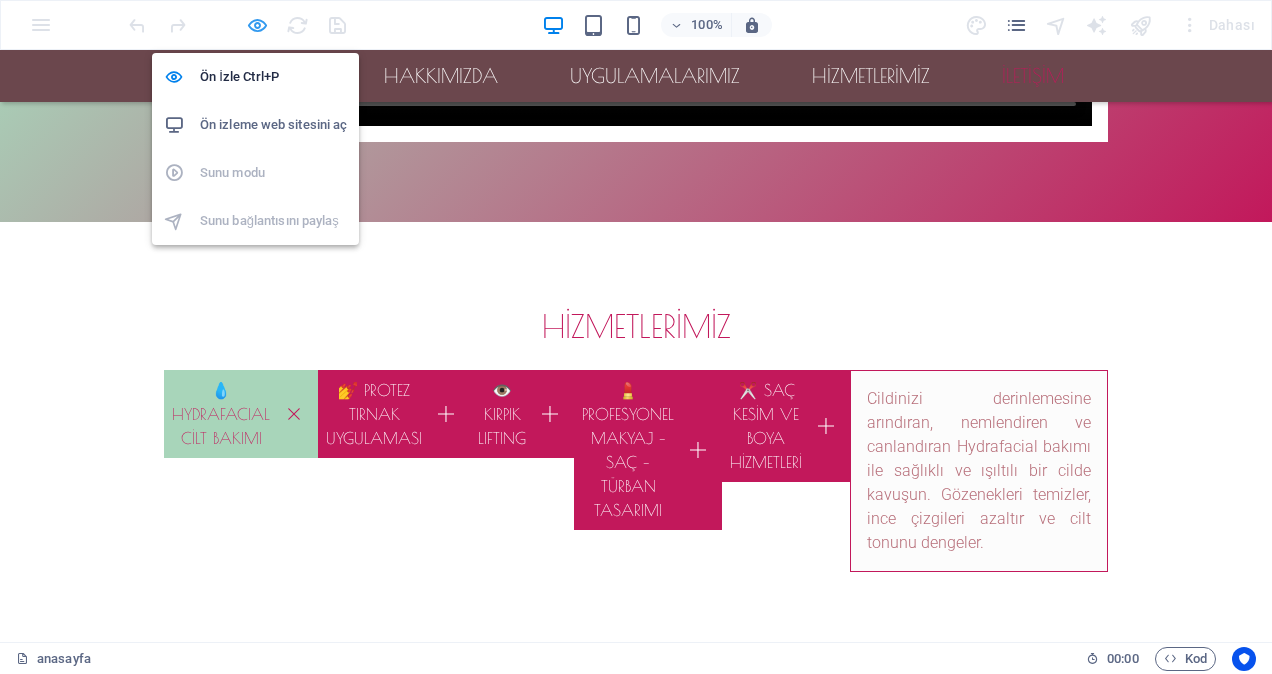 click at bounding box center (257, 25) 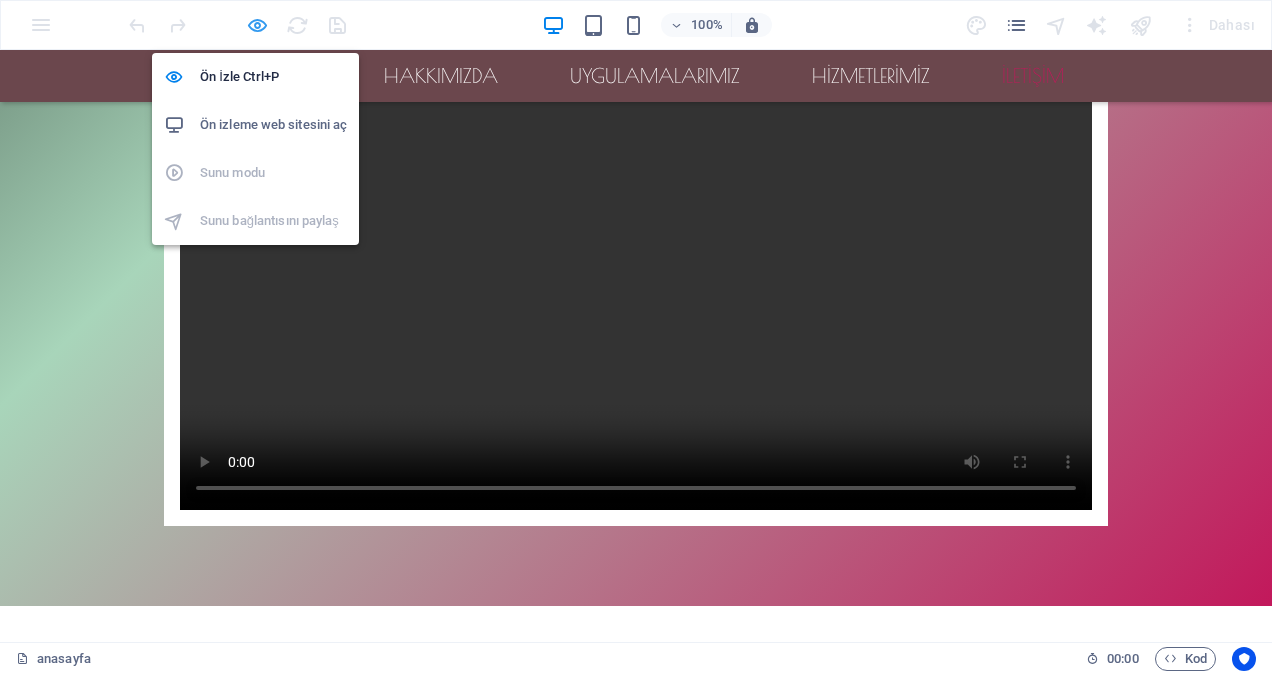 scroll, scrollTop: 3921, scrollLeft: 0, axis: vertical 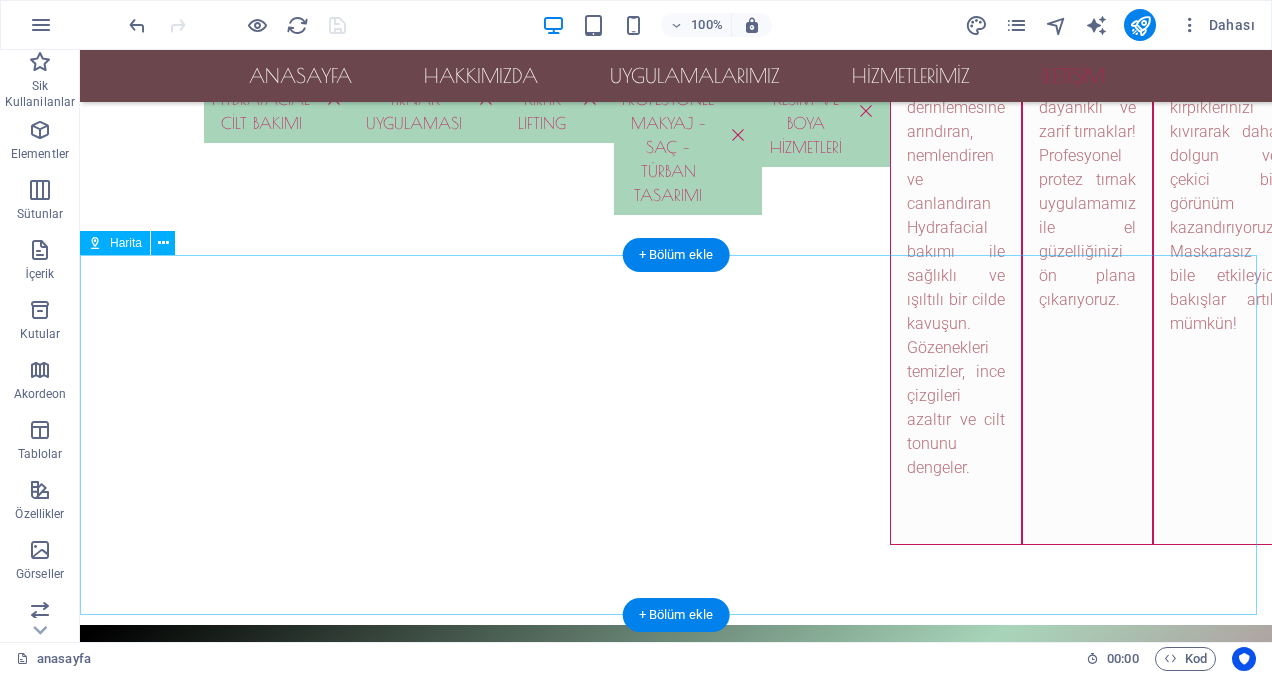 click at bounding box center [676, 2375] 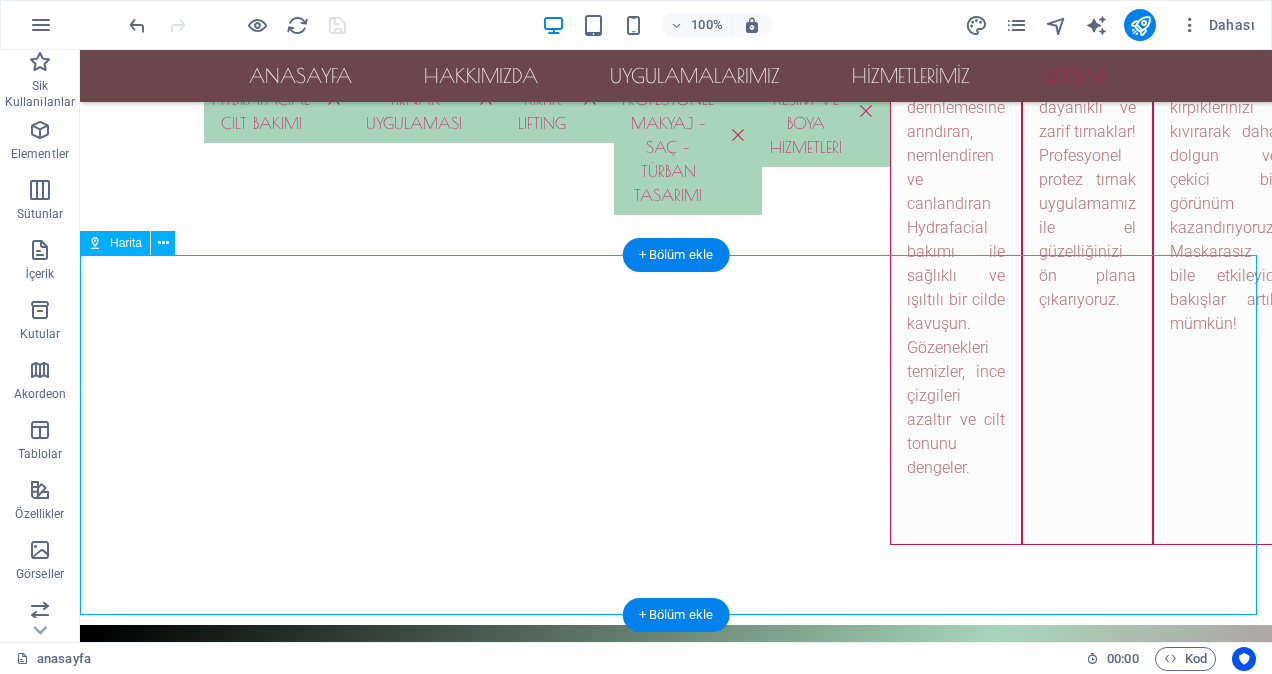 click at bounding box center [676, 2375] 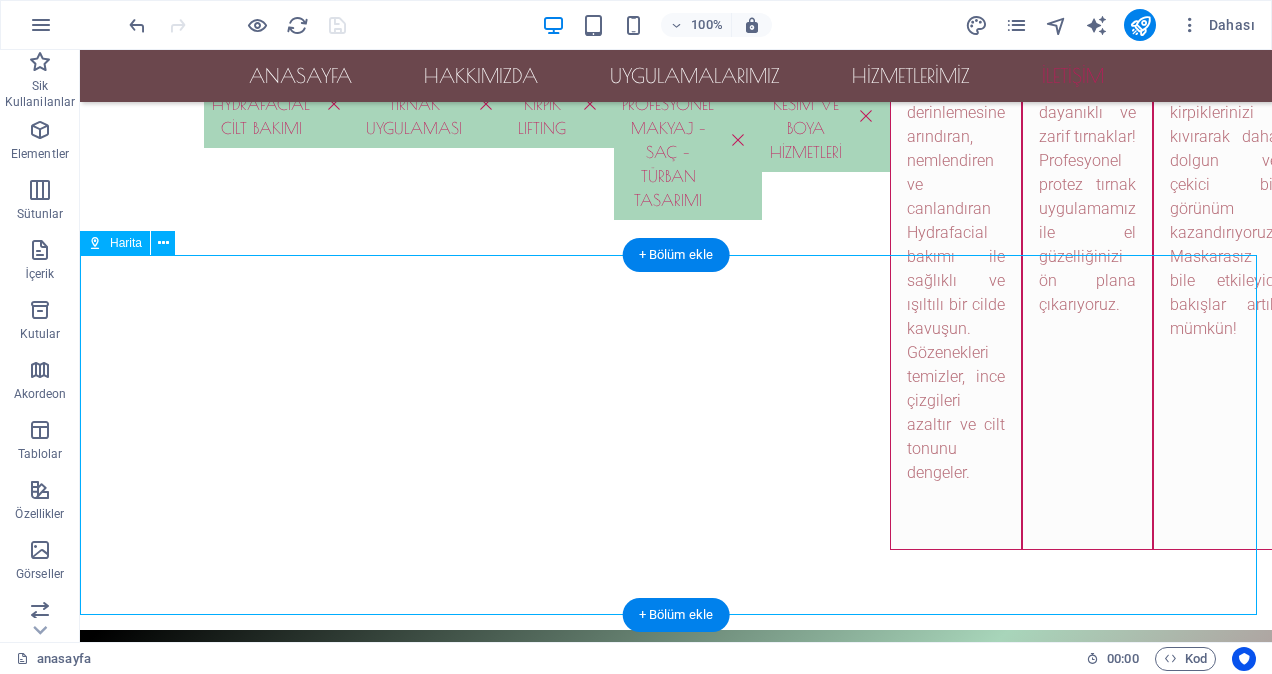 select on "1" 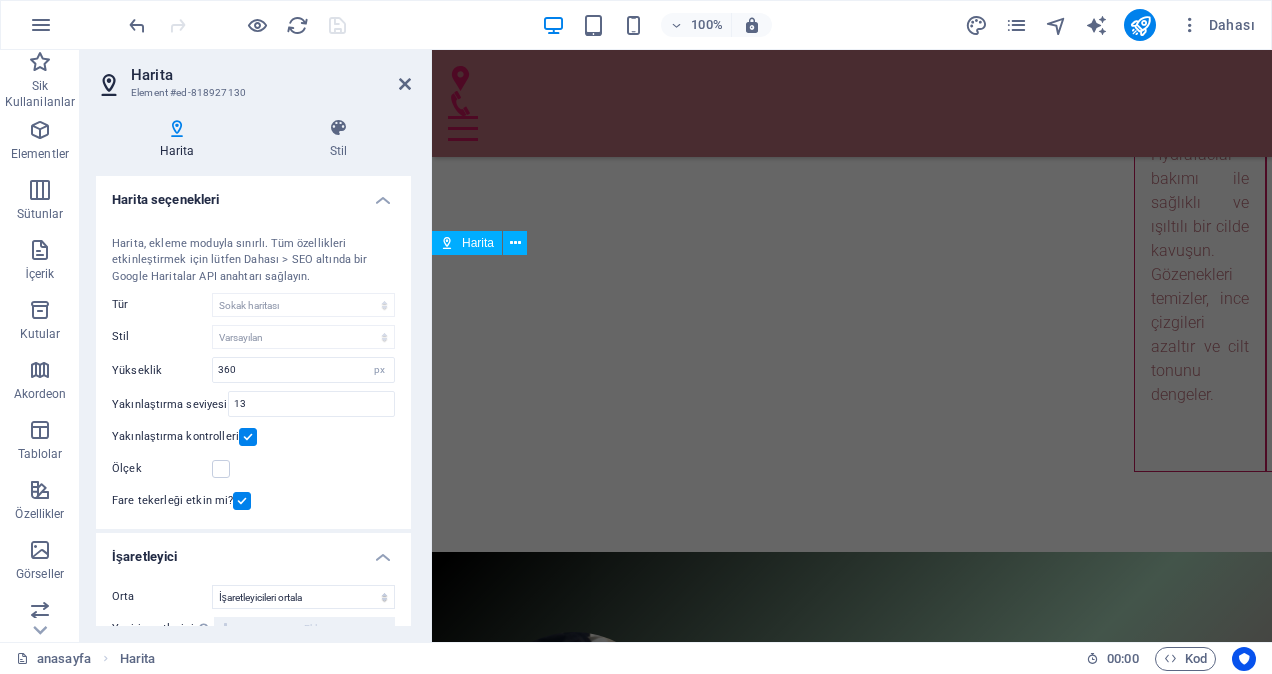 scroll, scrollTop: 7232, scrollLeft: 0, axis: vertical 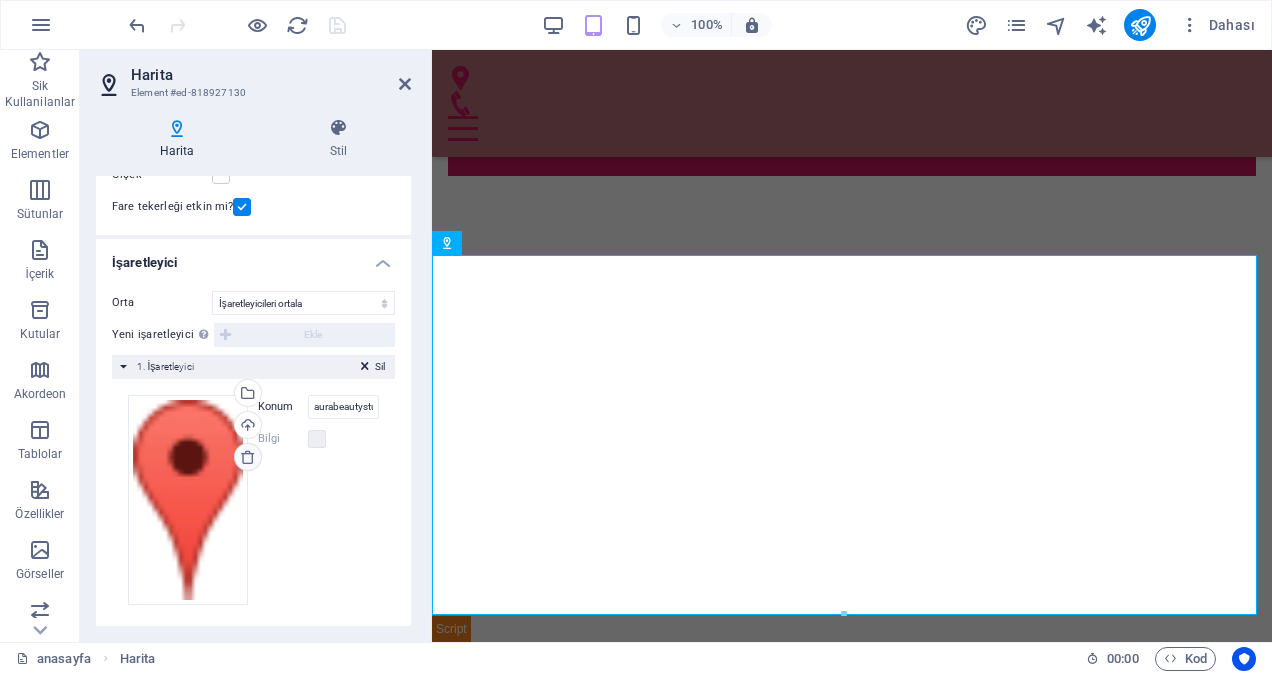 click at bounding box center (248, 457) 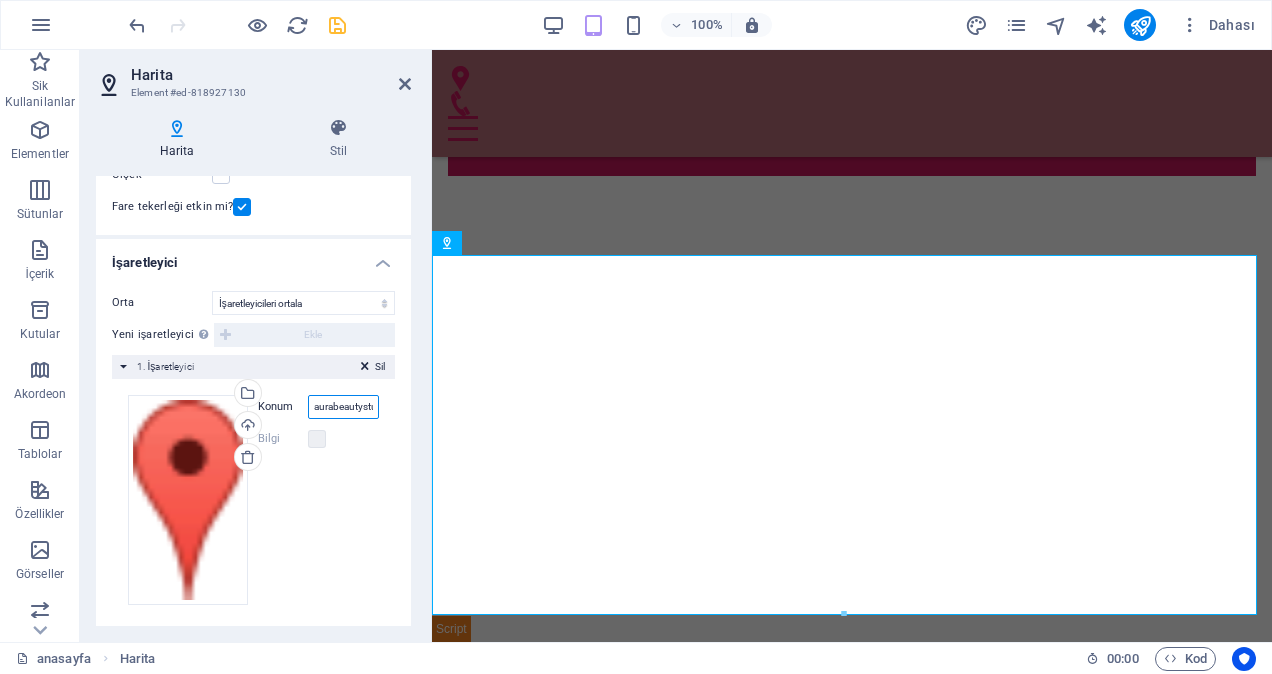 click on "aurabeautystudio" at bounding box center [343, 407] 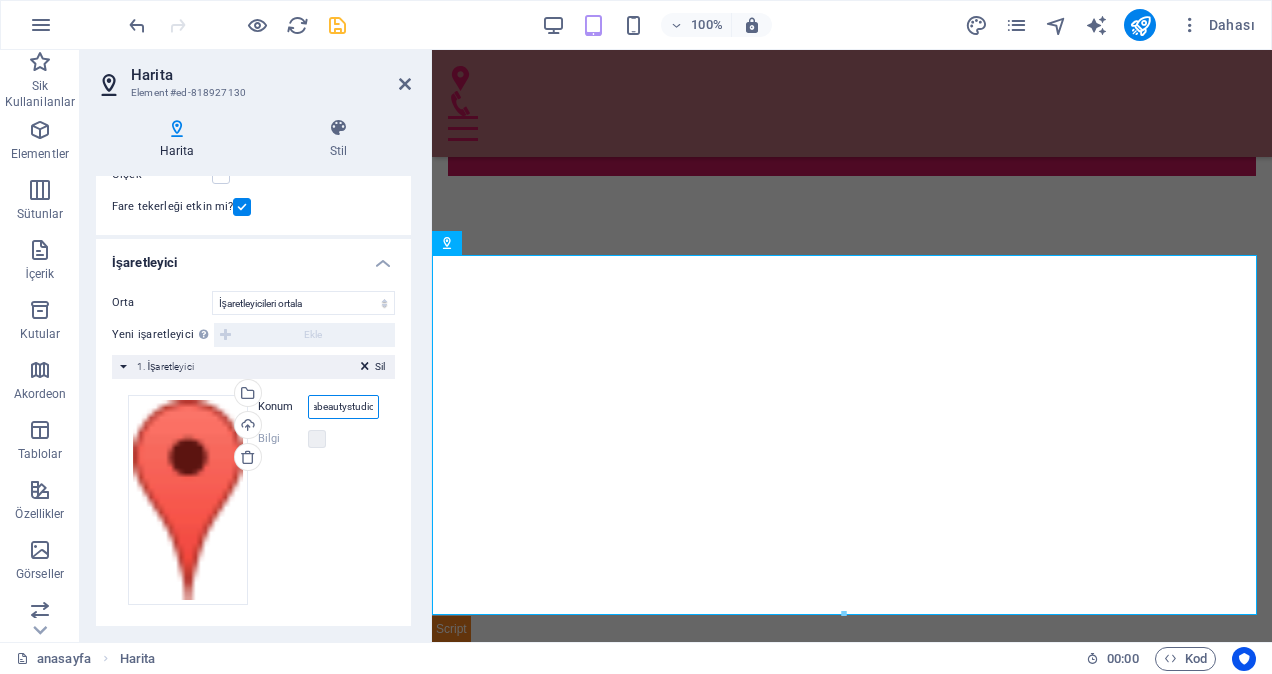 drag, startPoint x: 310, startPoint y: 407, endPoint x: 396, endPoint y: 410, distance: 86.05231 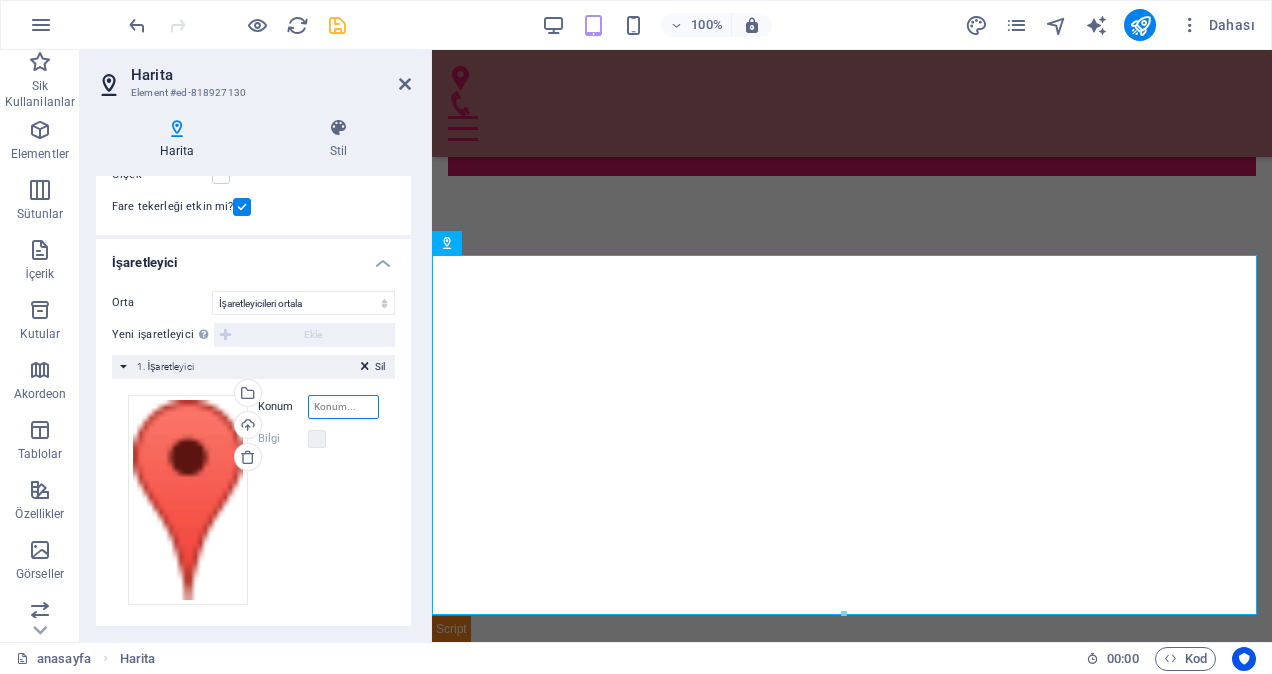scroll, scrollTop: 0, scrollLeft: 0, axis: both 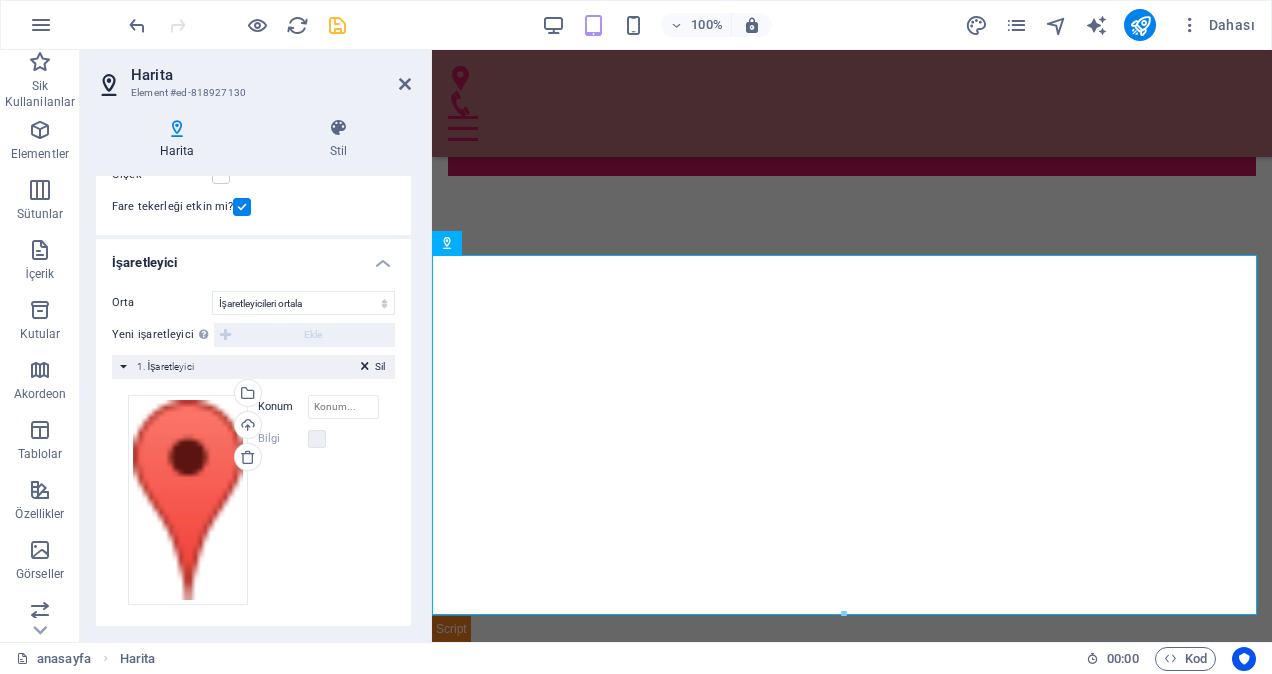 click on "Dosyaları buraya sürükleyin, dosyaları seçmek için tıklayın veya Dosyalardan ya da ücretsiz stok fotoğraf ve videolarımızdan dosyalar seçin Dosya yöneticisinden, stok fotoğraflardan dosyalar seçin veya dosya(lar) yükleyin Yükle Konum Genişlik otomatik px Bilgi Açıldı mı? Başlık auraguzellikvekuafor.com.tr SEO Tanımı Paragraph Format Normal Heading 1 Heading 2 Heading 3 Heading 4 Heading 5 Heading 6 Code Font Family Arial Georgia Impact Tahoma Times New Roman Verdana Font Size 8 9 10 11 12 14 18 24 30 36 48 60 72 96 Bold Italic Underline Strikethrough Colors Icons Align Left Align Center Align Right Align Justify Unordered List Ordered List Insert Link Clear Formatting HTML" at bounding box center [253, 500] 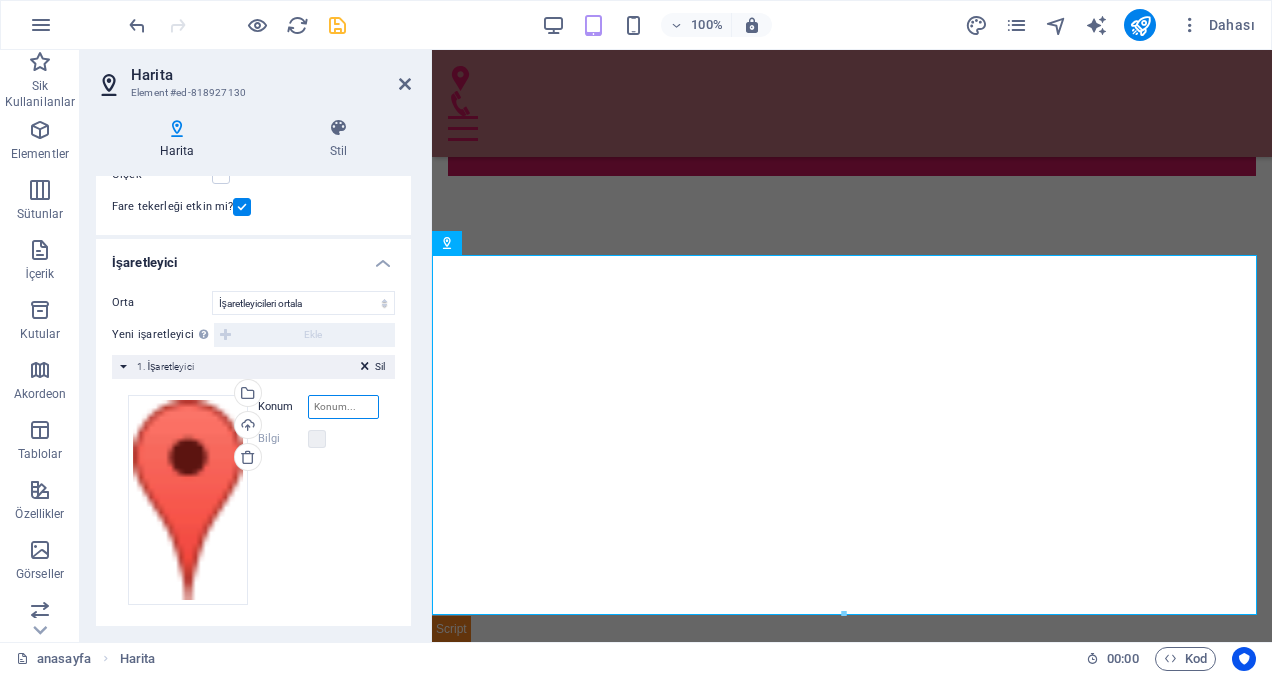 click on "Konum" at bounding box center [343, 407] 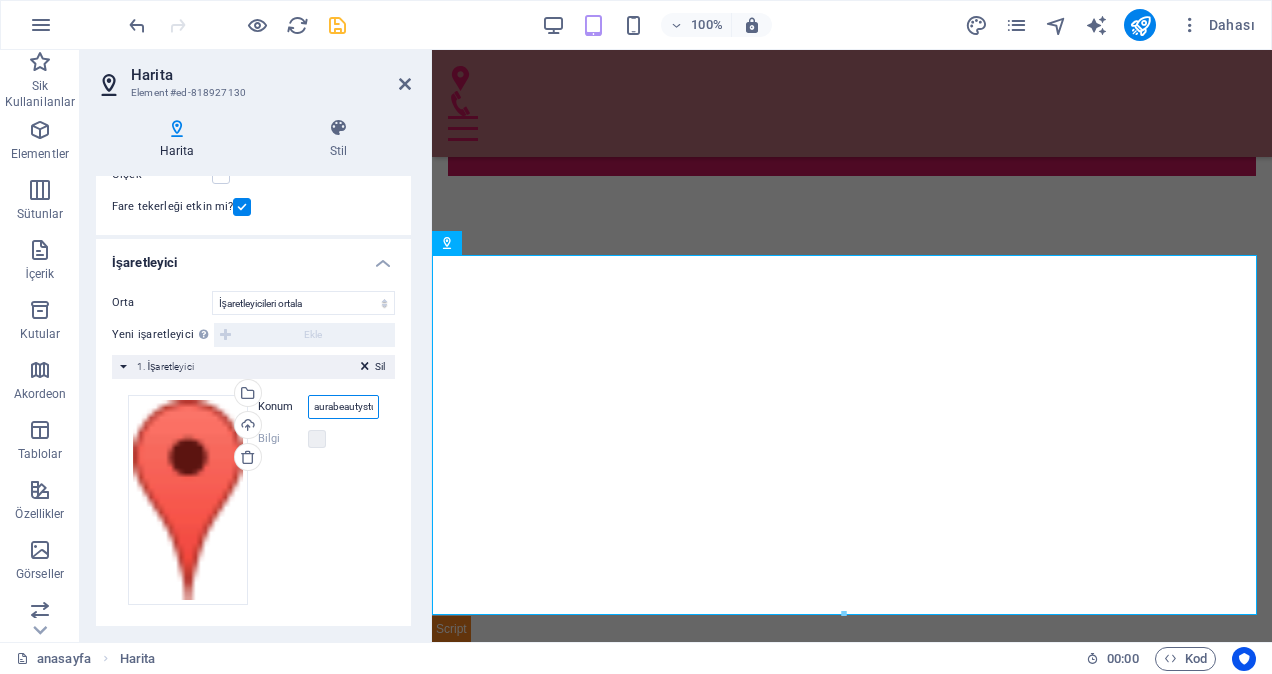 scroll, scrollTop: 0, scrollLeft: 16, axis: horizontal 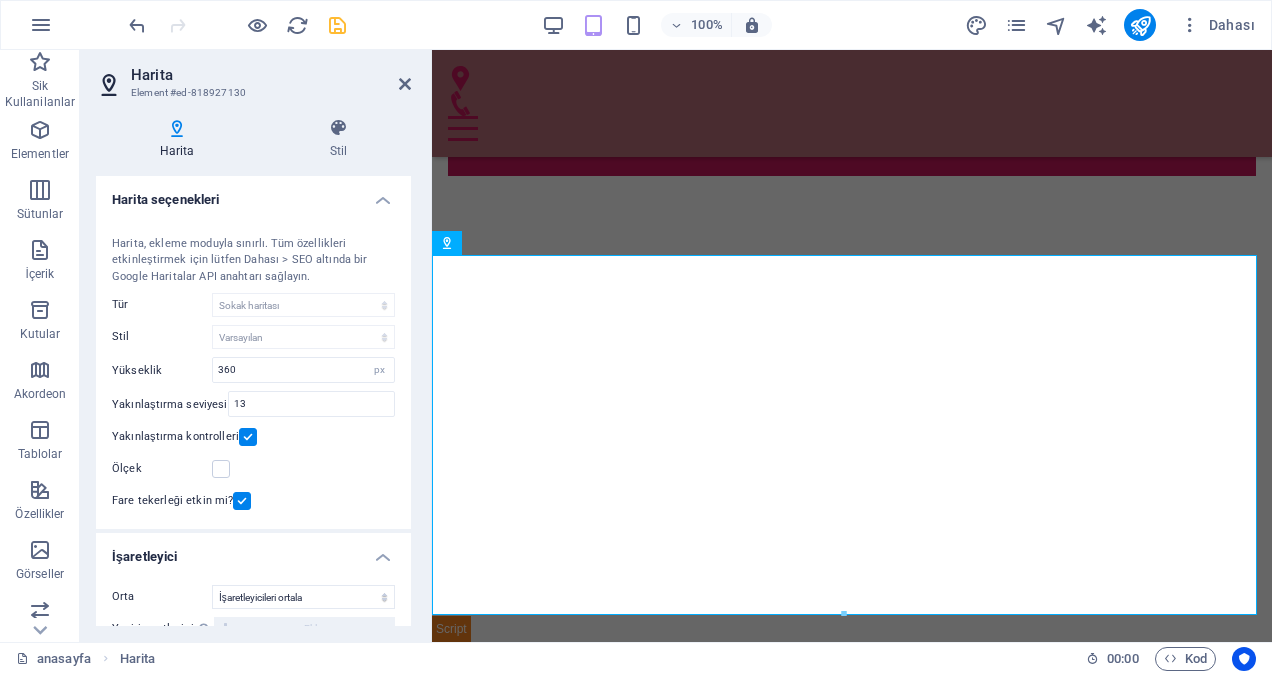 type on "aurabeautystudio" 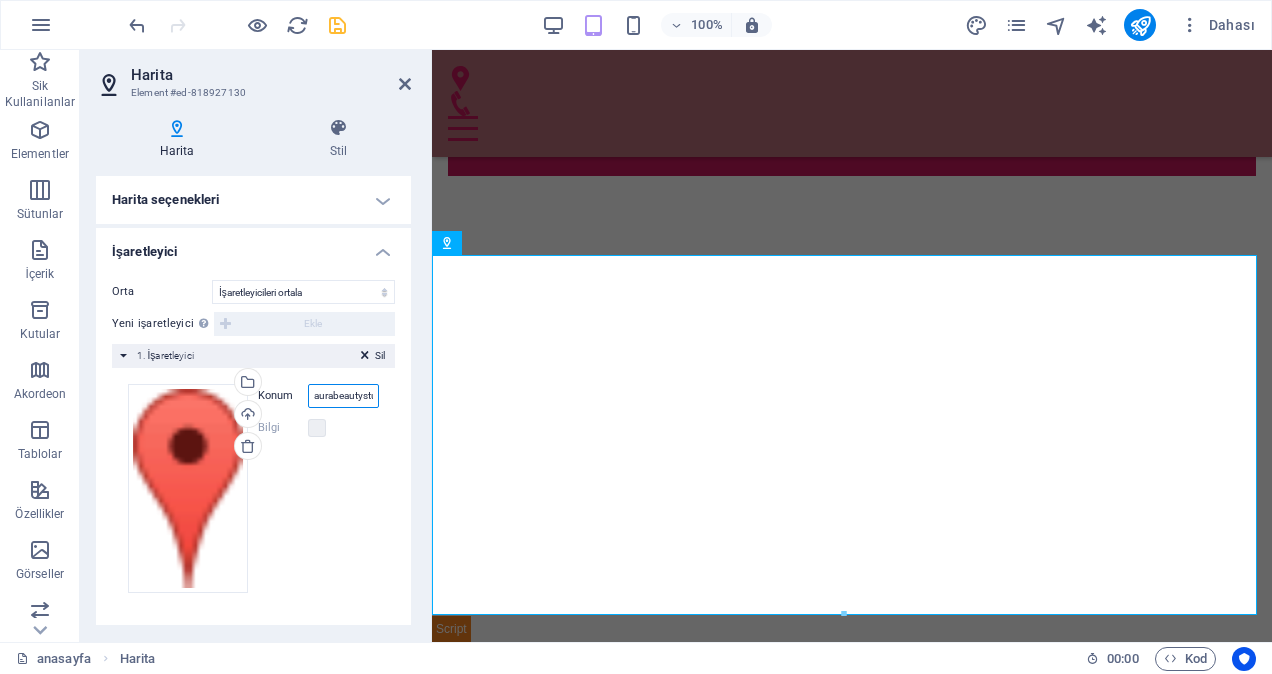 click on "aurabeautystudio" at bounding box center (343, 396) 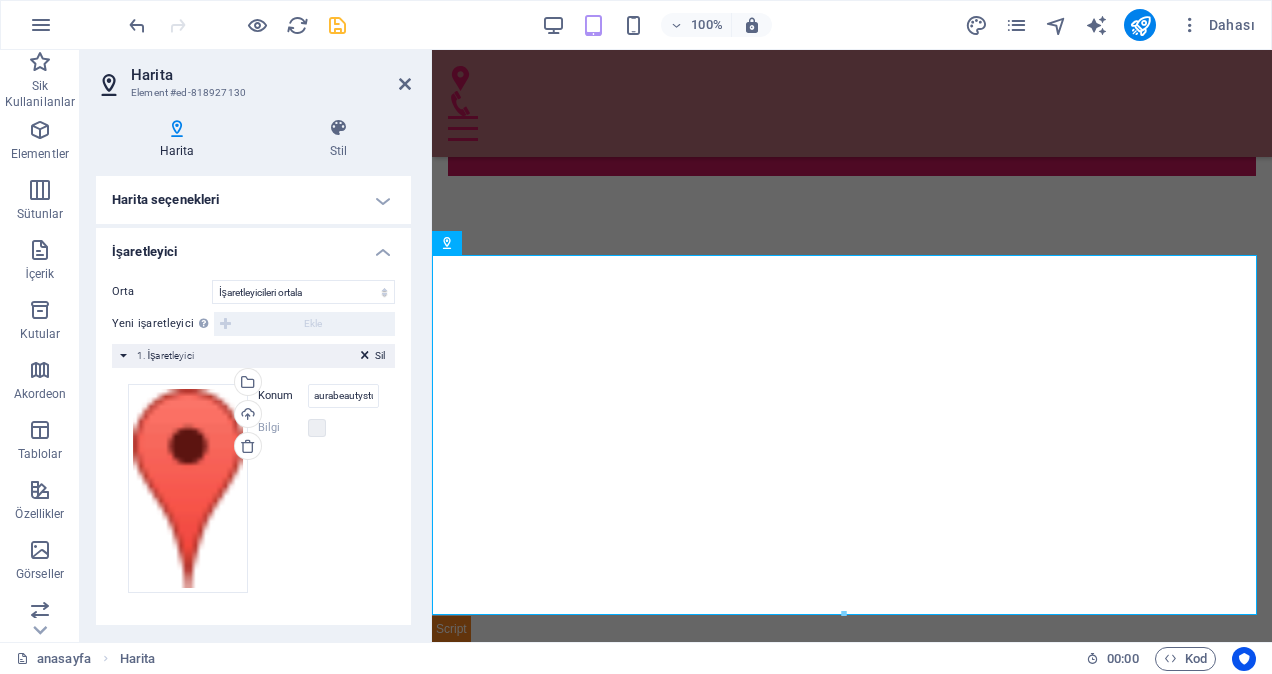 click on "Dosyaları buraya sürükleyin, dosyaları seçmek için tıklayın veya Dosyalardan ya da ücretsiz stok fotoğraf ve videolarımızdan dosyalar seçin Dosya yöneticisinden, stok fotoğraflardan dosyalar seçin veya dosya(lar) yükleyin Yükle Konum aurabeautystudio Genişlik otomatik px Bilgi Açıldı mı? Başlık auraguzellikvekuafor.com.tr SEO Tanımı Paragraph Format Normal Heading 1 Heading 2 Heading 3 Heading 4 Heading 5 Heading 6 Code Font Family Arial Georgia Impact Tahoma Times New Roman Verdana Font Size 8 9 10 11 12 14 18 24 30 36 48 60 72 96 Bold Italic Underline Strikethrough Colors Icons Align Left Align Center Align Right Align Justify Unordered List Ordered List Insert Link Clear Formatting HTML" at bounding box center [253, 489] 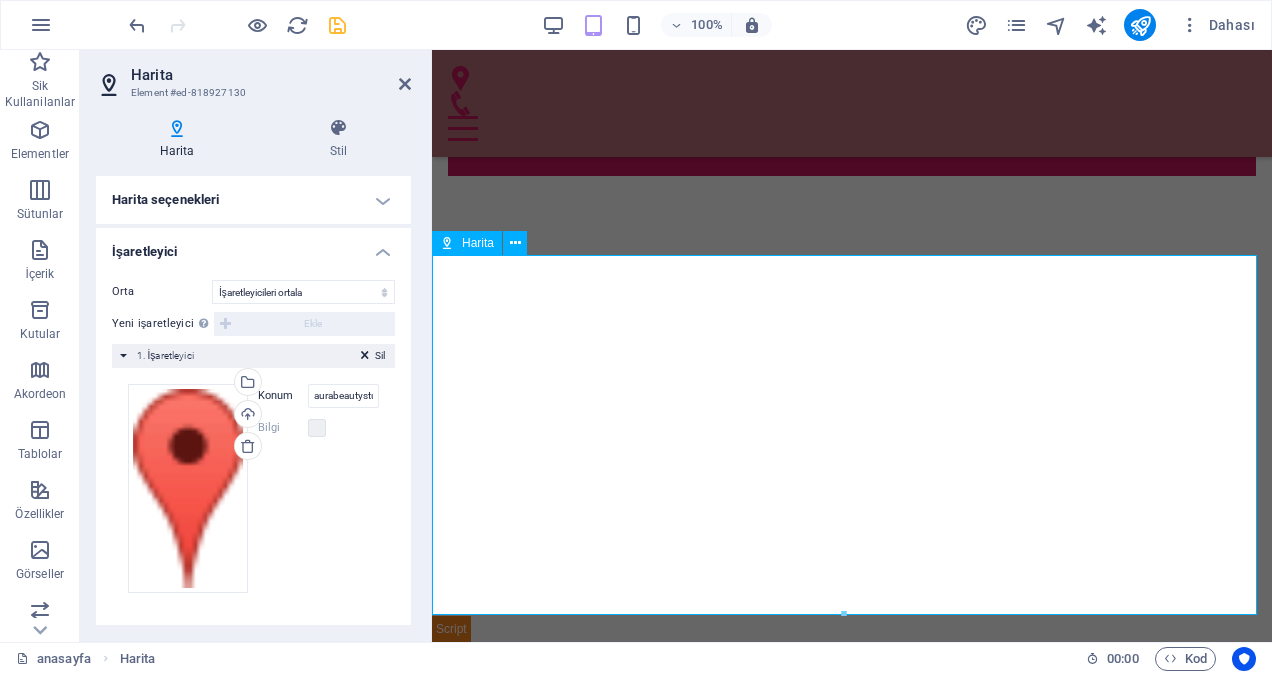 click at bounding box center [852, 436] 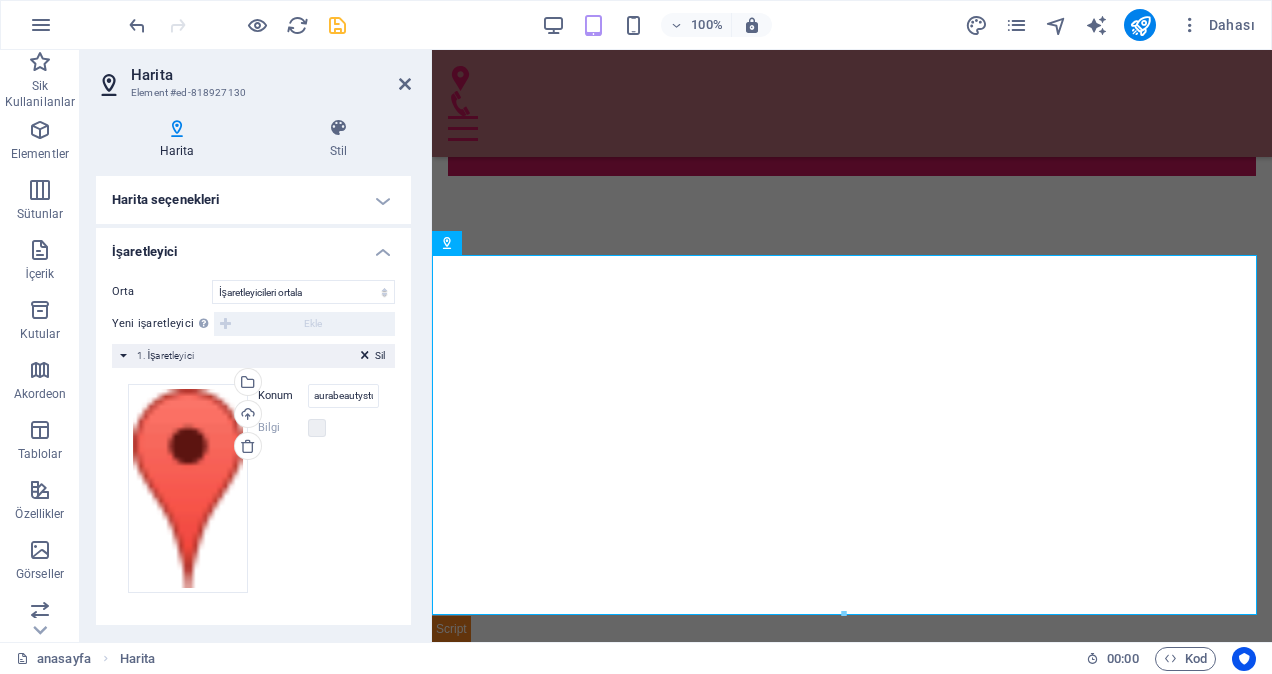 click on "İşaretleyici" at bounding box center [253, 246] 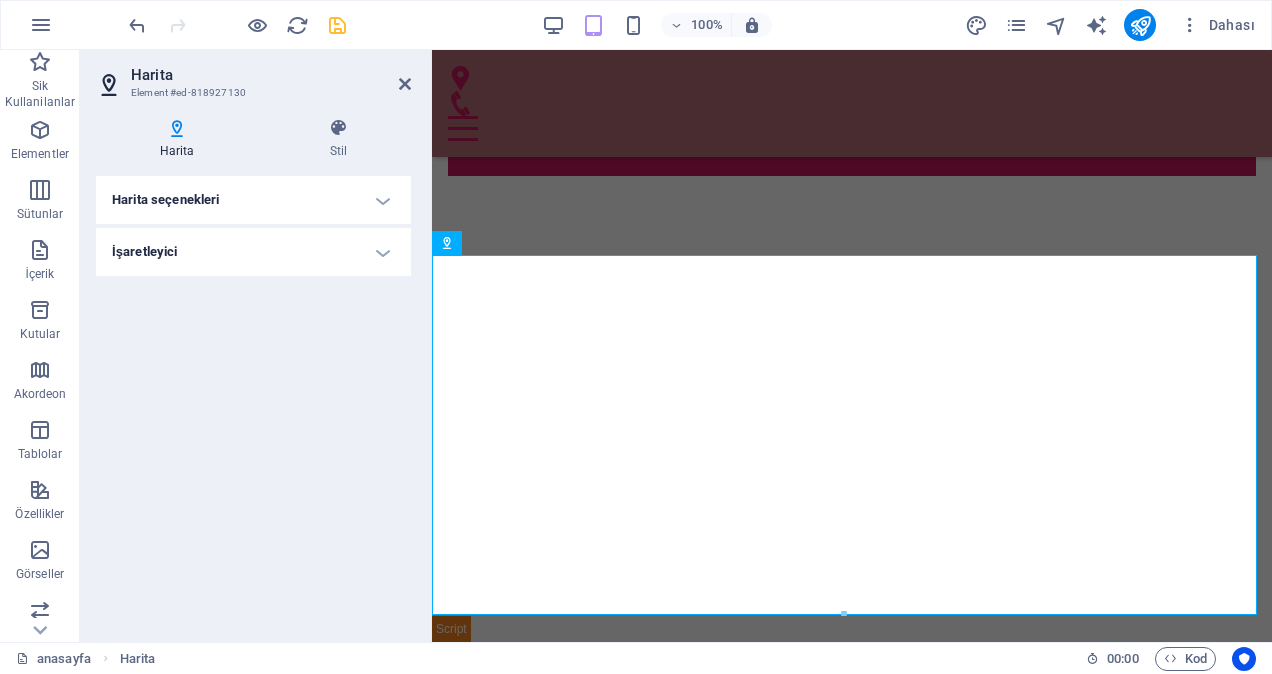 click on "İşaretleyici" at bounding box center [253, 252] 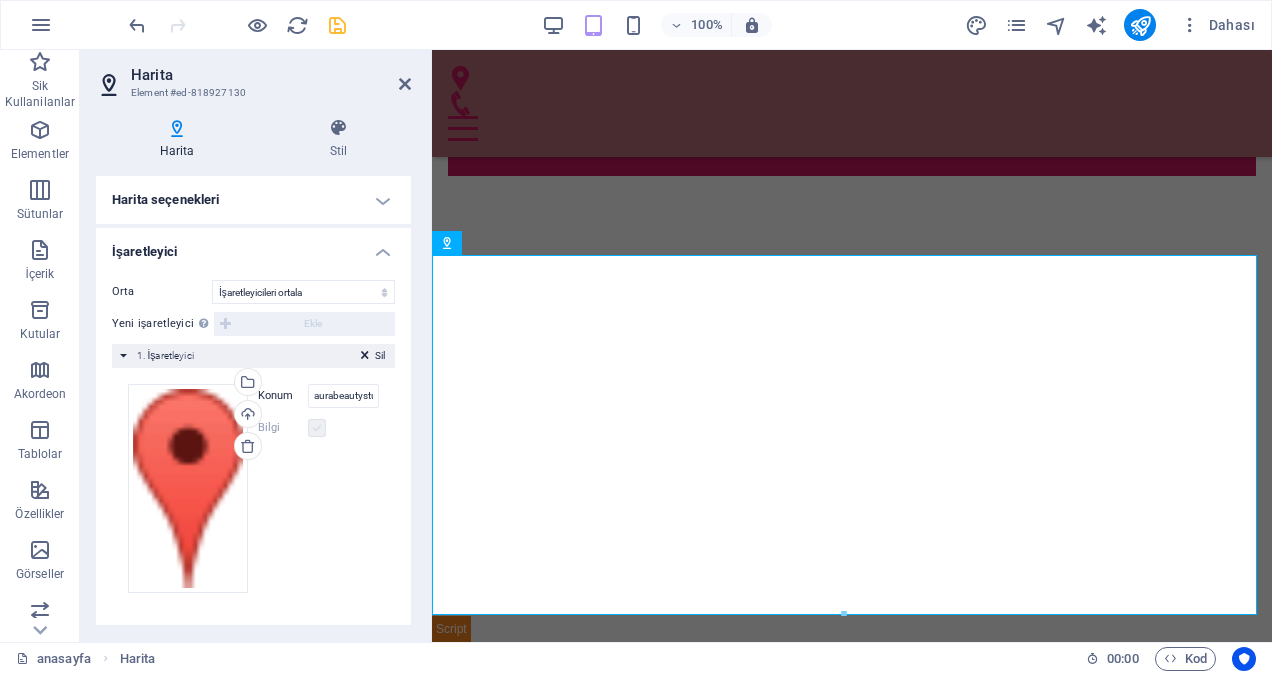 click at bounding box center (317, 428) 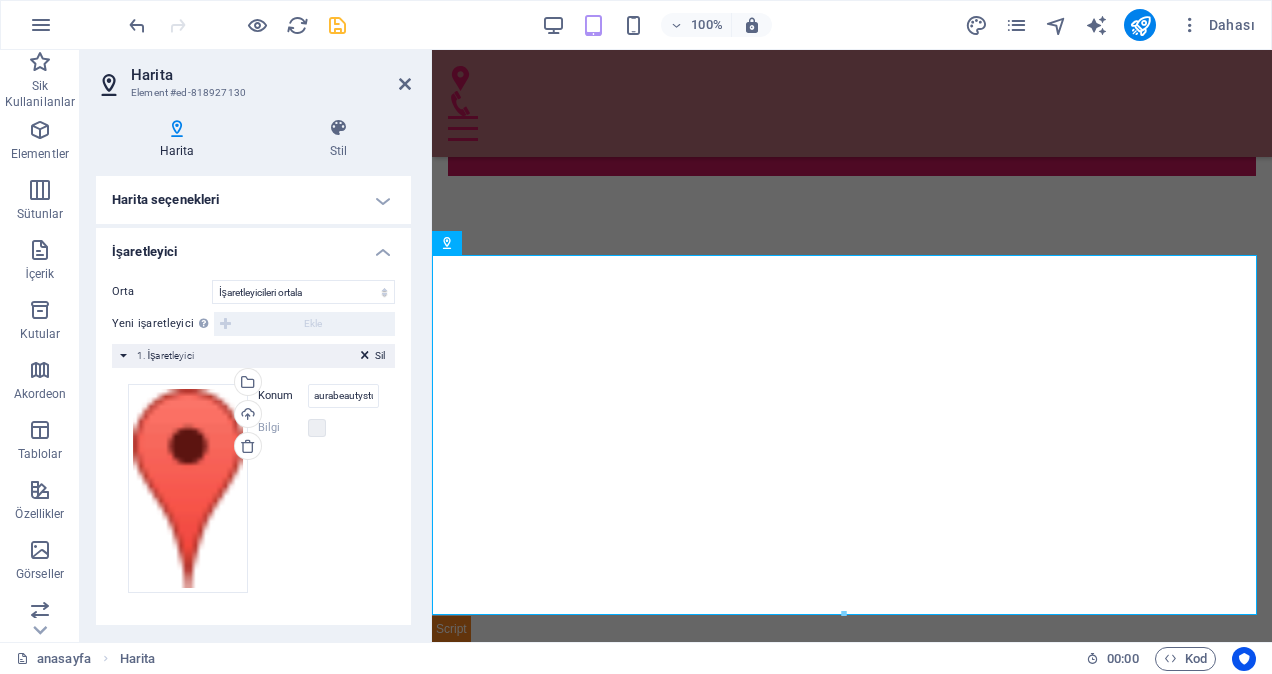 click at bounding box center [337, 25] 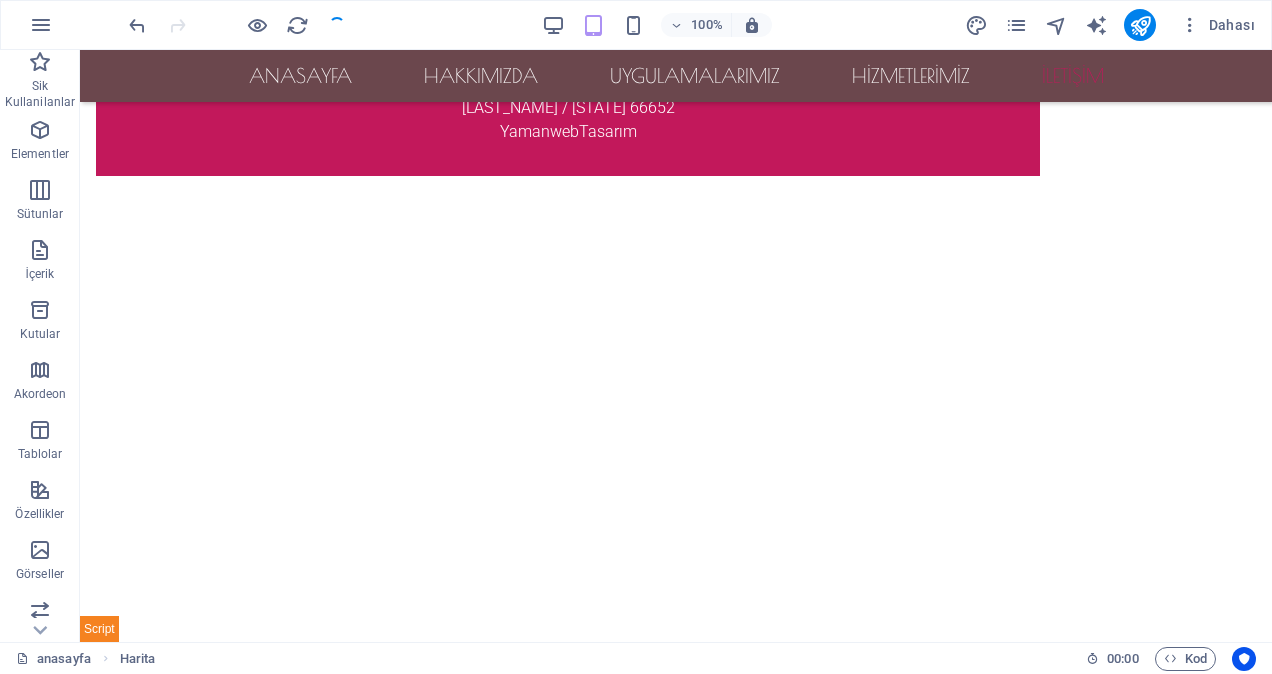scroll, scrollTop: 3921, scrollLeft: 0, axis: vertical 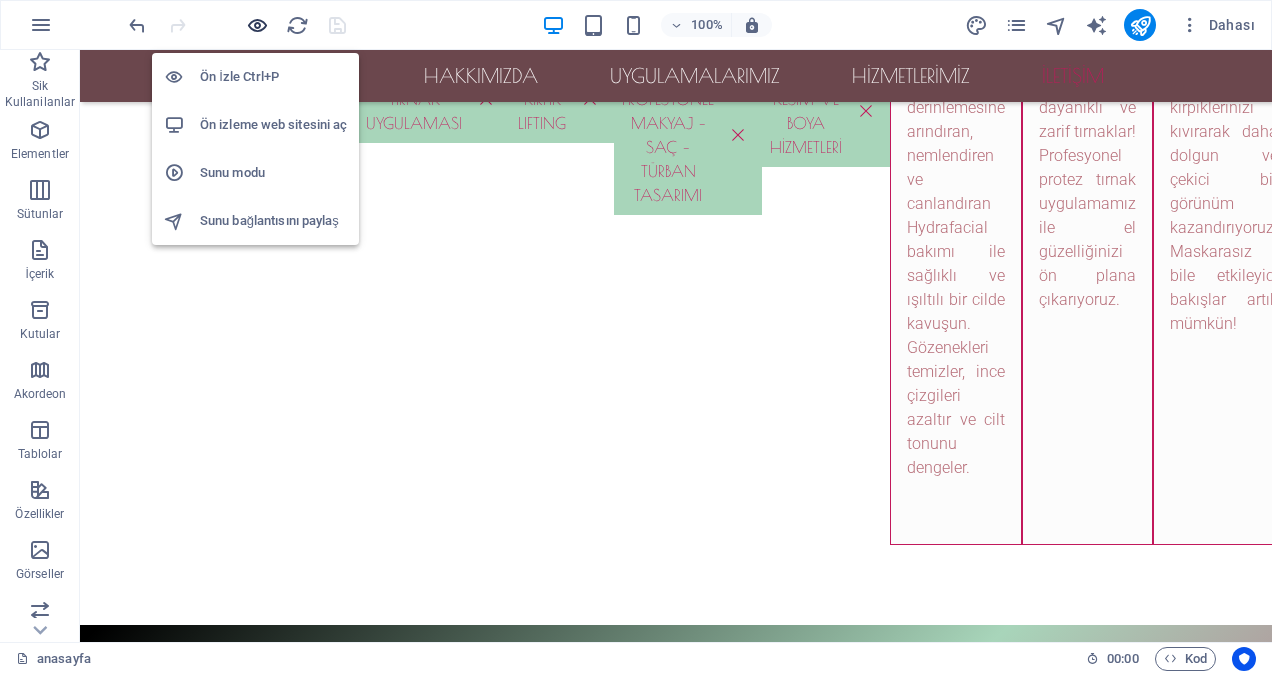 click at bounding box center [257, 25] 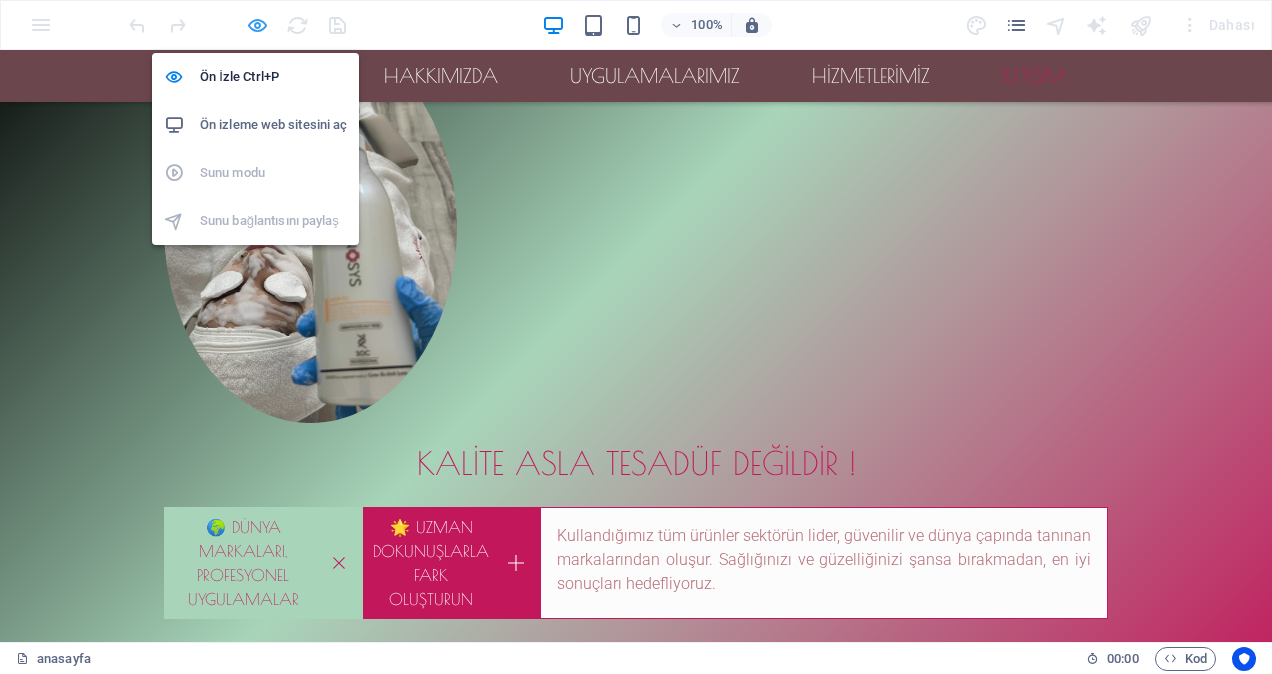 scroll, scrollTop: 3222, scrollLeft: 0, axis: vertical 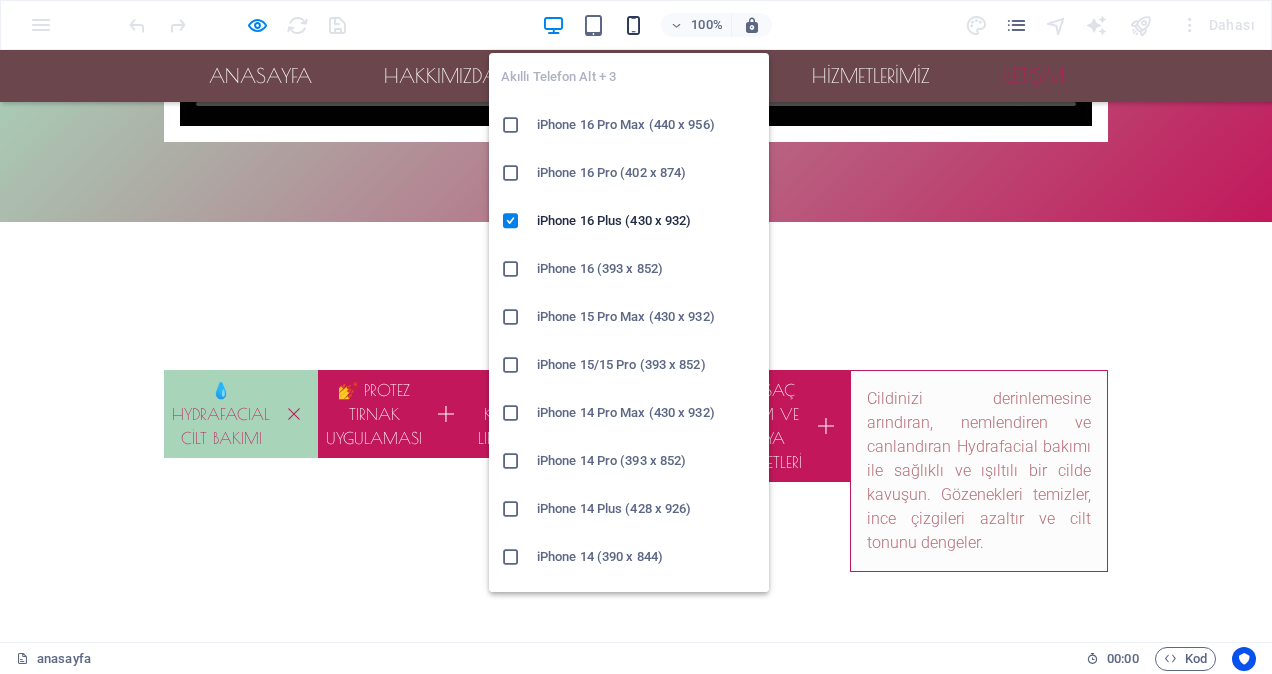 click at bounding box center [633, 25] 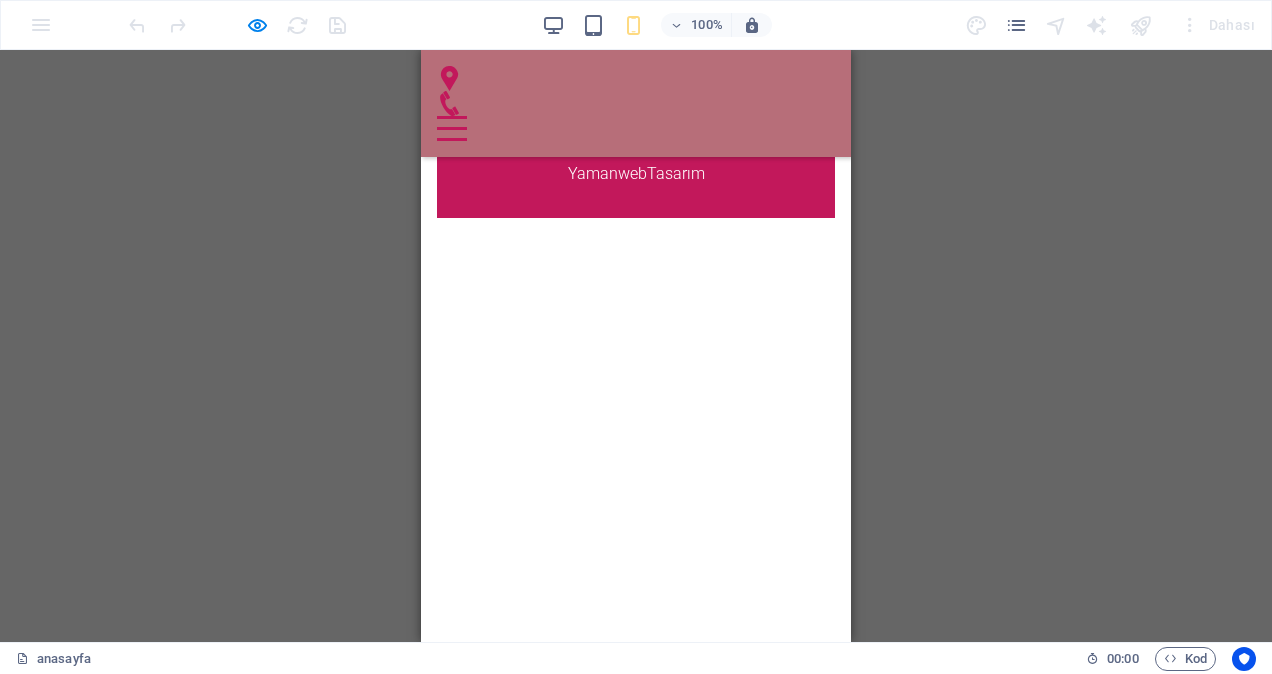 scroll, scrollTop: 5372, scrollLeft: 0, axis: vertical 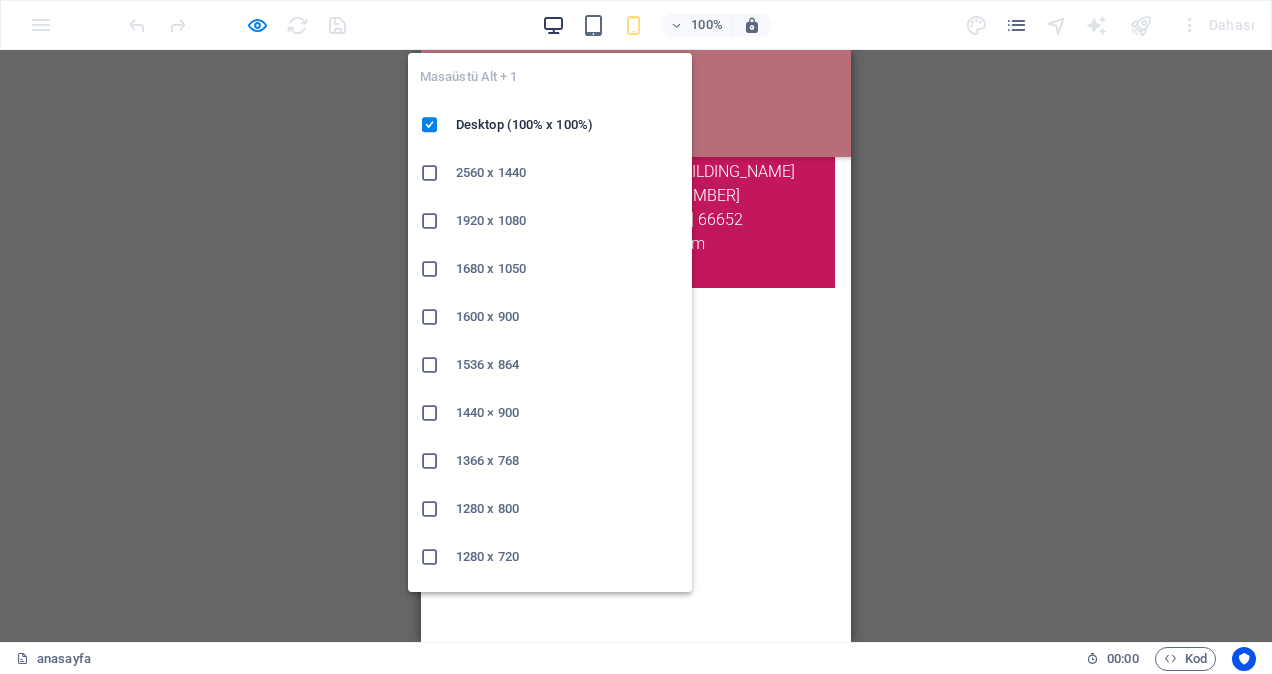 click at bounding box center (553, 25) 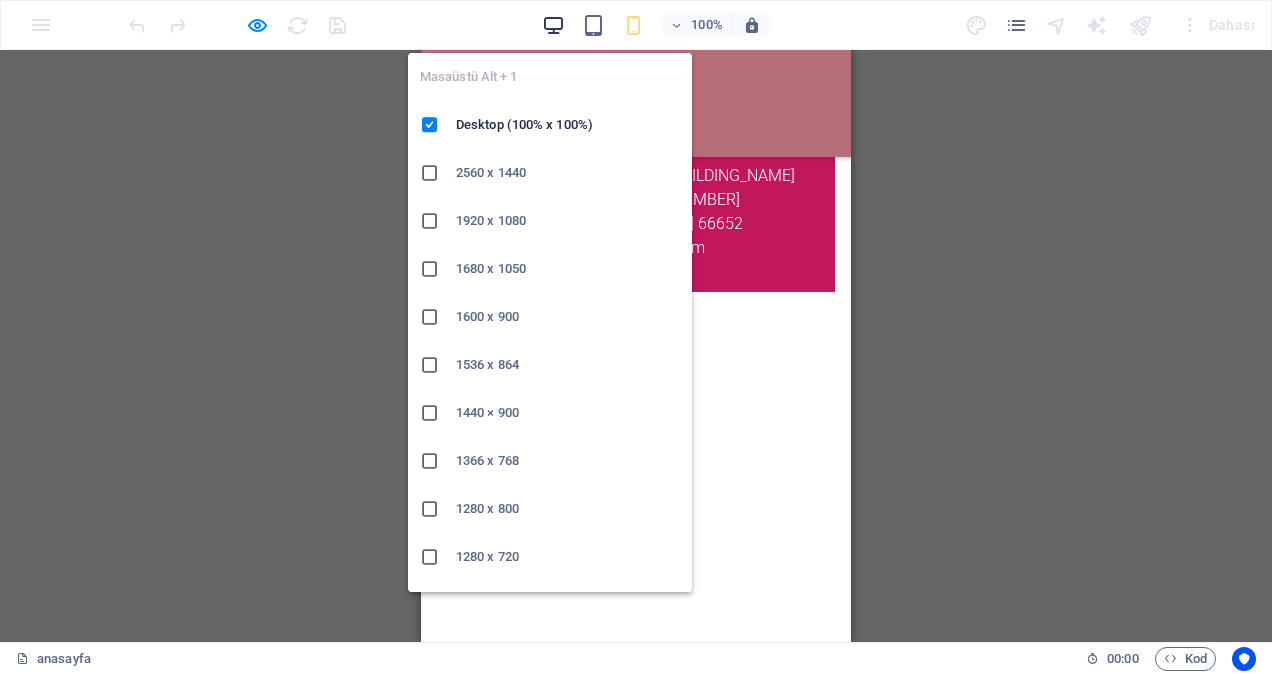 scroll, scrollTop: 3222, scrollLeft: 0, axis: vertical 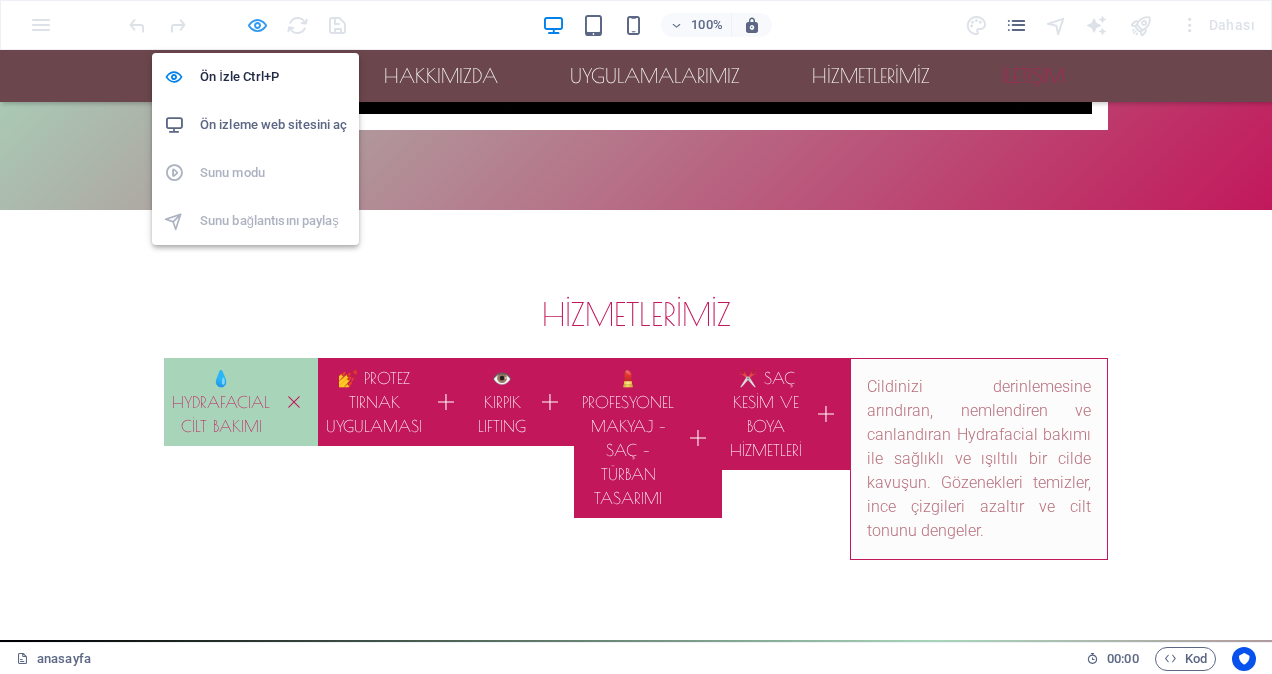 click at bounding box center (257, 25) 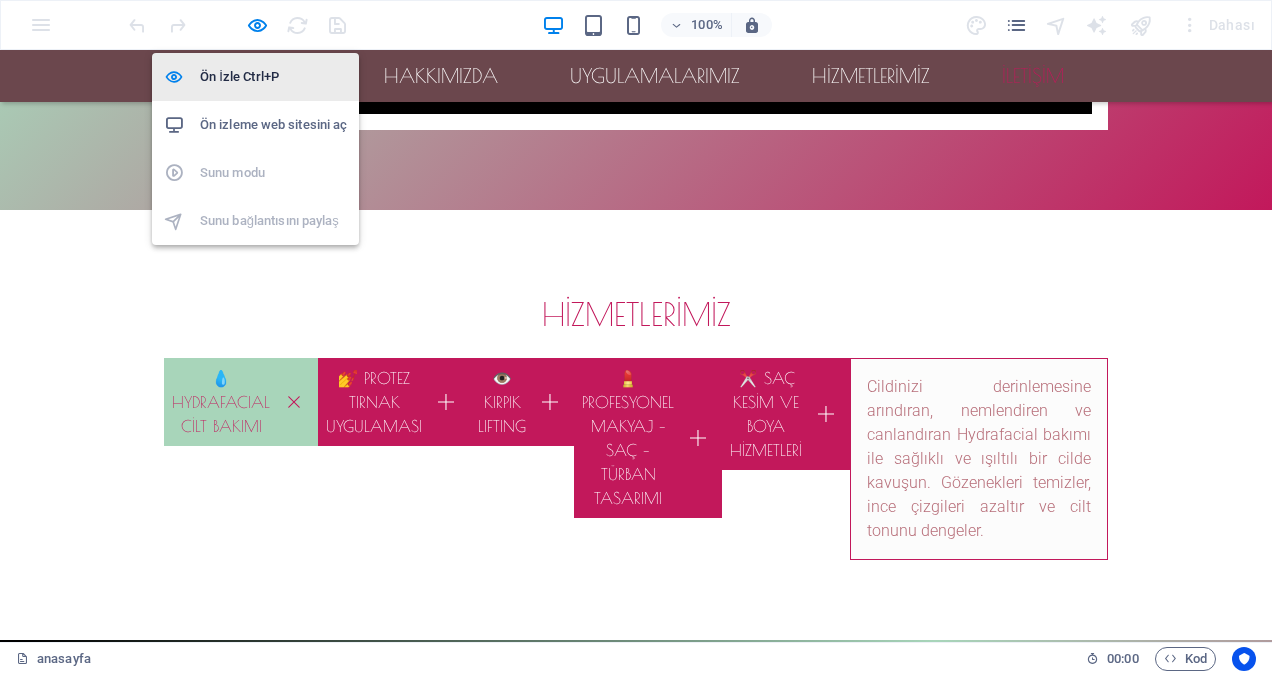 scroll, scrollTop: 3894, scrollLeft: 0, axis: vertical 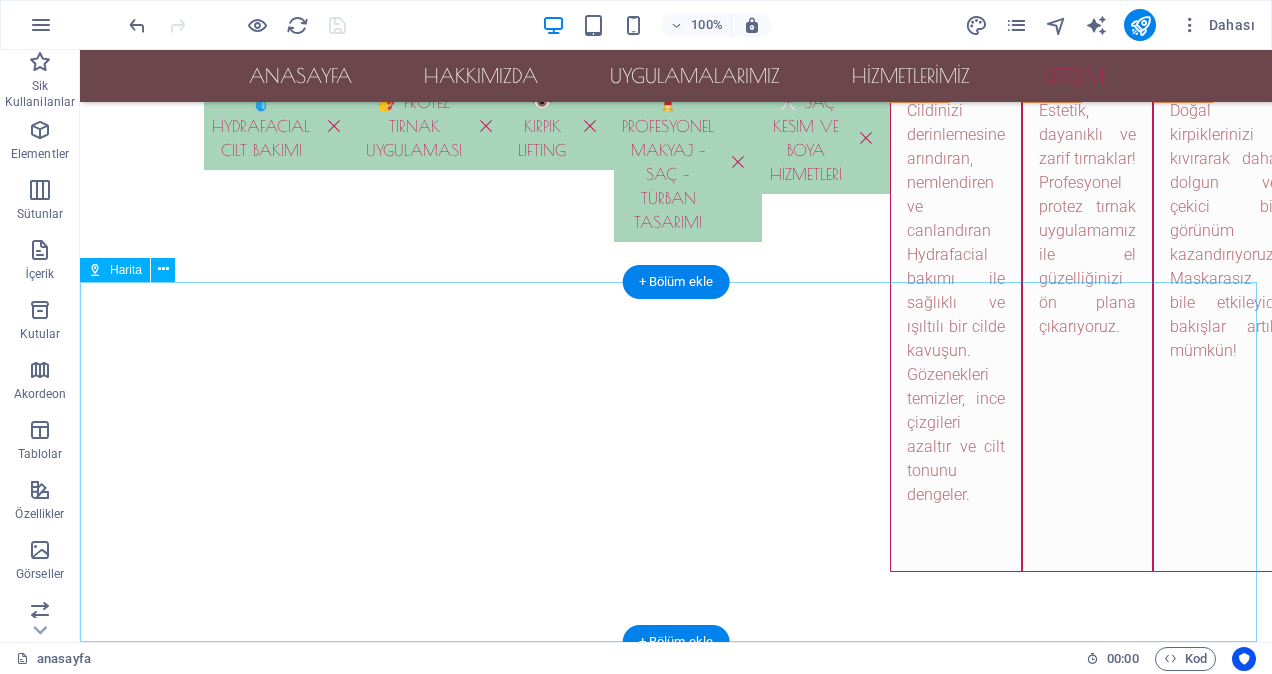 click at bounding box center [676, 2402] 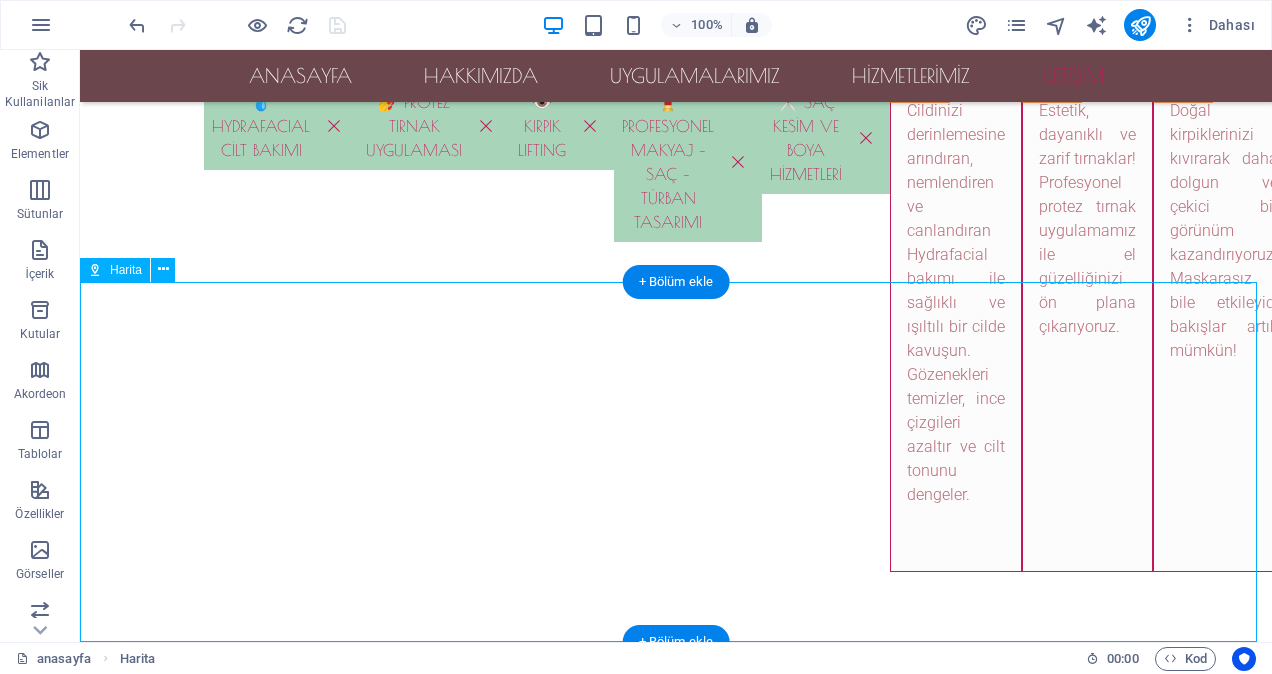 click at bounding box center [676, 2402] 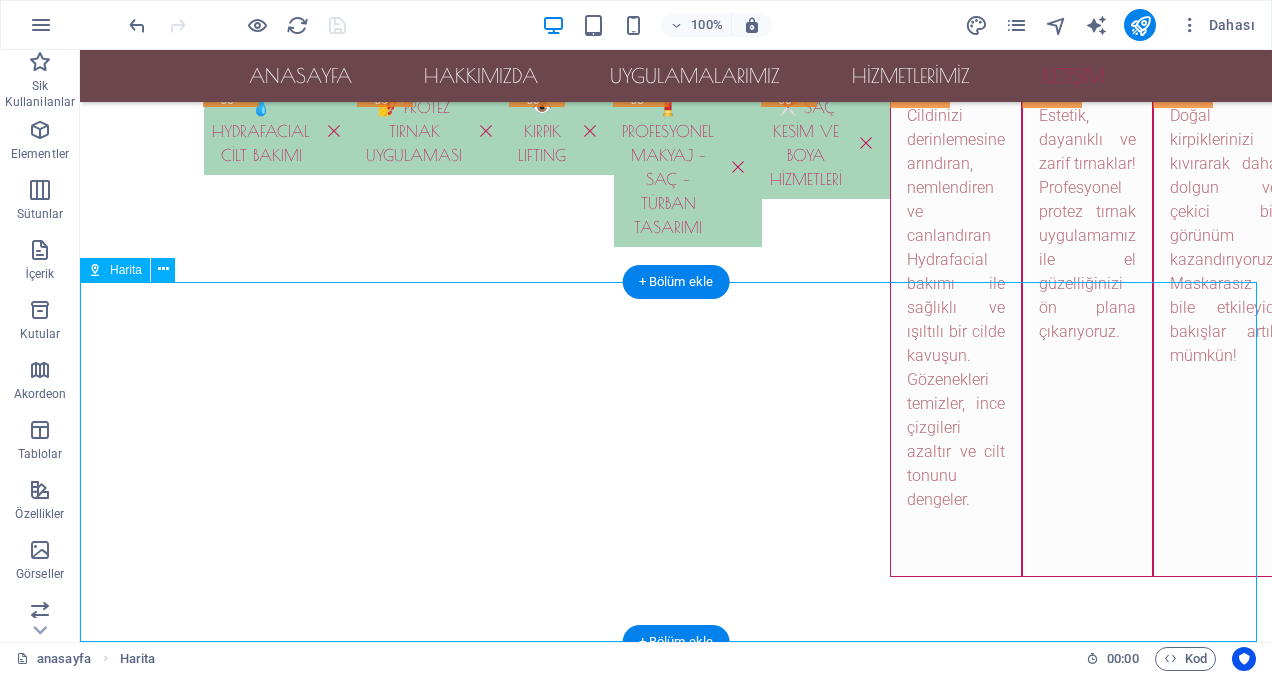 scroll, scrollTop: 7223, scrollLeft: 0, axis: vertical 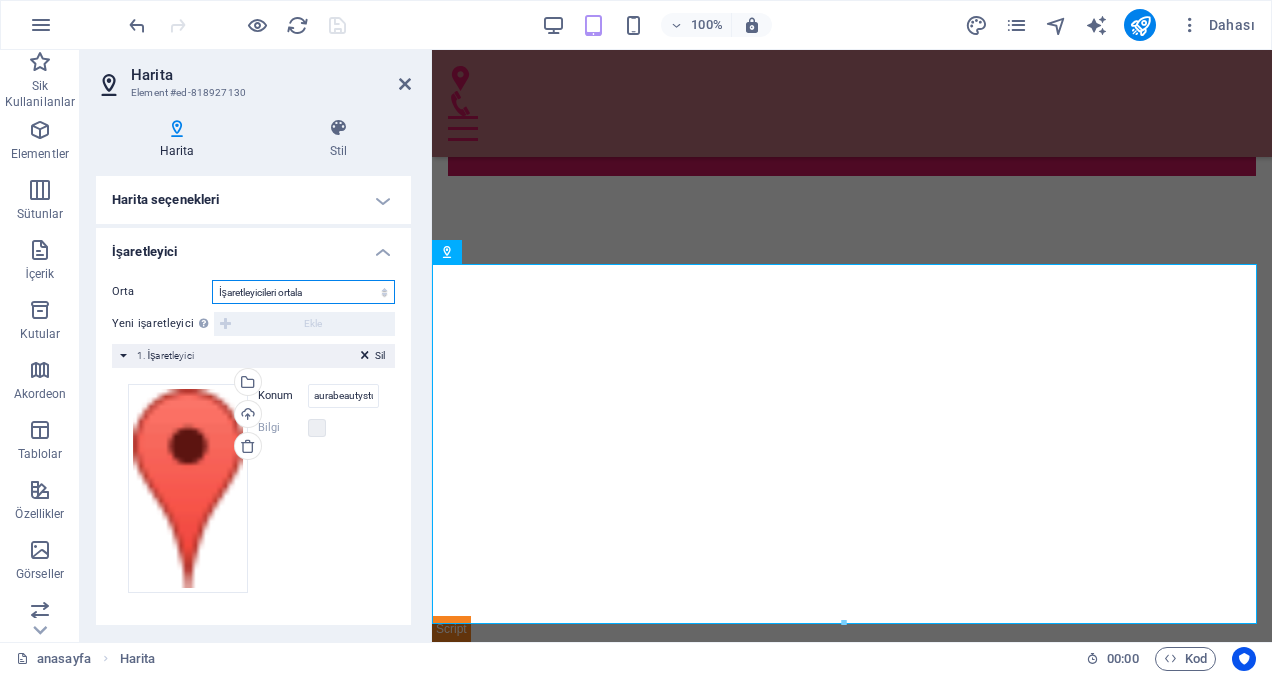 click on "Ortalama İşaretleyicileri ortala İşaretleyicileri ortala ve yakınlaştır" at bounding box center [303, 292] 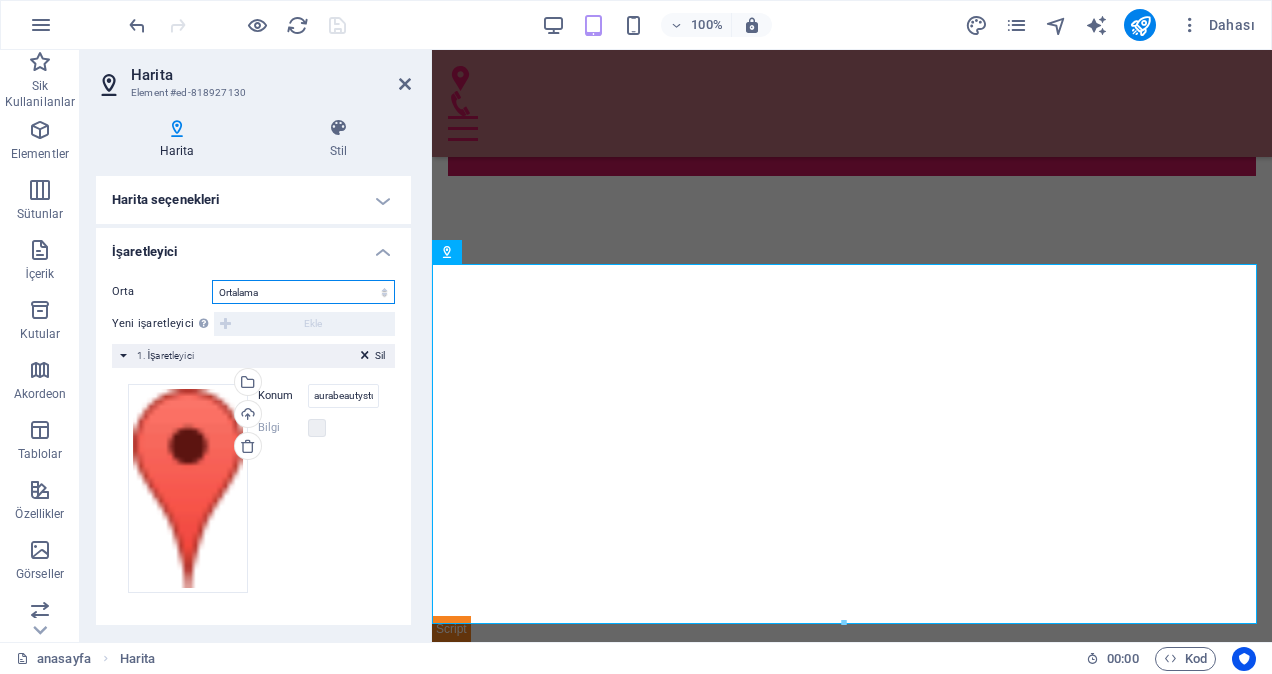 click on "Ortalama İşaretleyicileri ortala İşaretleyicileri ortala ve yakınlaştır" at bounding box center (303, 292) 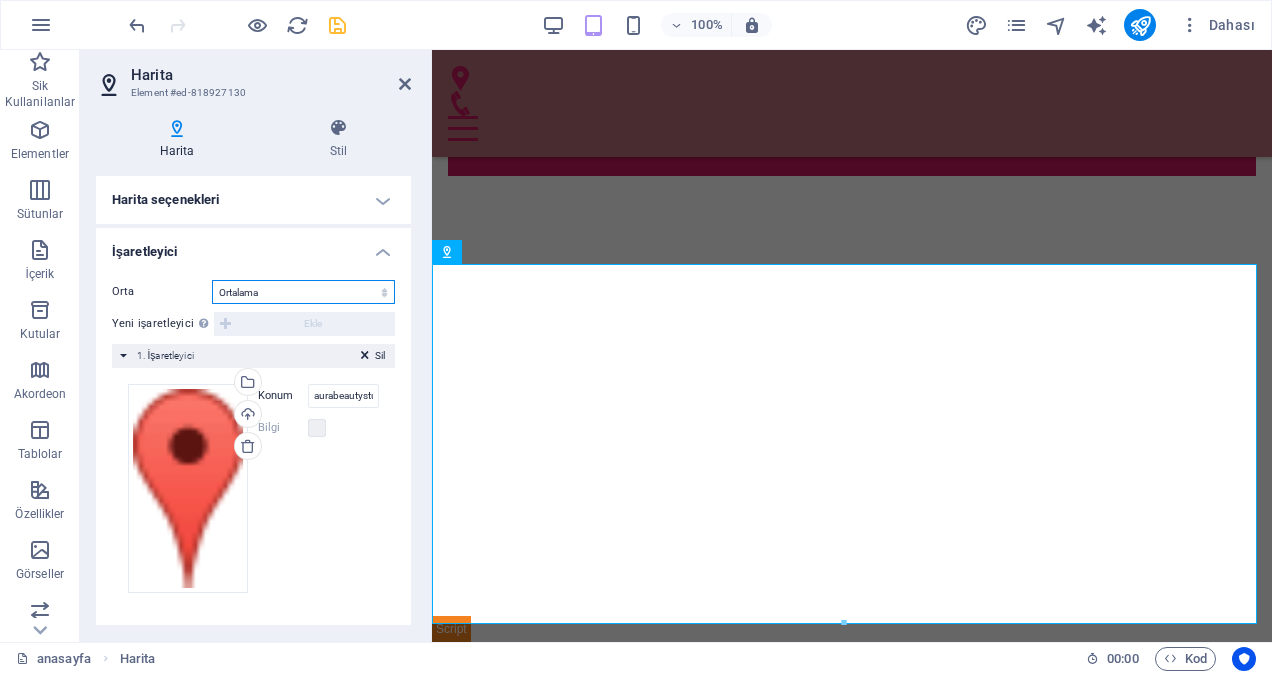 click on "Ortalama İşaretleyicileri ortala İşaretleyicileri ortala ve yakınlaştır" at bounding box center (303, 292) 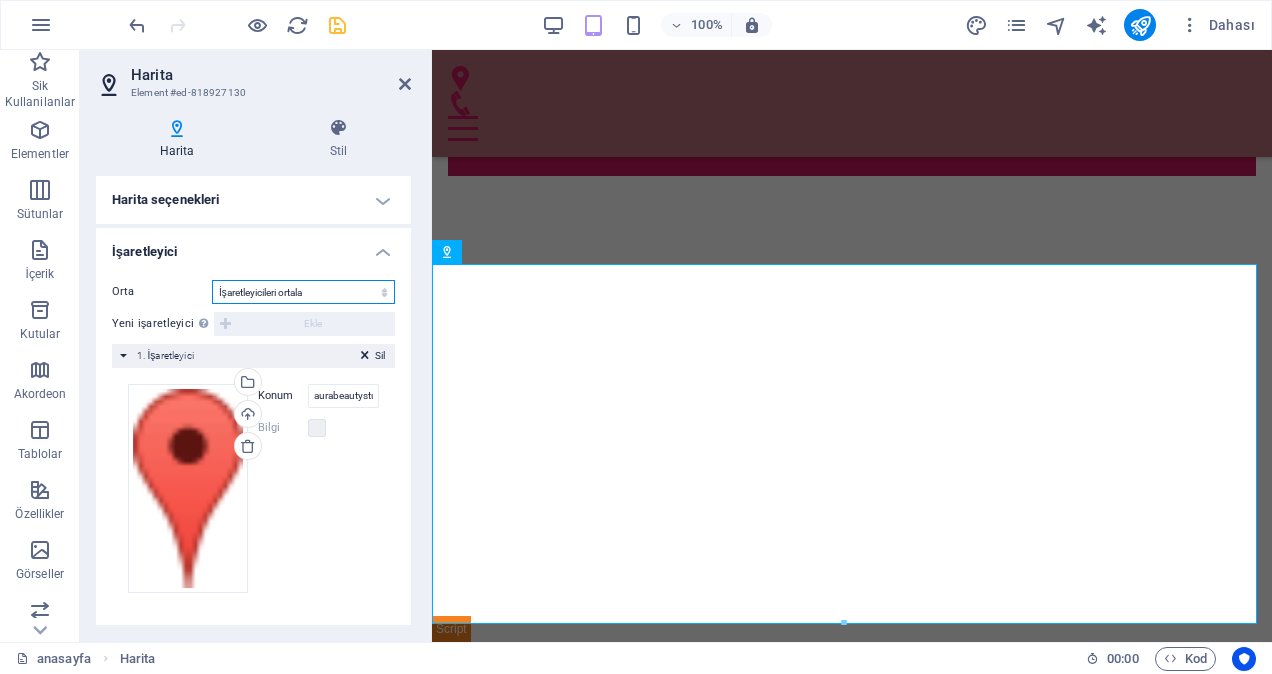 click on "Ortalama İşaretleyicileri ortala İşaretleyicileri ortala ve yakınlaştır" at bounding box center [303, 292] 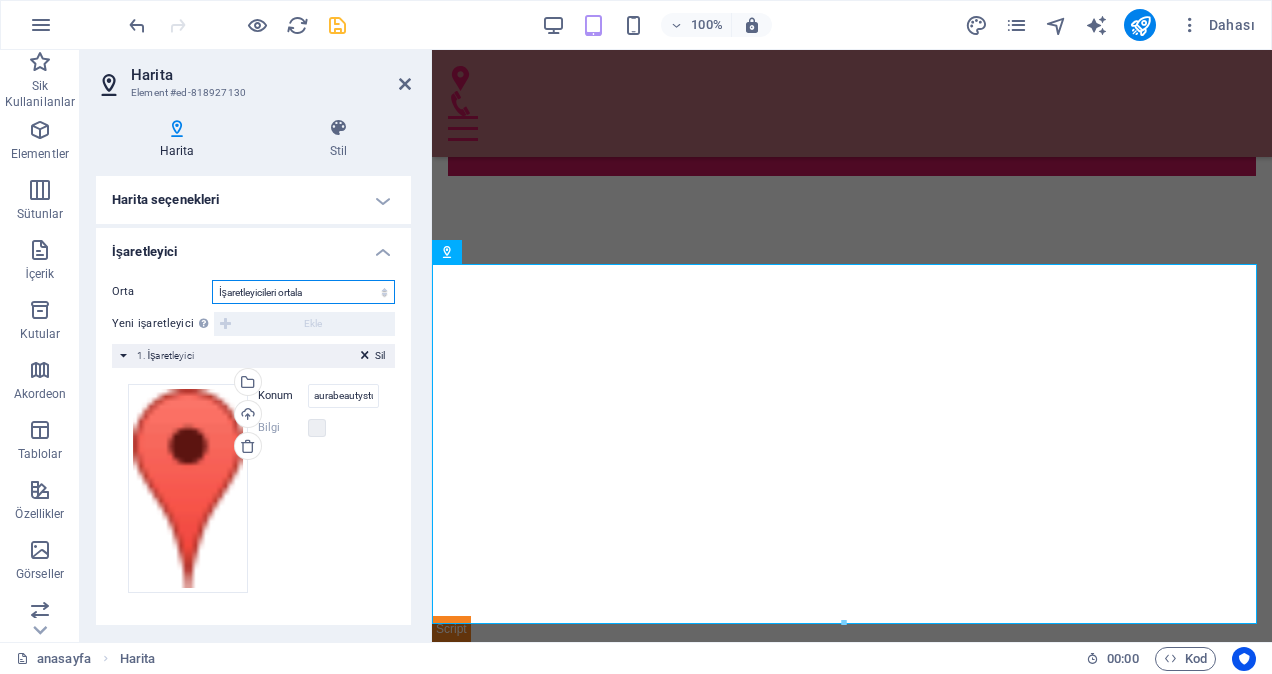 click on "Ortalama İşaretleyicileri ortala İşaretleyicileri ortala ve yakınlaştır" at bounding box center (303, 292) 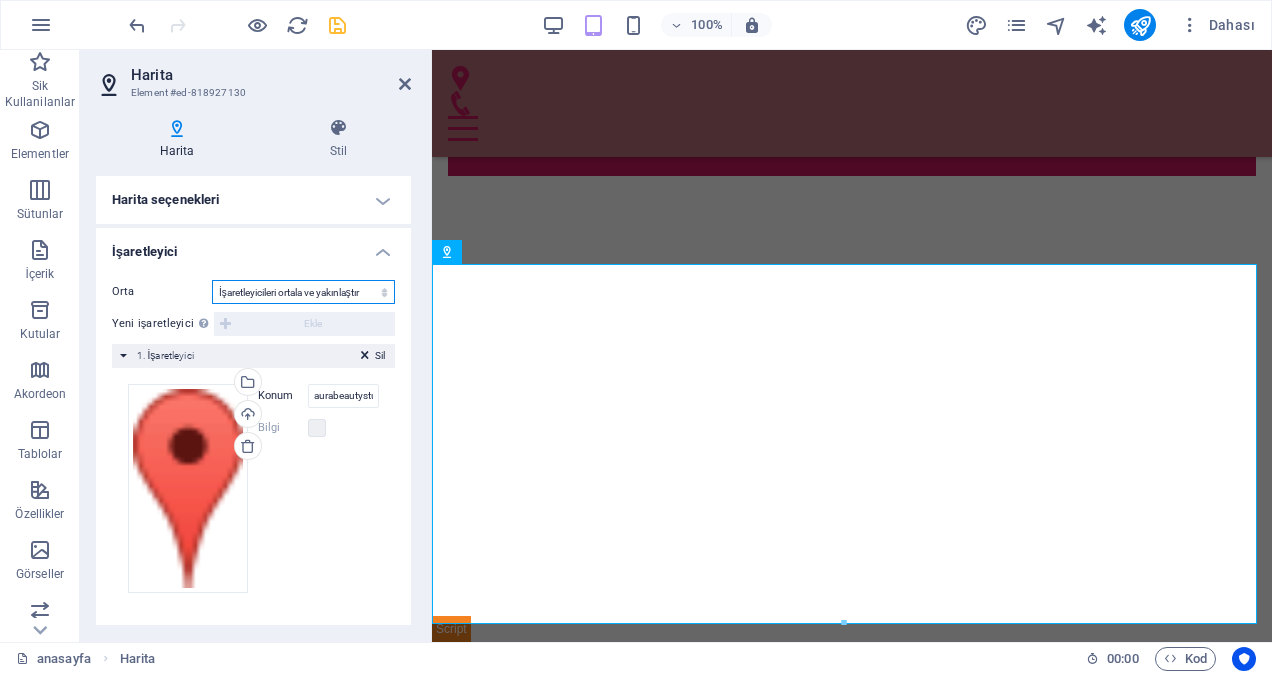 click on "Ortalama İşaretleyicileri ortala İşaretleyicileri ortala ve yakınlaştır" at bounding box center [303, 292] 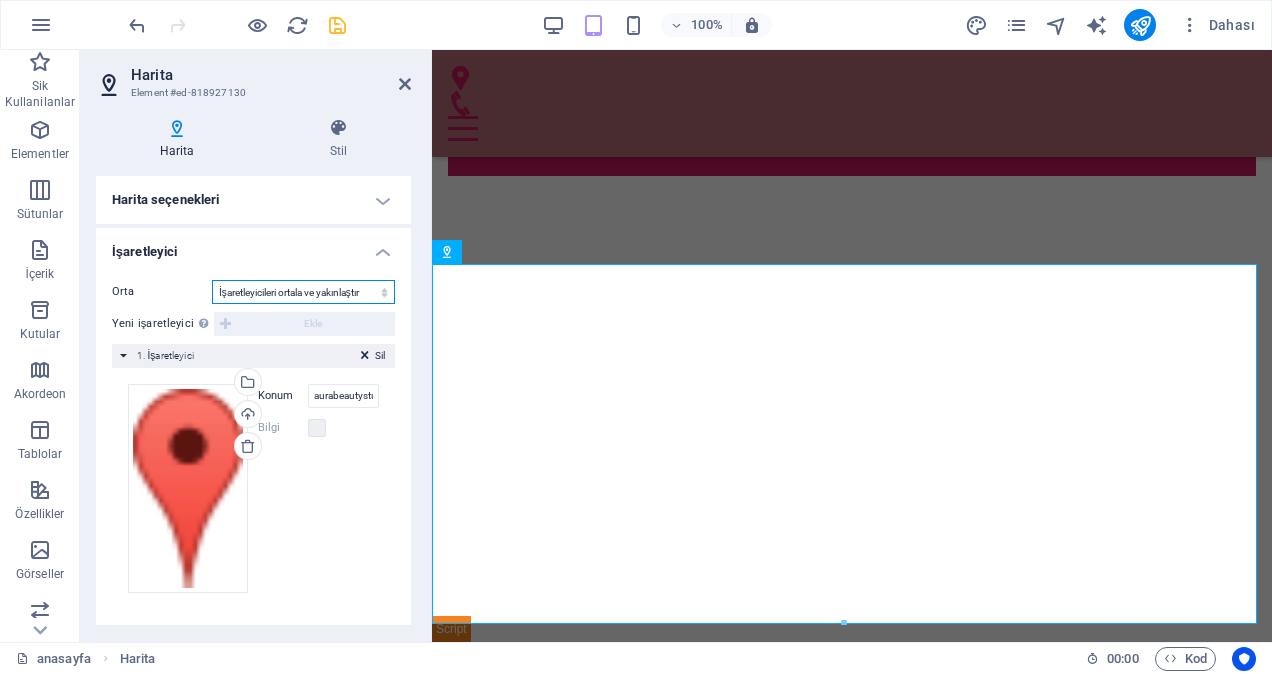 click on "Ortalama İşaretleyicileri ortala İşaretleyicileri ortala ve yakınlaştır" at bounding box center [303, 292] 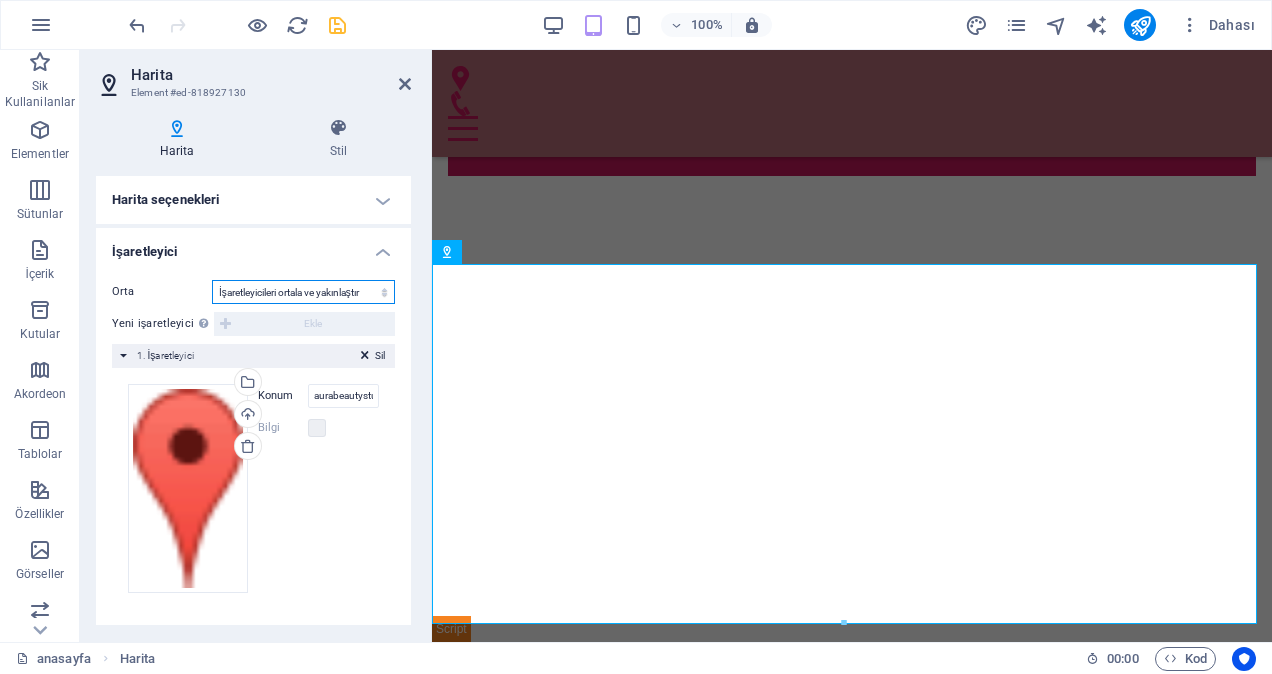 select on "1" 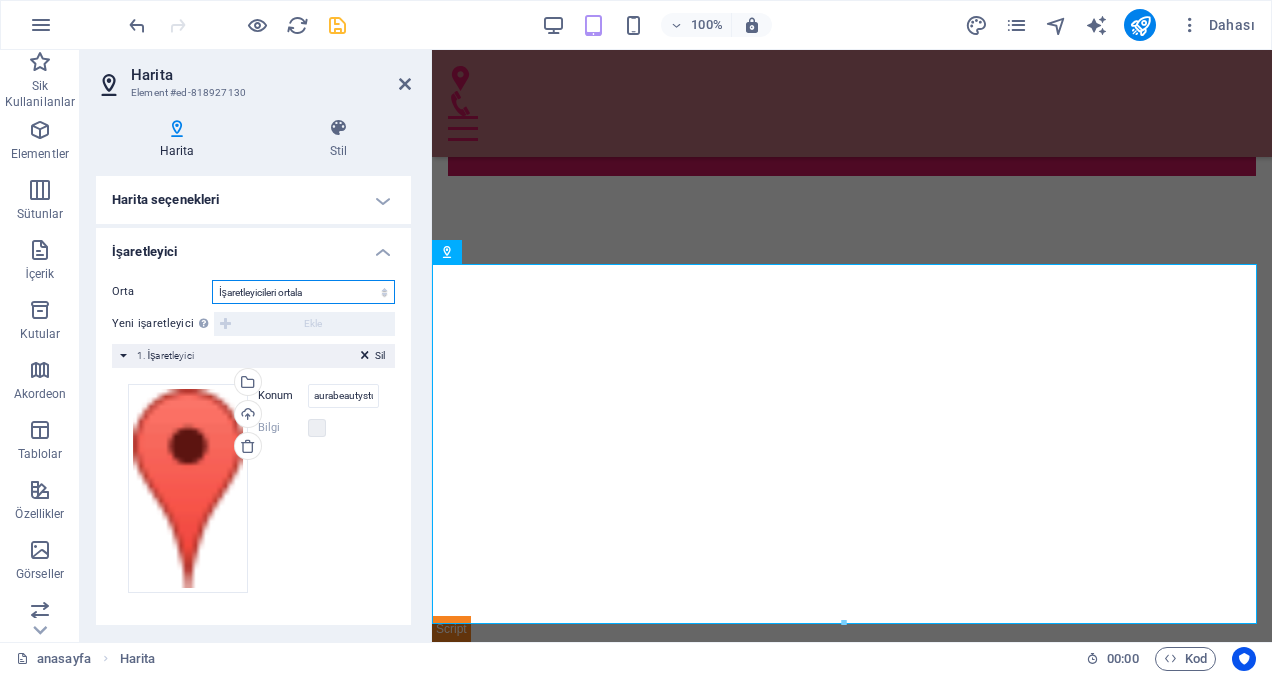 click on "Ortalama İşaretleyicileri ortala İşaretleyicileri ortala ve yakınlaştır" at bounding box center [303, 292] 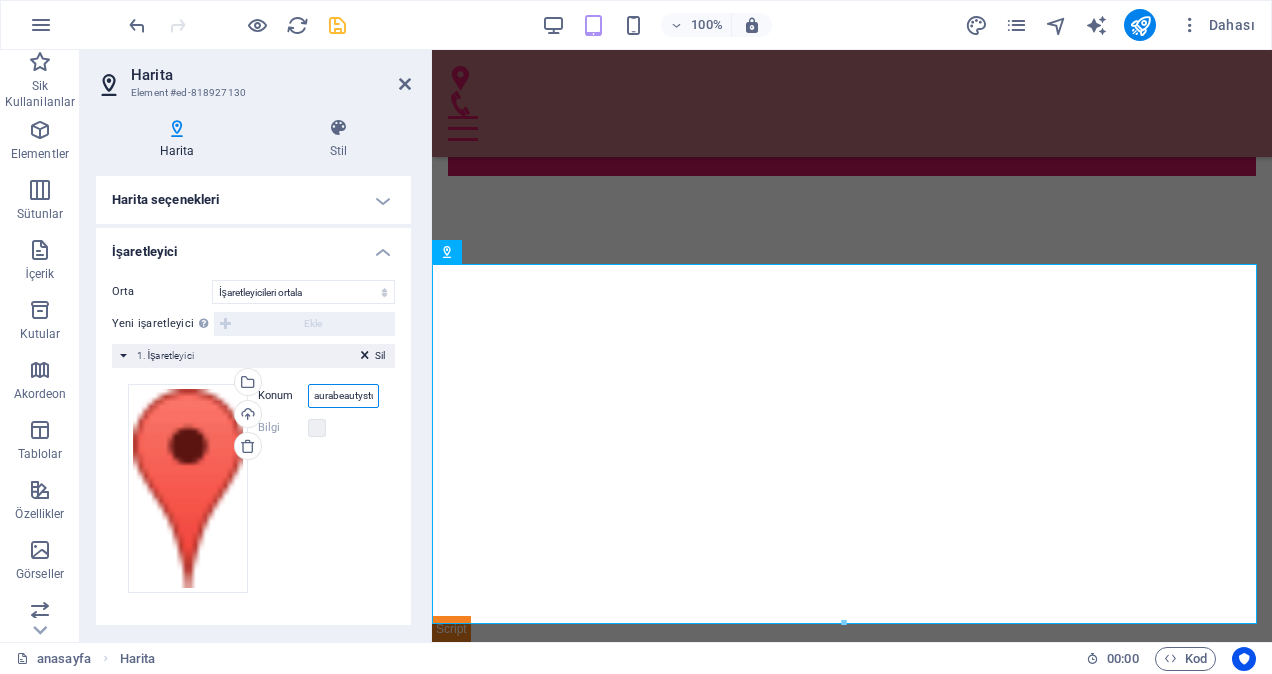 click on "aurabeautystudio" at bounding box center [343, 396] 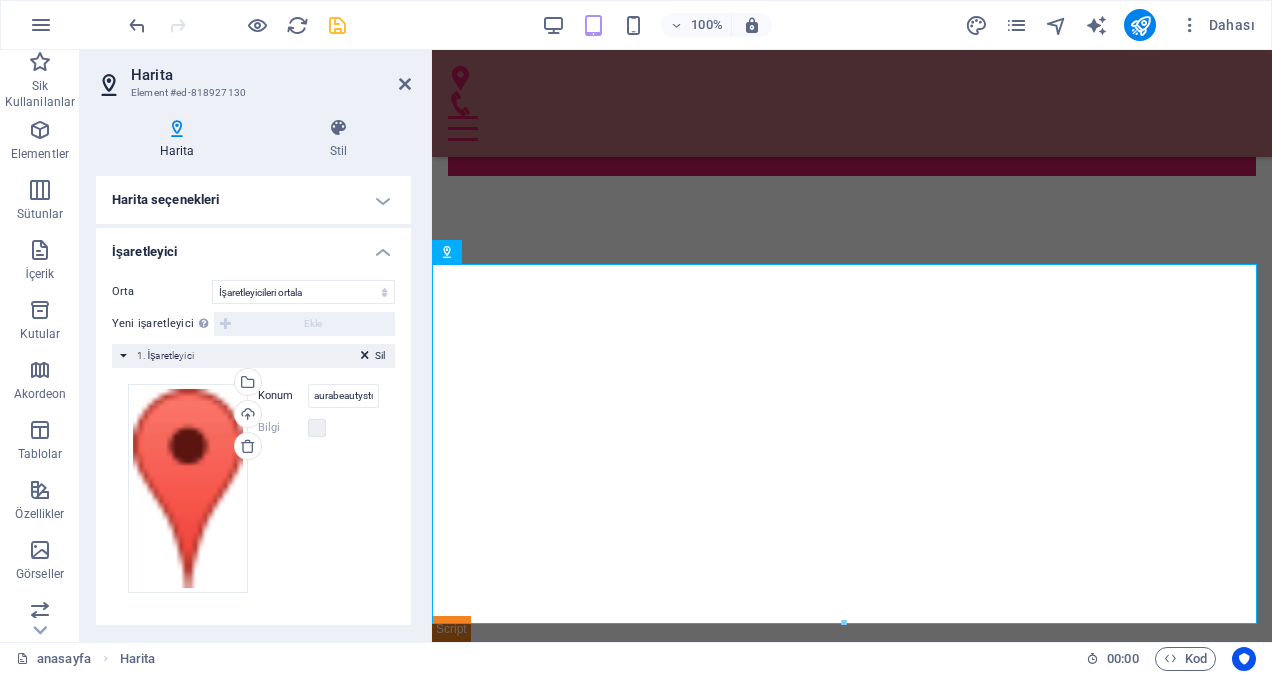 click at bounding box center (337, 25) 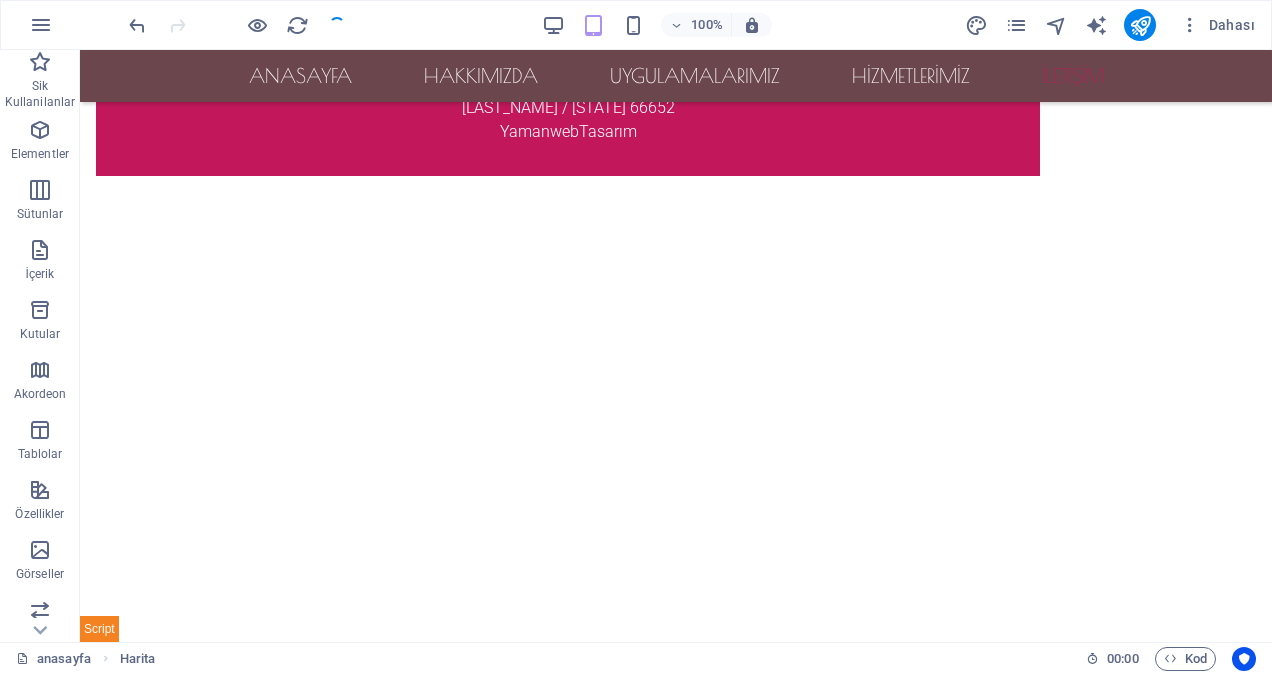 scroll, scrollTop: 3894, scrollLeft: 0, axis: vertical 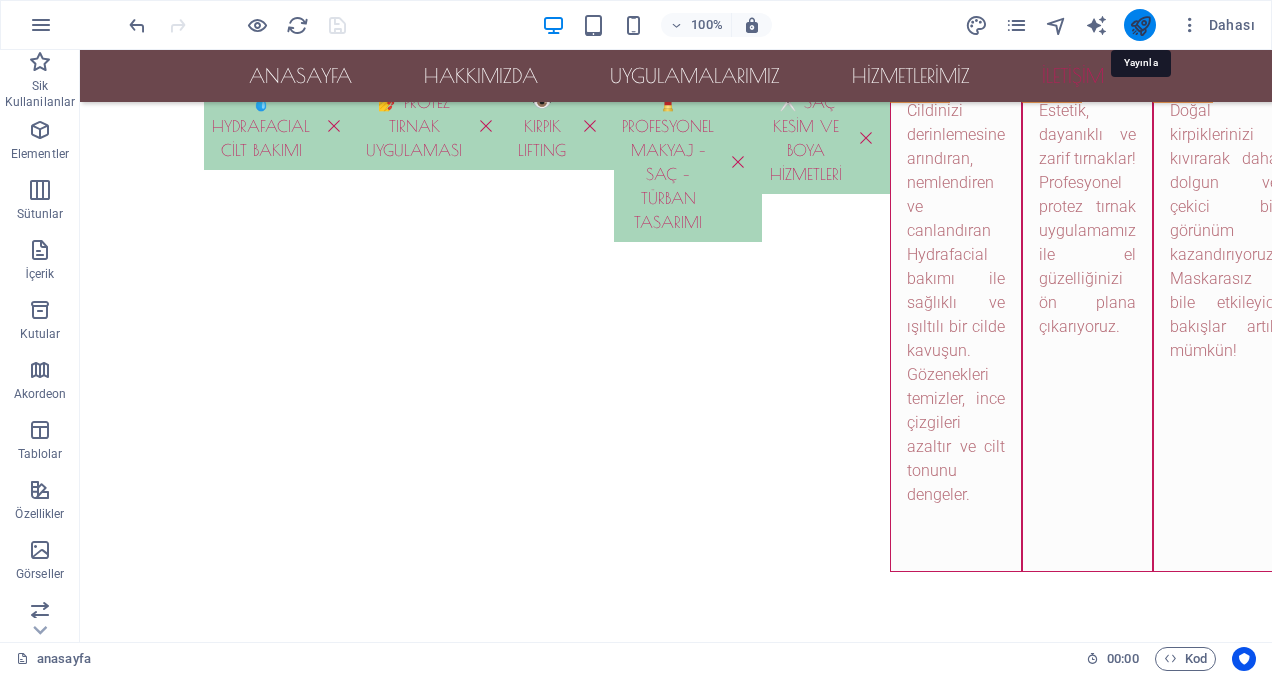 click at bounding box center [1140, 25] 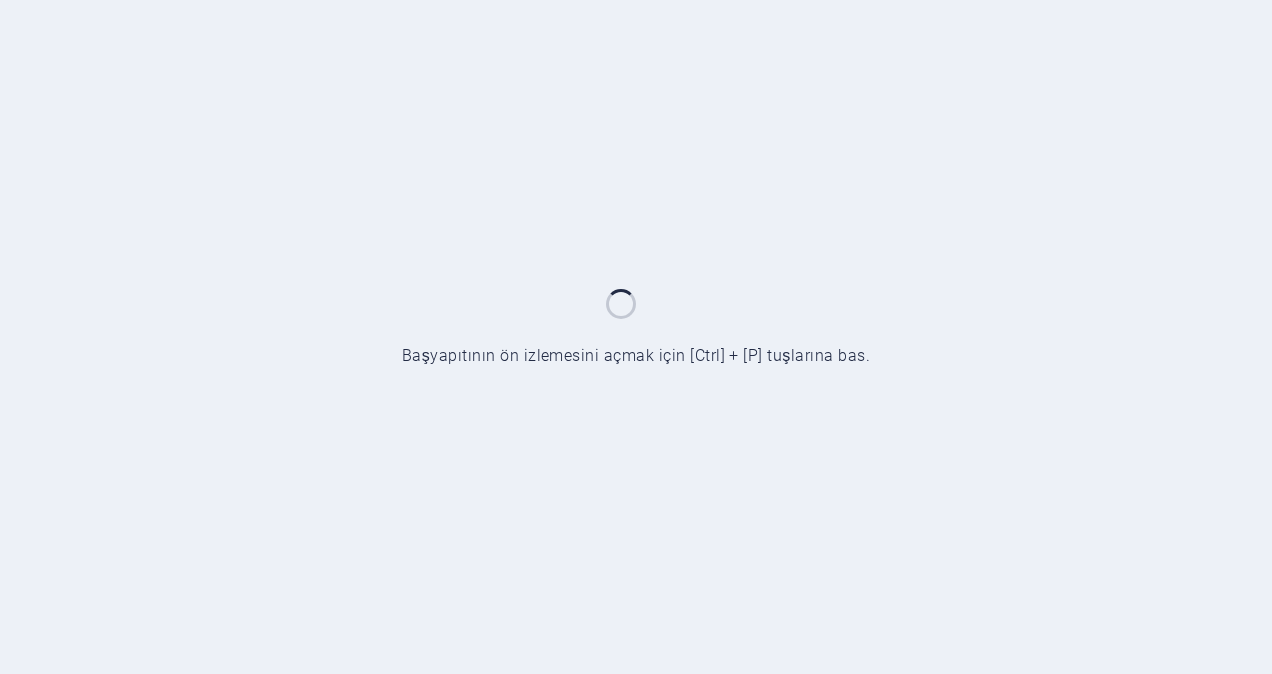 scroll, scrollTop: 0, scrollLeft: 0, axis: both 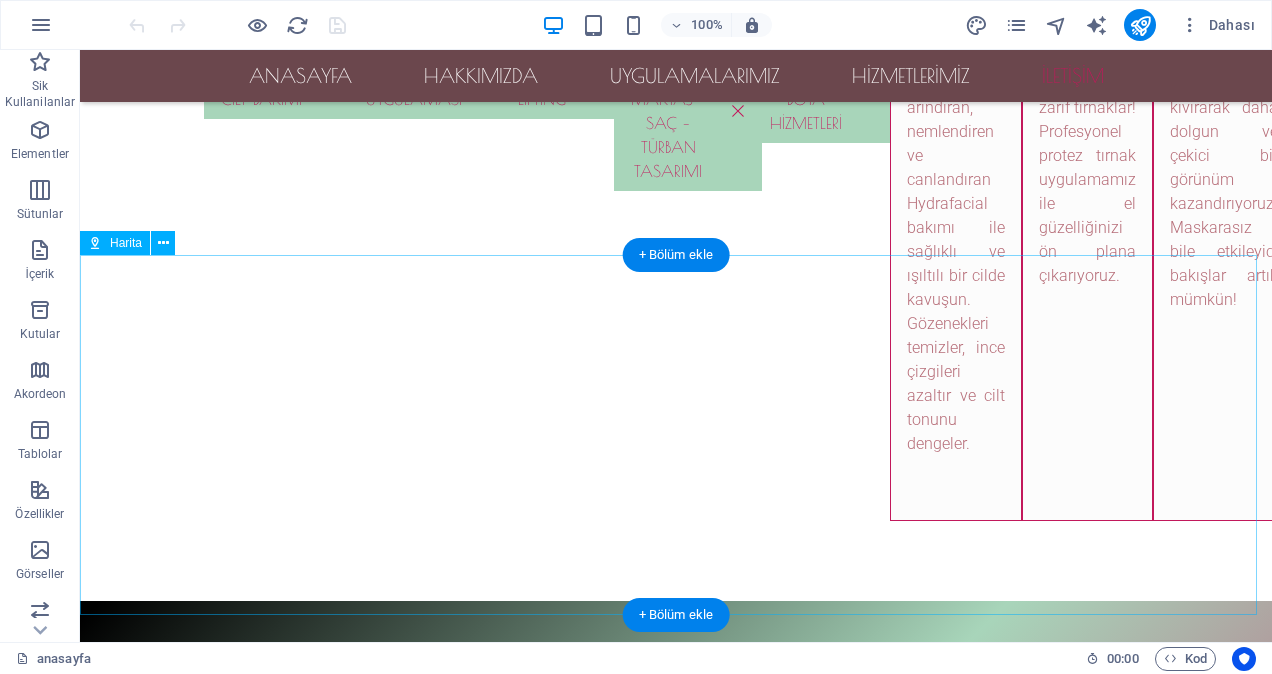 click at bounding box center (676, 2351) 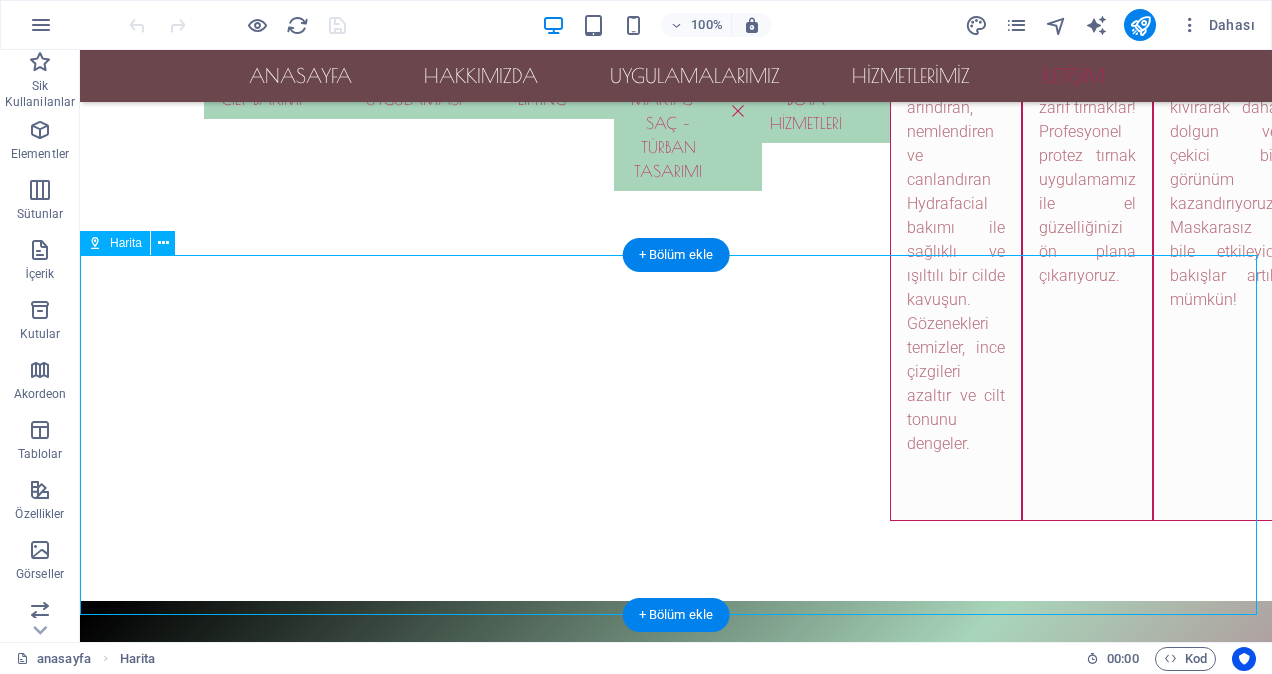 click at bounding box center (676, 2351) 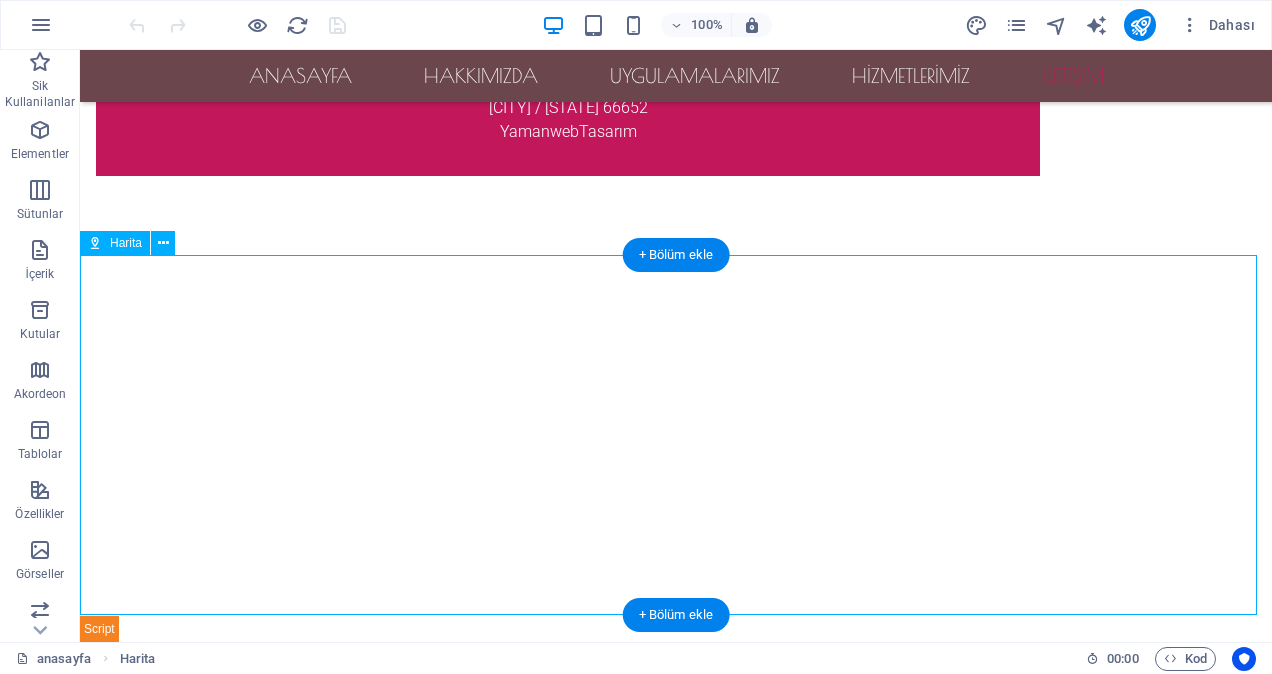 select on "1" 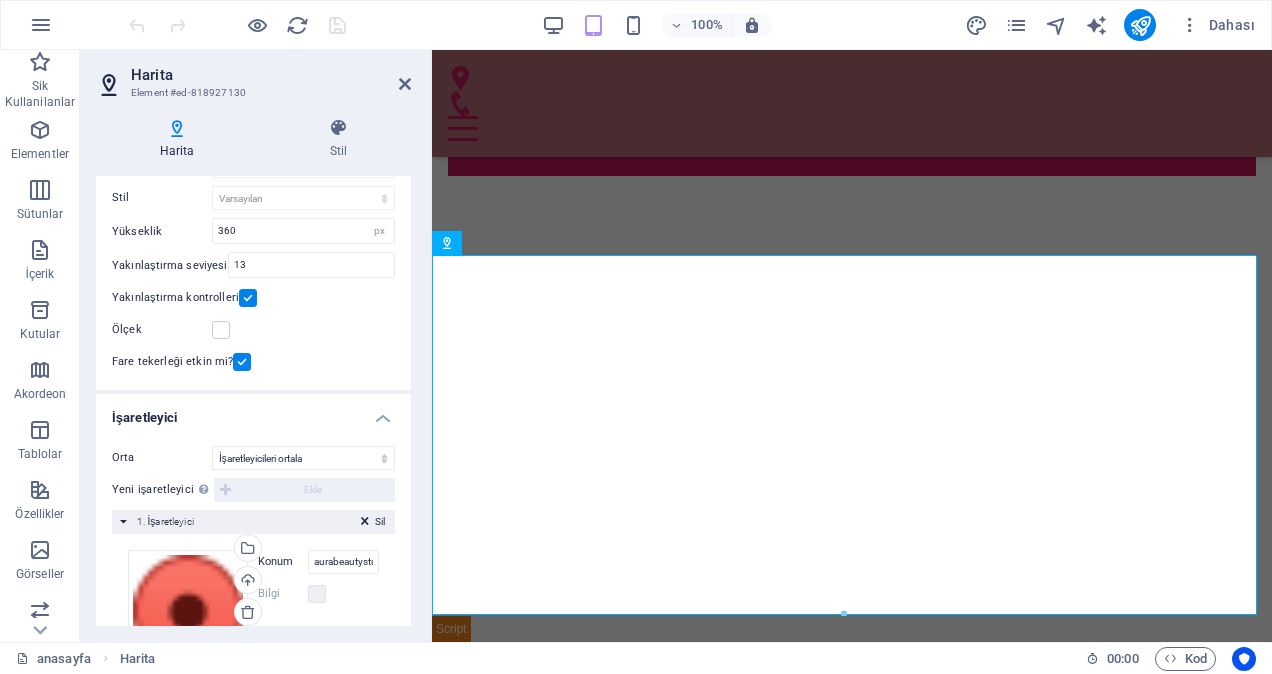 scroll, scrollTop: 200, scrollLeft: 0, axis: vertical 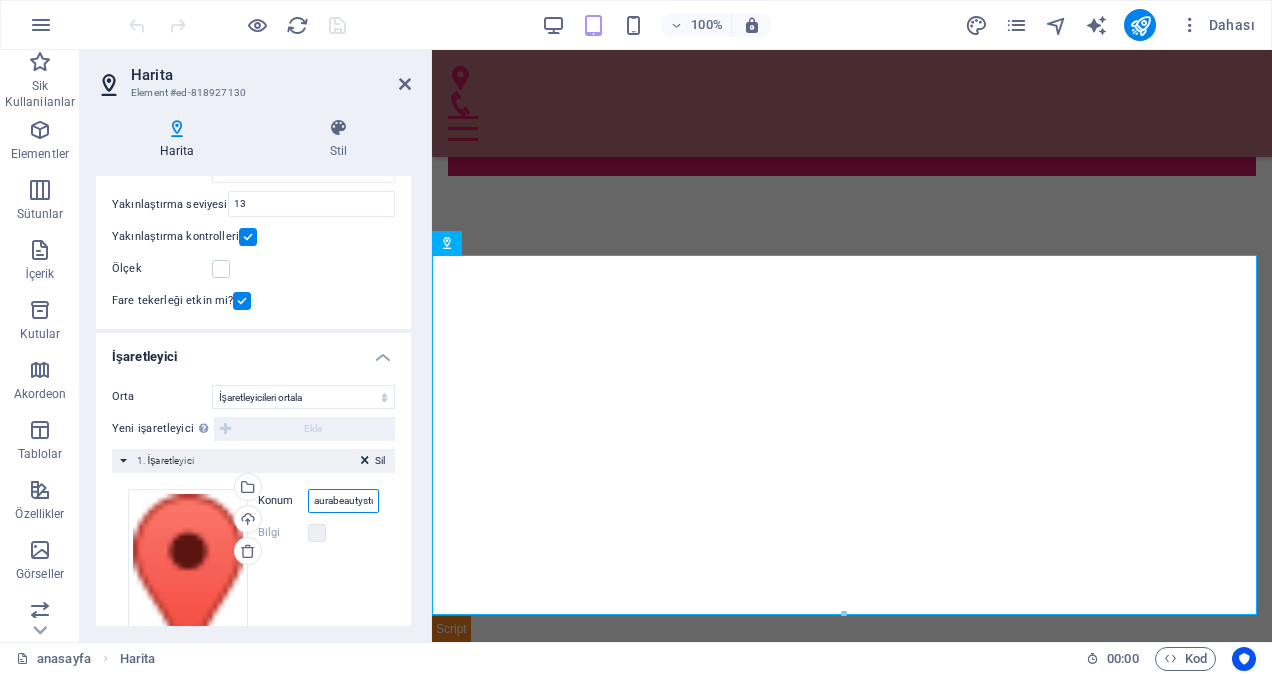 click on "aurabeautystudio" at bounding box center (343, 501) 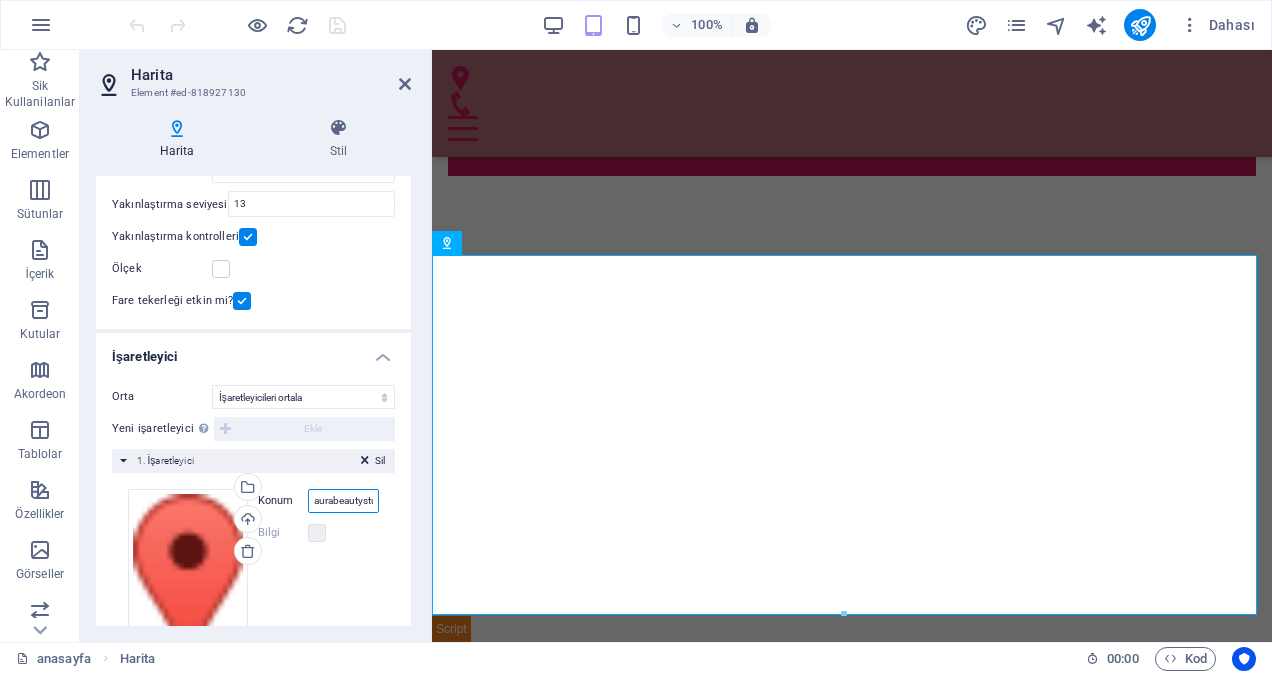 scroll, scrollTop: 294, scrollLeft: 0, axis: vertical 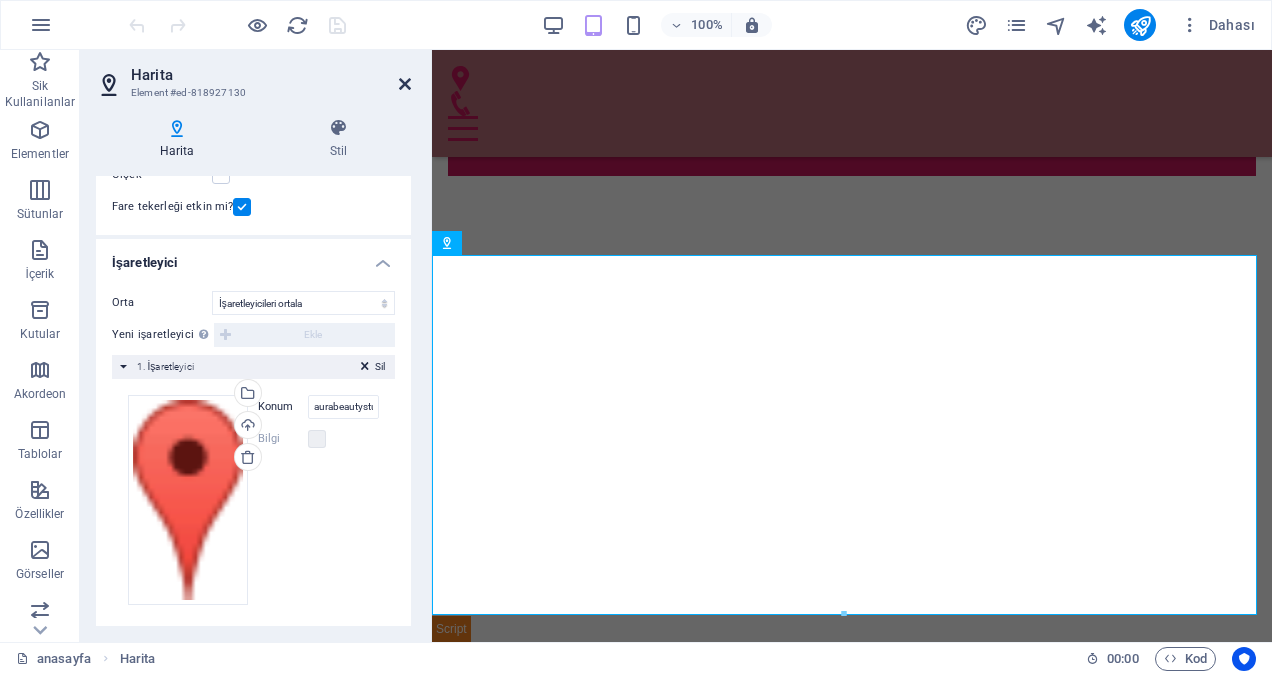 click on "Harita Element #ed-818927130 Harita Stil Harita seçenekleri Harita merkezi Harita, ekleme moduyla sınırlı. Tüm özellikleri etkinleştirmek için lütfen Dahası > SEO altında bir Google Haritalar API anahtarı sağlayın. Tür Sokak haritası Uydu görünümü Sokaklar ile uydu görünümü Arazi haritası Stil Varsayılan Renklendir Soluk Şafak İnce Gri Tonlama Grinin Tonları Apple Haritalar Açık Deniz Midnight Commander Light Monochrome Kağıt Nötr Mavi Altın İpuçları Siyah Beyaz Etiket yok Renk Yükseklik 360 px Yakınlaştırma seviyesi 13 Yakınlaştırma kontrolleri Ölçek Fare tekerleği etkin mi? İşaretleyici Orta Ortalama İşaretleyicileri ortala İşaretleyicileri ortala ve yakınlaştır Yeni işaretleyici Bu özelliği etkinleştirmek için lütfen web sitesi ayarlarında bir Google Haritalar API anahtarı sağlayın. Ekle Sil 1. İşaretleyici Dosyaları buraya sürükleyin, dosyaları seçmek için tıklayın veya Yükle Konum aurabeautystudio Genişlik otomatik px Bilgi 8" at bounding box center (256, 346) 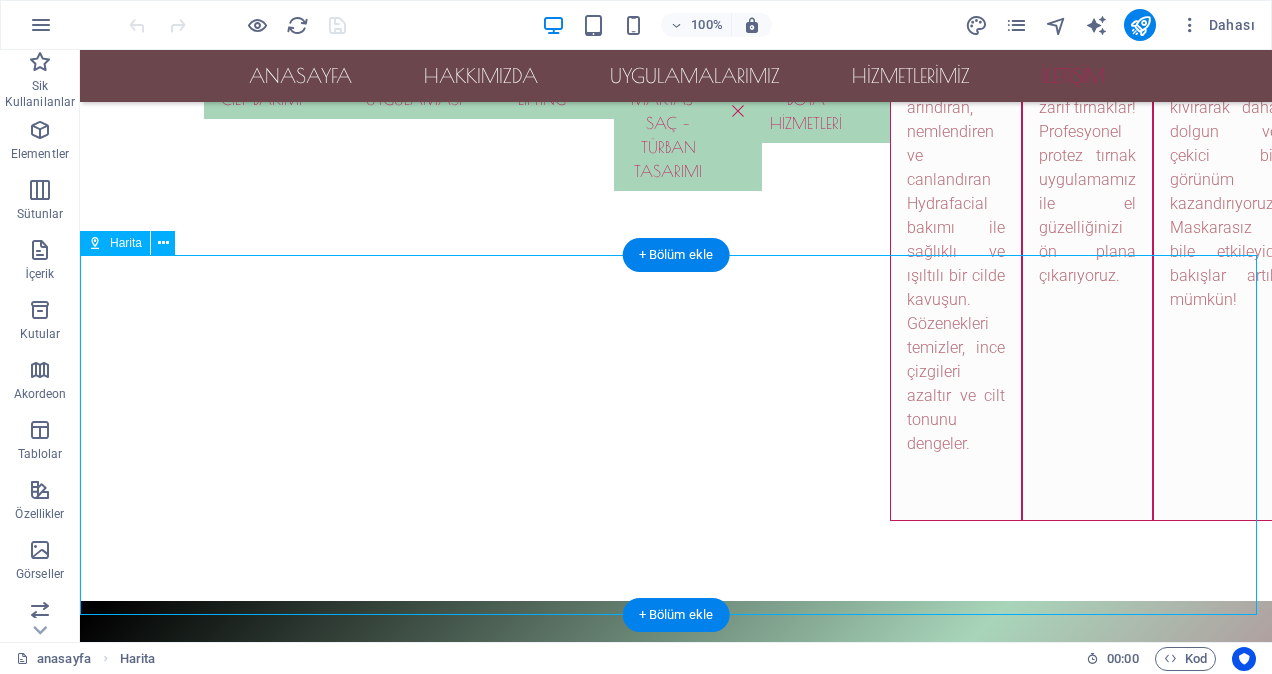 click at bounding box center [676, 2351] 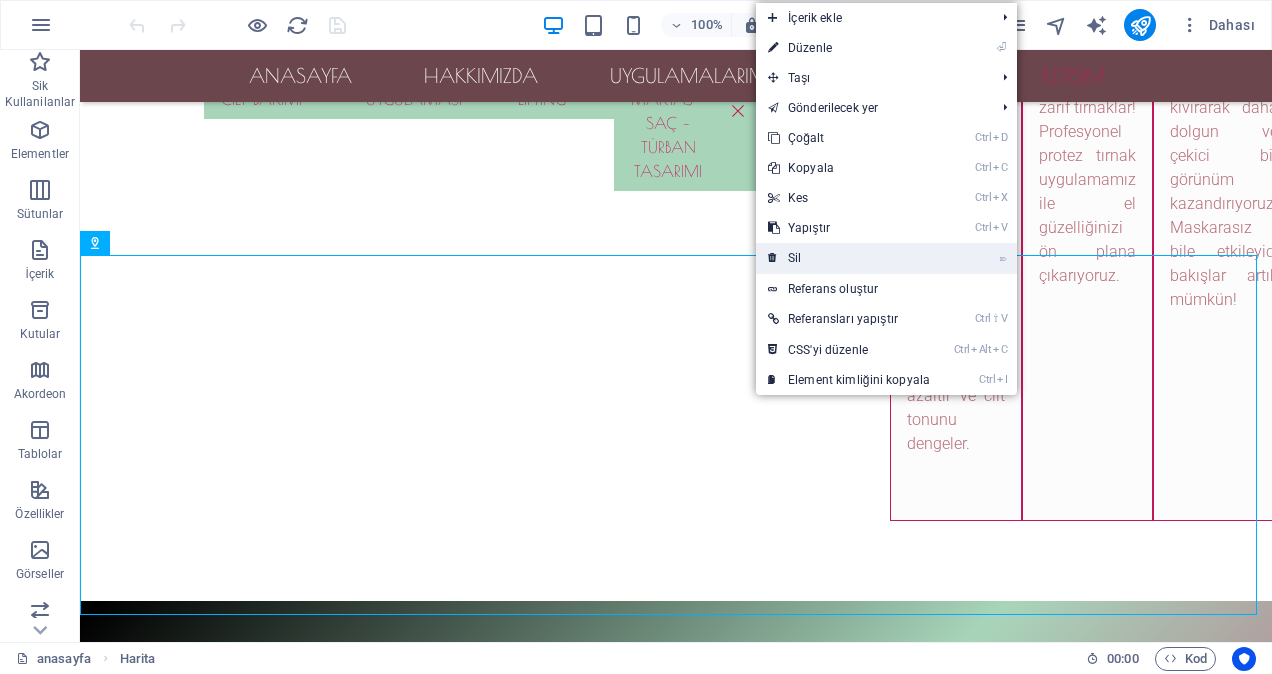 click on "⌦  Sil" at bounding box center (849, 258) 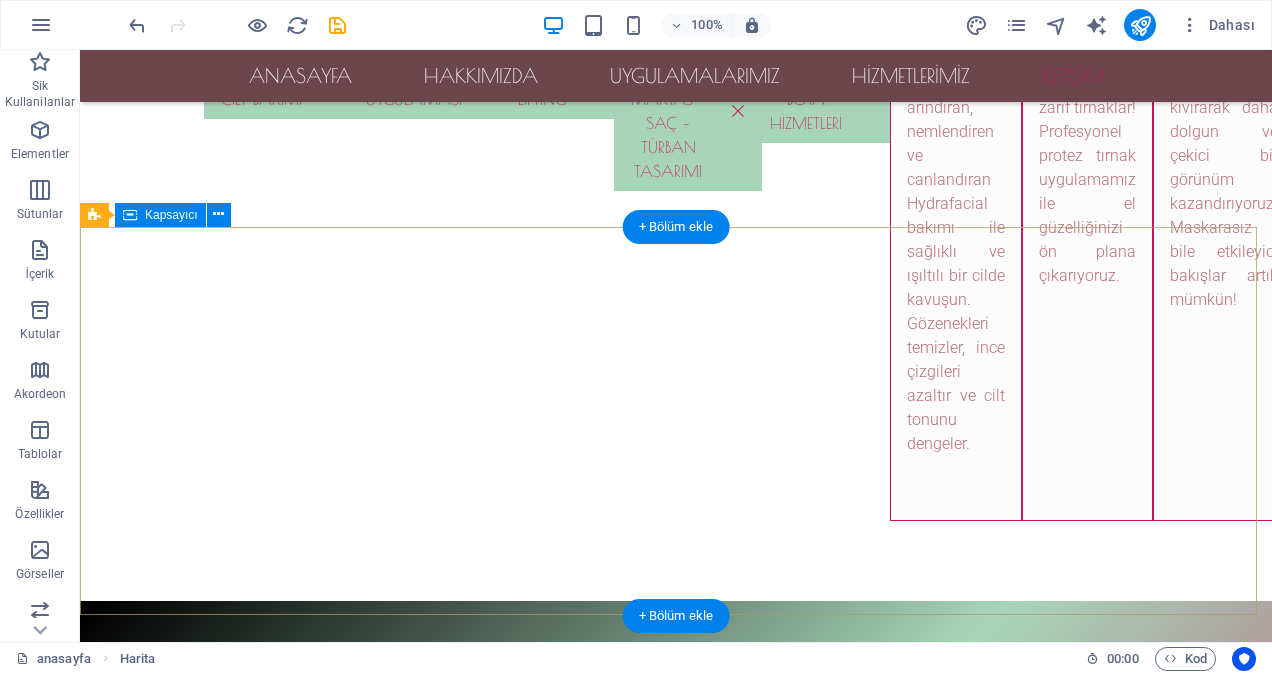 scroll, scrollTop: 3561, scrollLeft: 0, axis: vertical 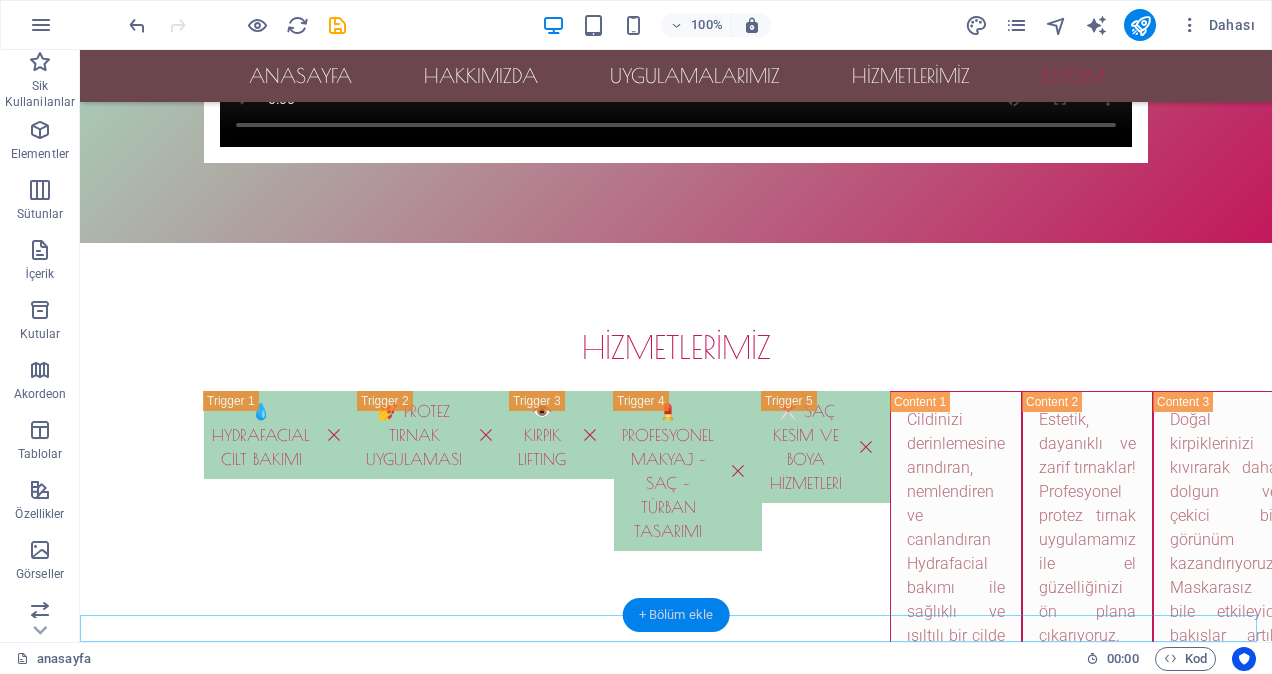 drag, startPoint x: 231, startPoint y: 549, endPoint x: 670, endPoint y: 609, distance: 443.08127 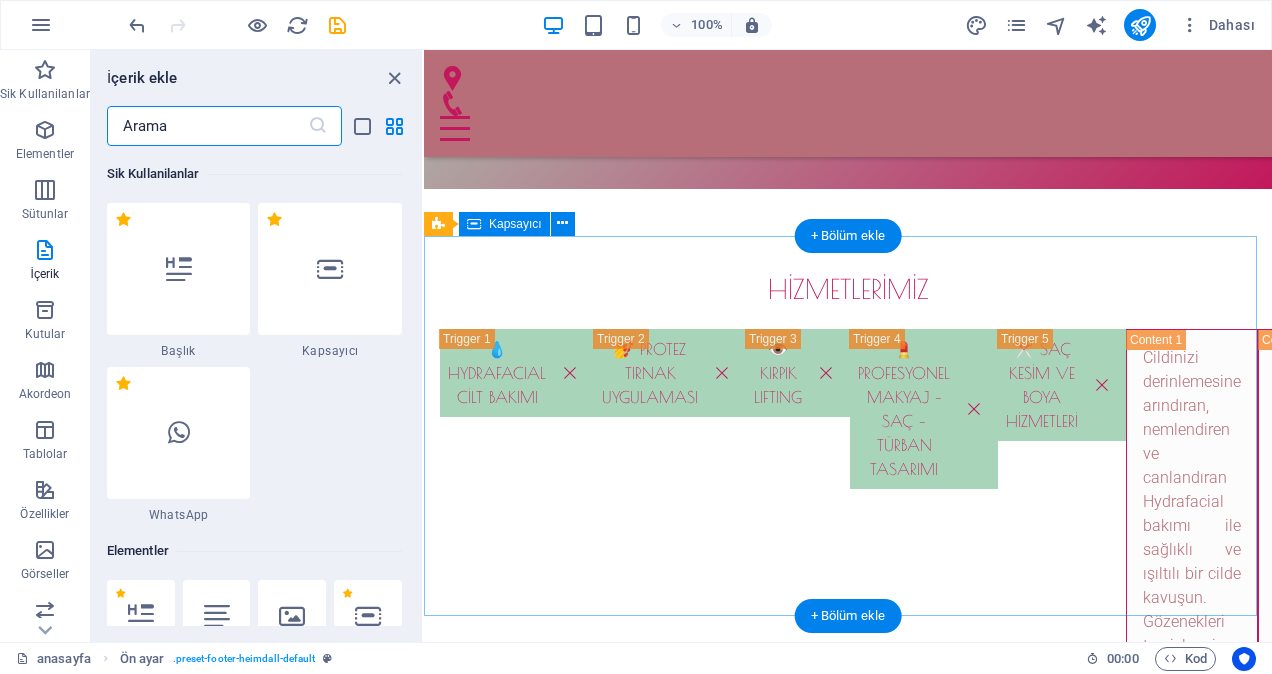 scroll, scrollTop: 6914, scrollLeft: 0, axis: vertical 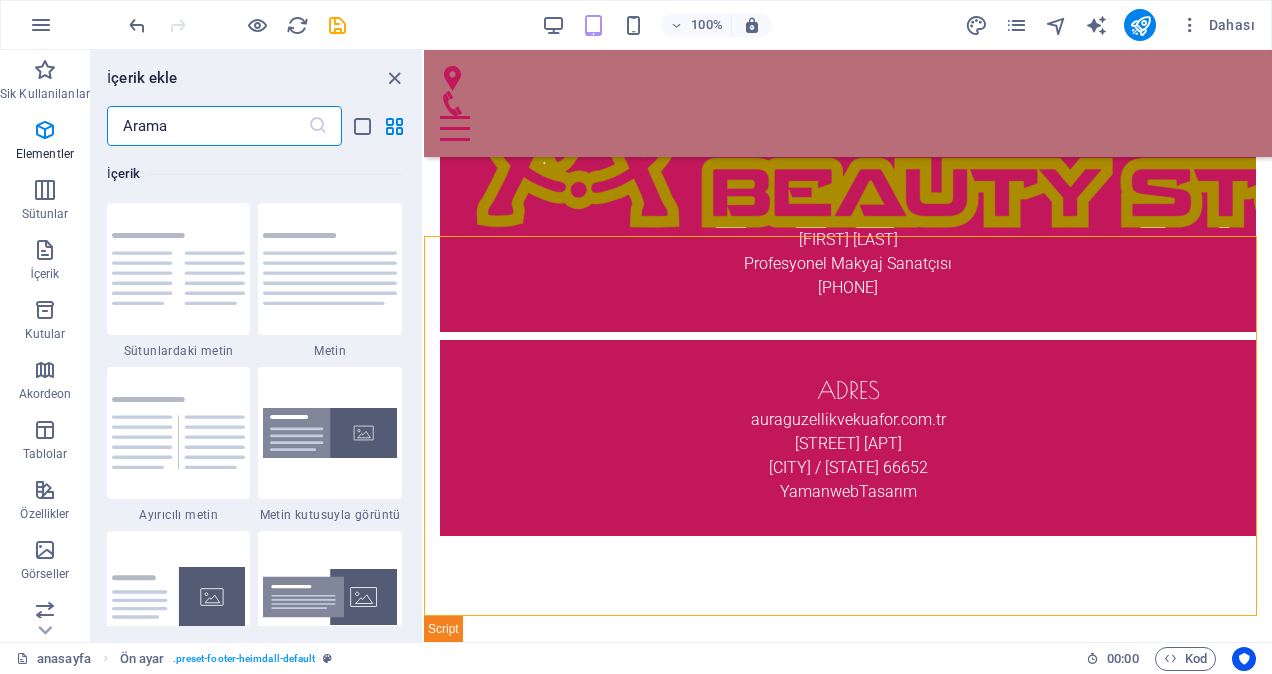 click at bounding box center [207, 126] 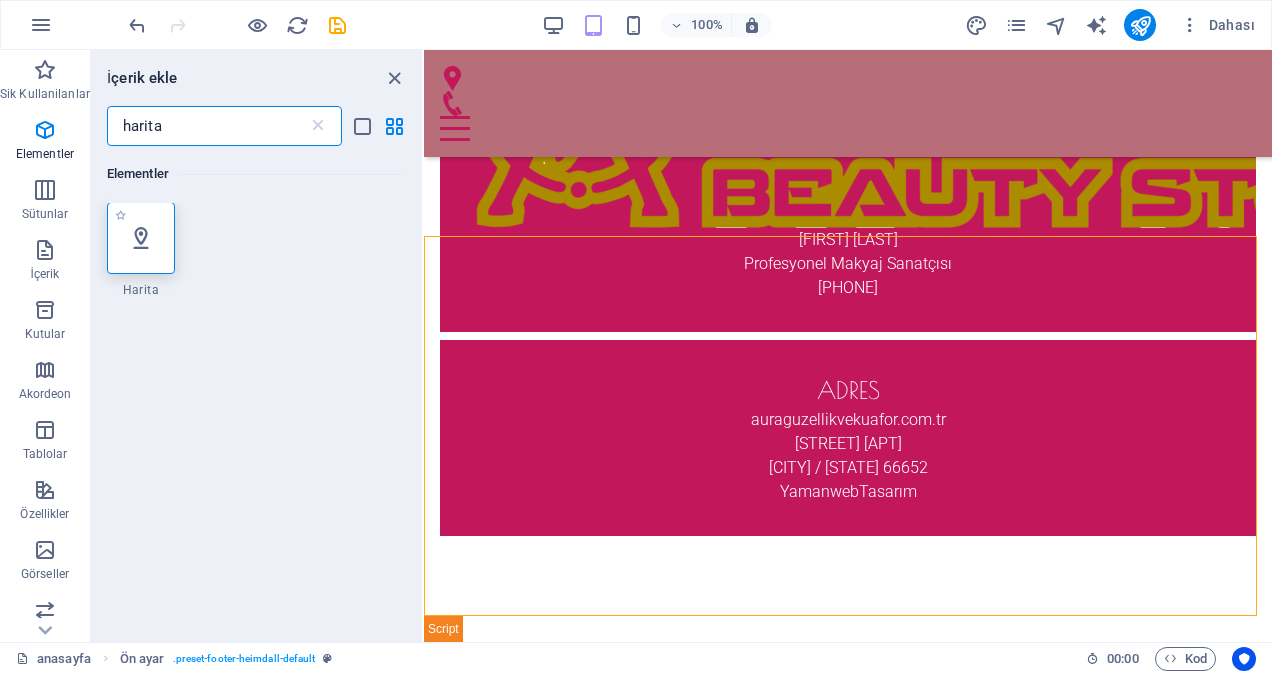 scroll, scrollTop: 0, scrollLeft: 0, axis: both 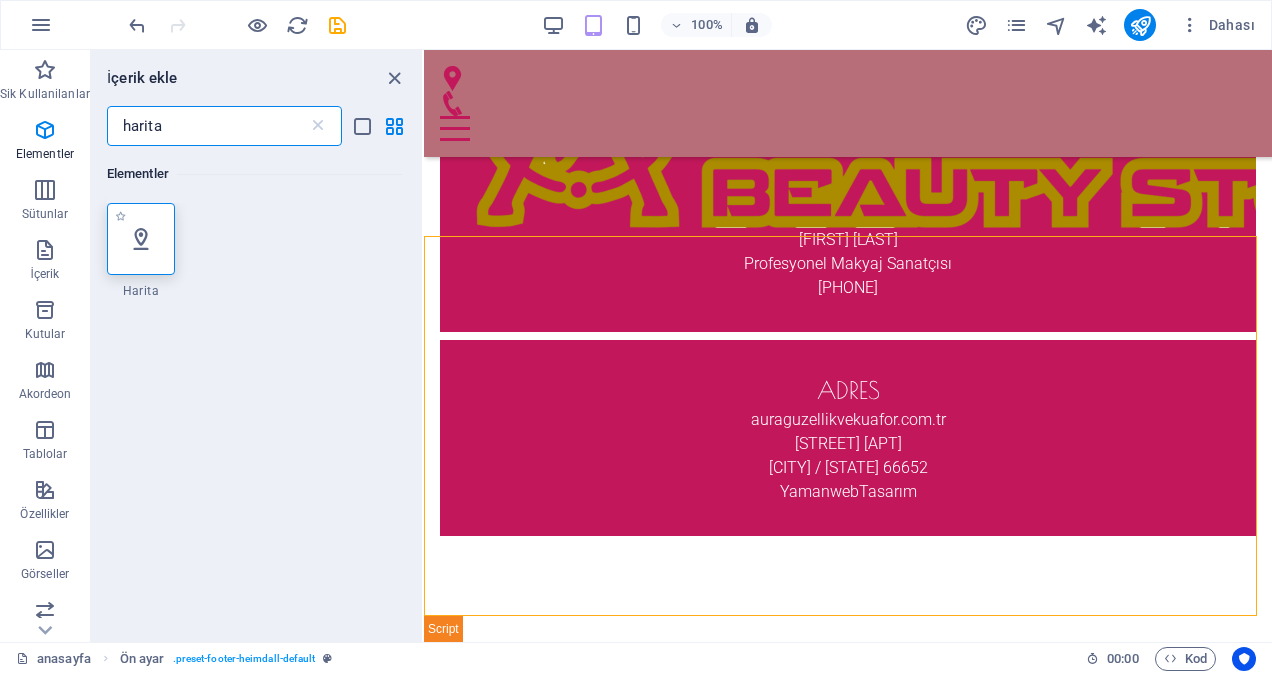 type on "harita" 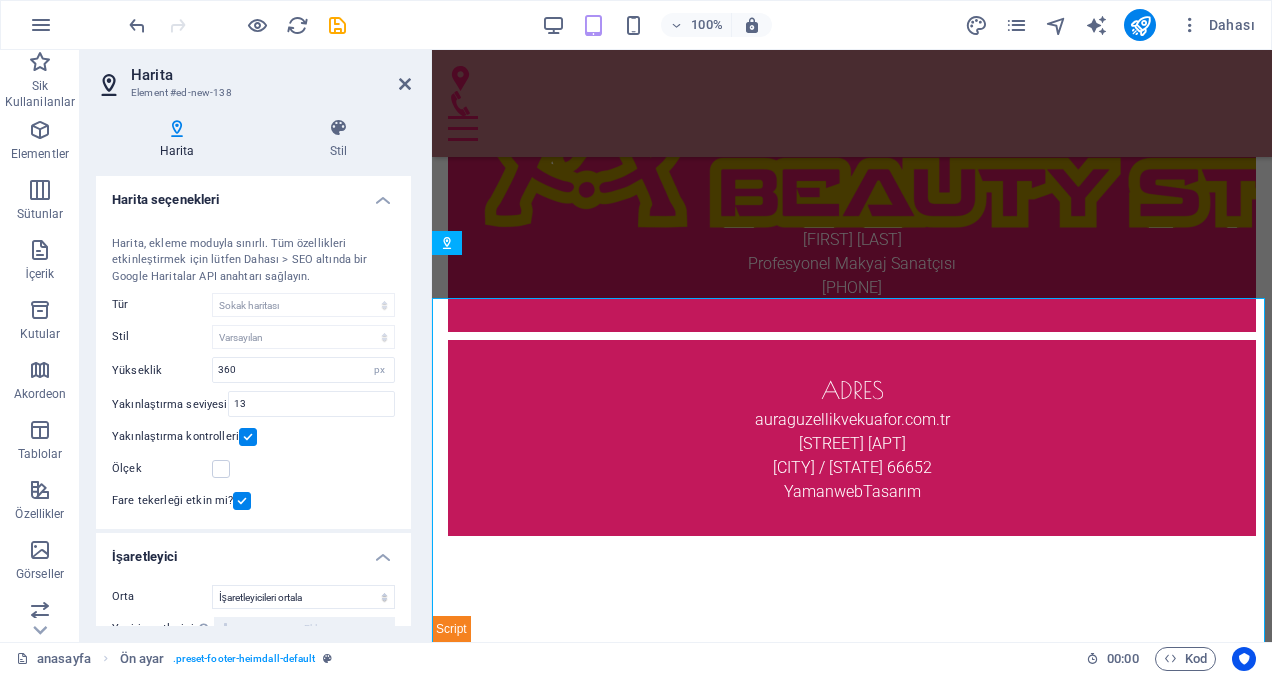 scroll, scrollTop: 7232, scrollLeft: 0, axis: vertical 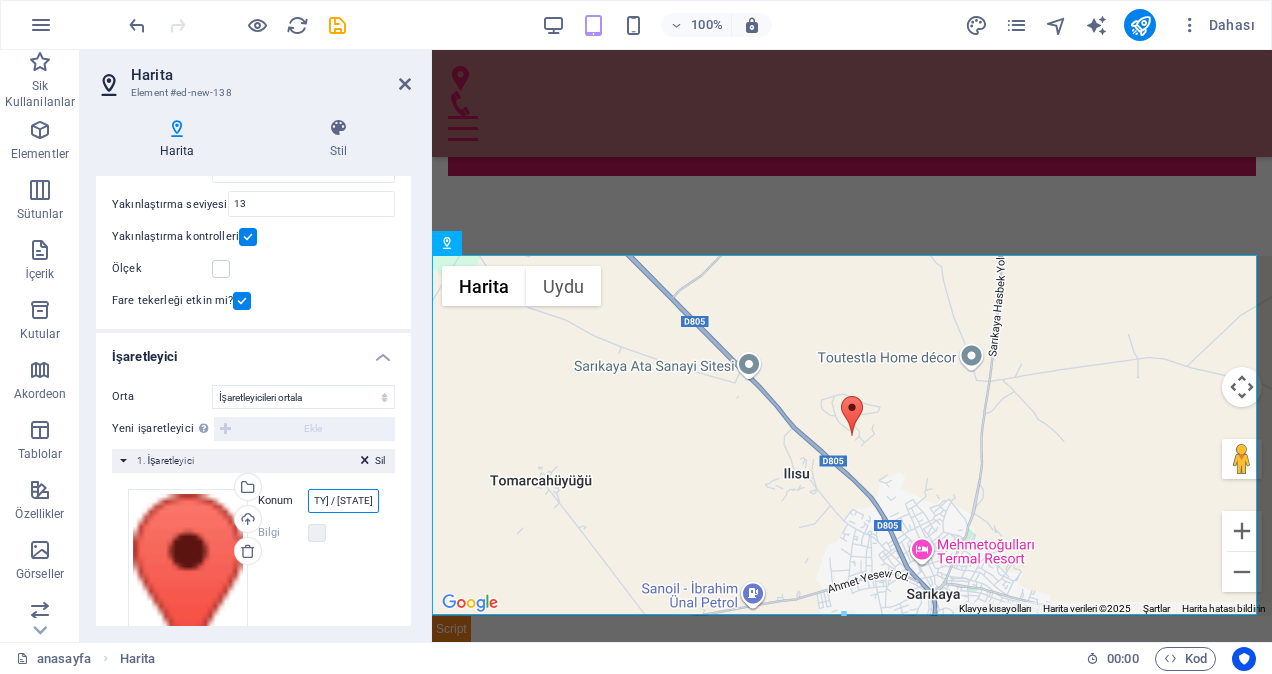 drag, startPoint x: 306, startPoint y: 503, endPoint x: 421, endPoint y: 514, distance: 115.52489 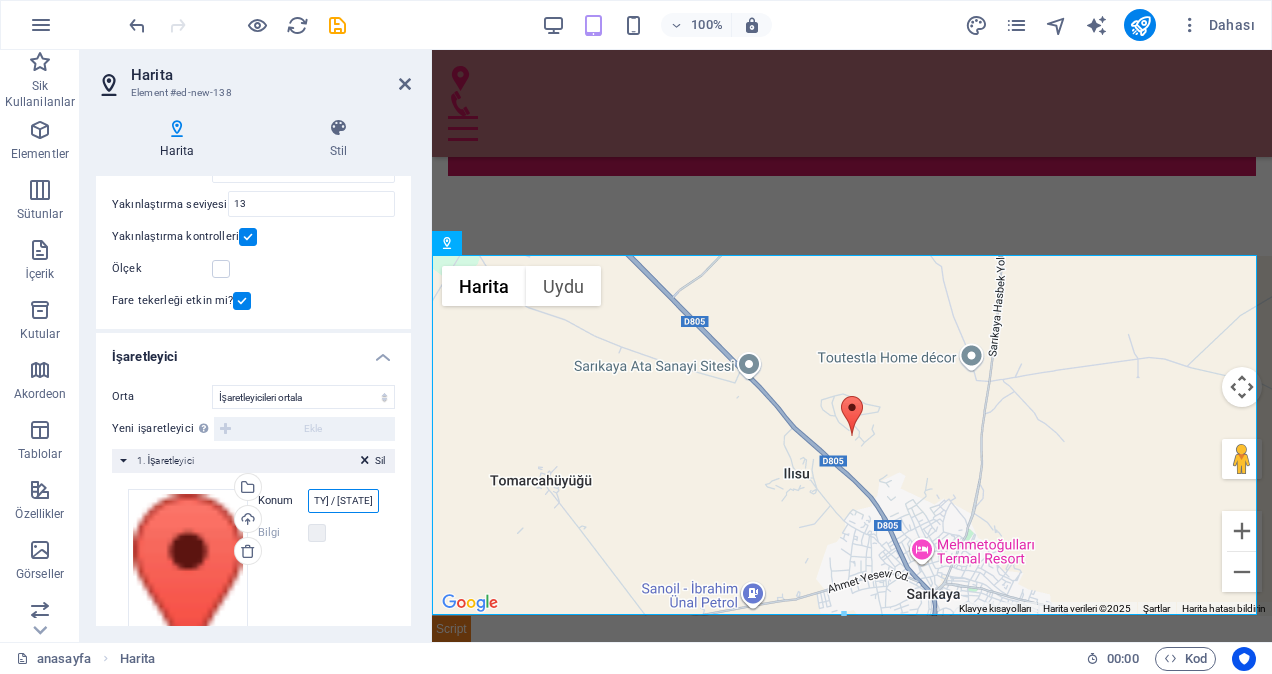 paste on "aurabeautystudio" 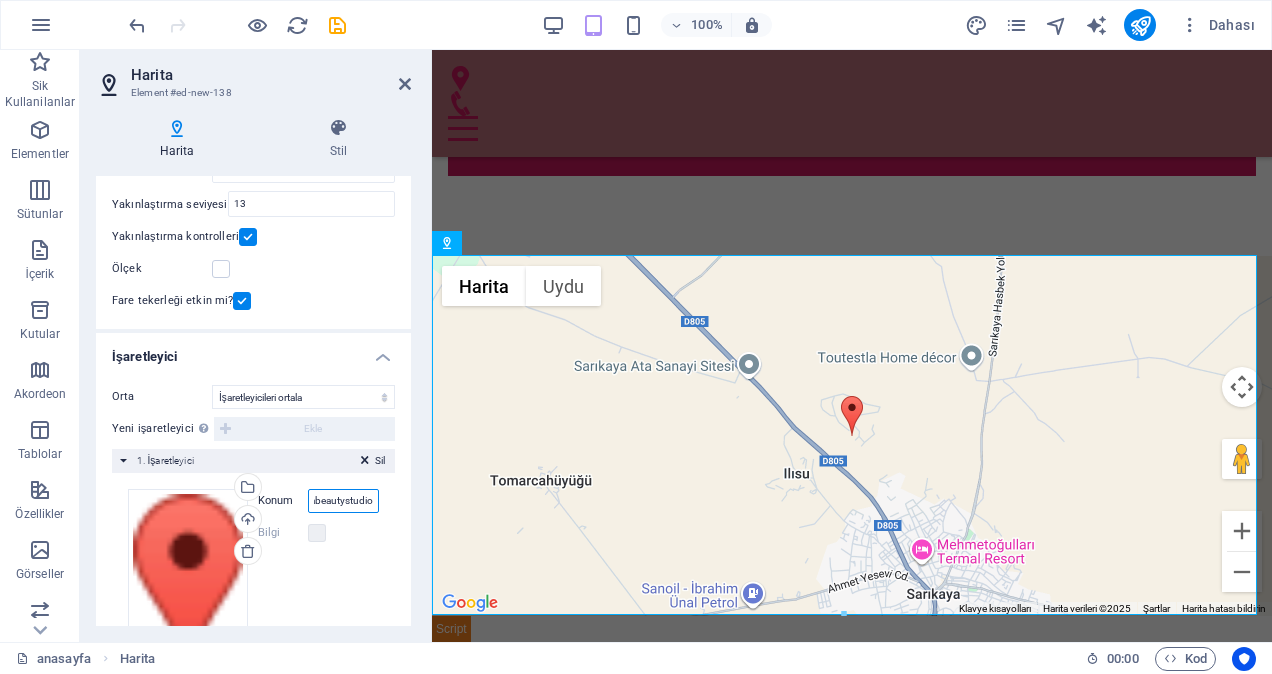scroll, scrollTop: 0, scrollLeft: 16, axis: horizontal 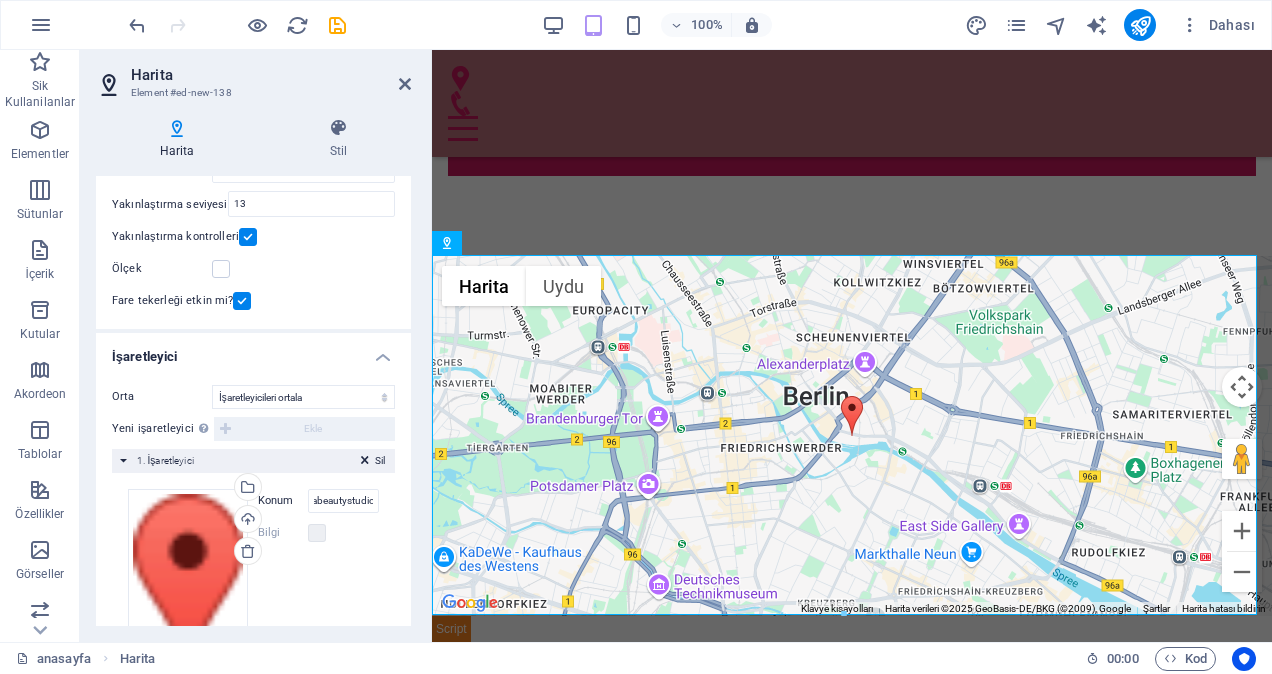 click on "Bilgi" at bounding box center (318, 533) 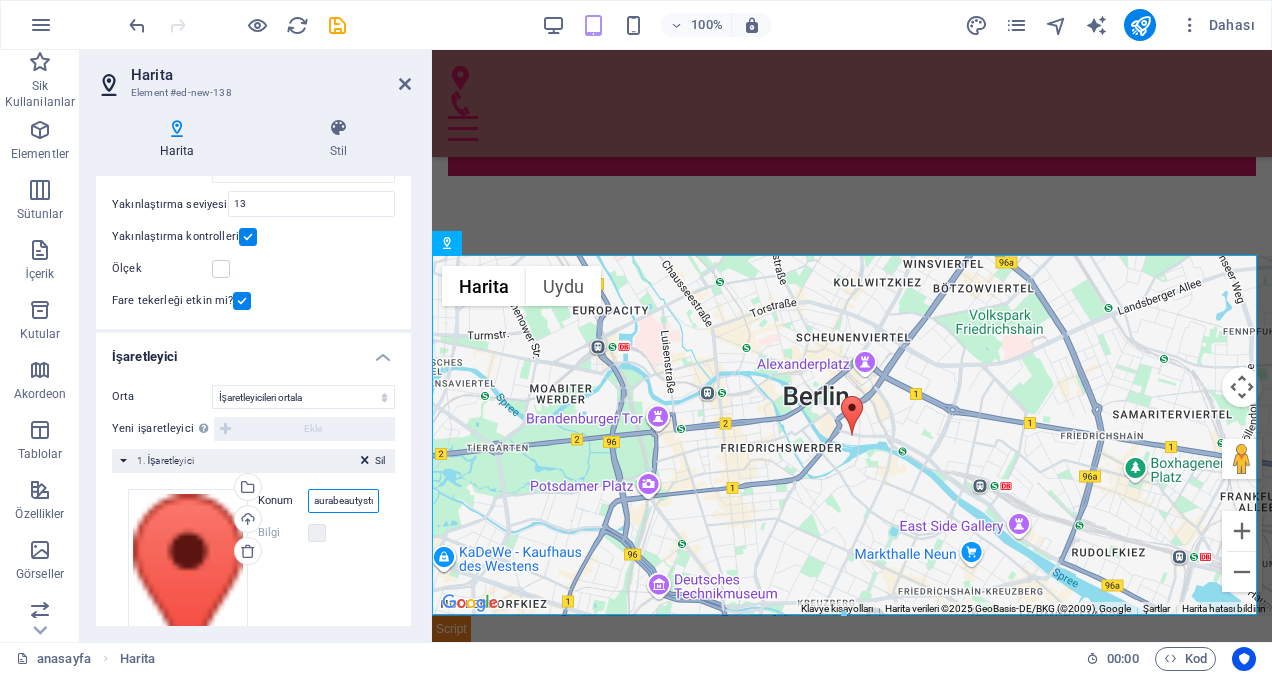 scroll, scrollTop: 0, scrollLeft: 16, axis: horizontal 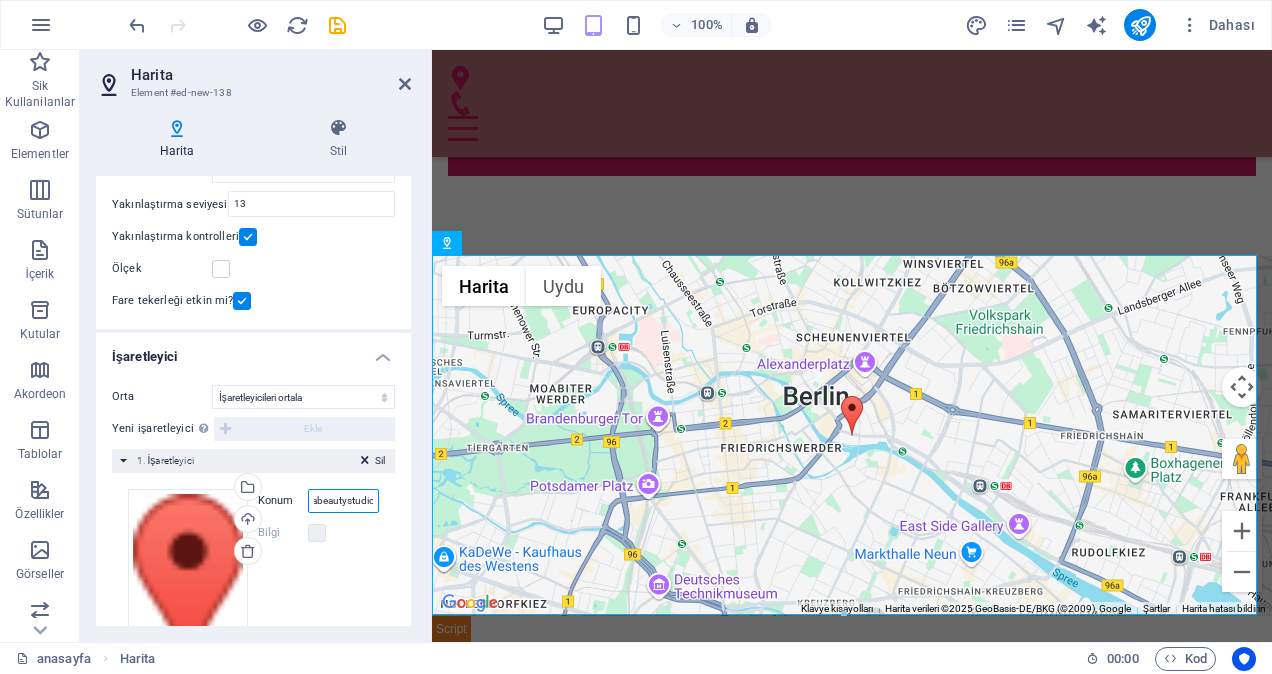 drag, startPoint x: 345, startPoint y: 498, endPoint x: 386, endPoint y: 498, distance: 41 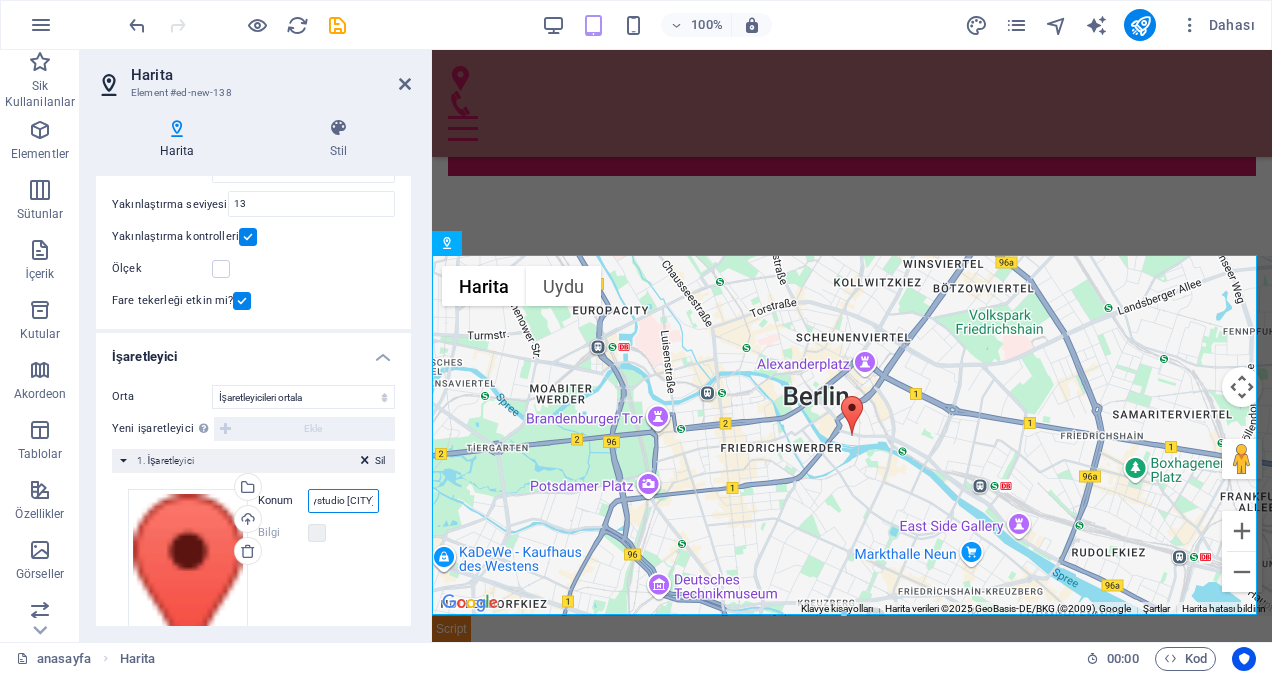 scroll, scrollTop: 0, scrollLeft: 56, axis: horizontal 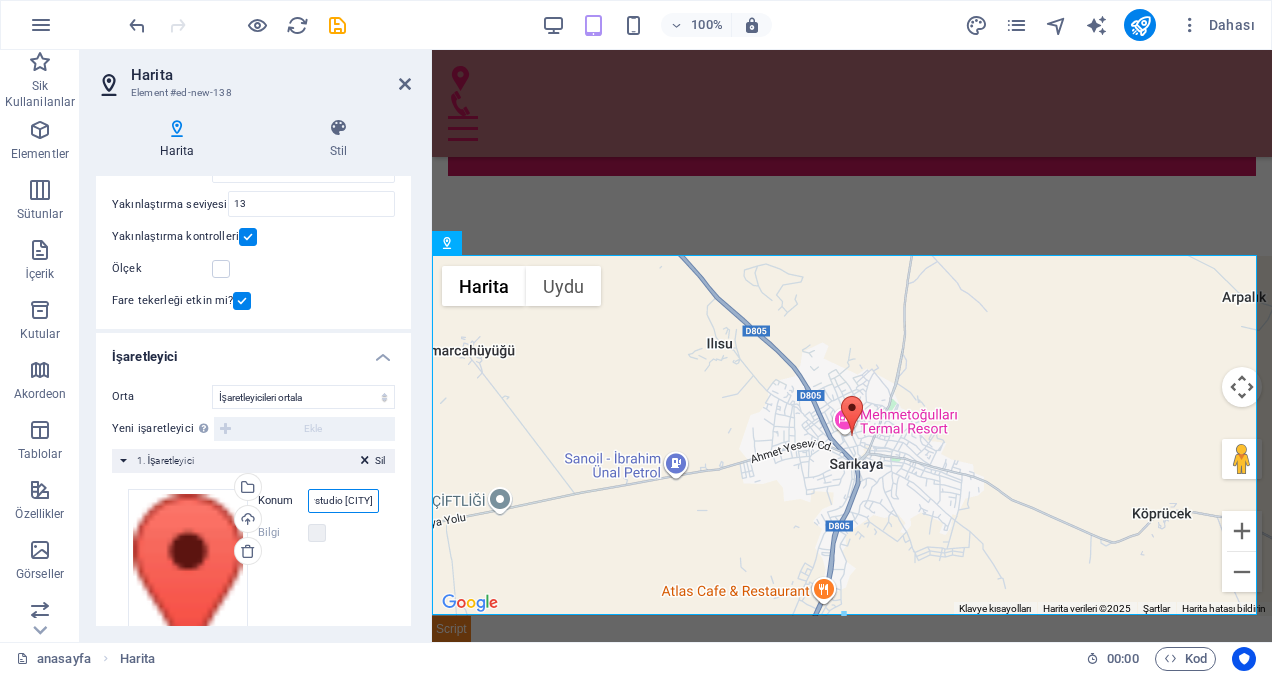 type on "aurabeautystudio sarıkaya" 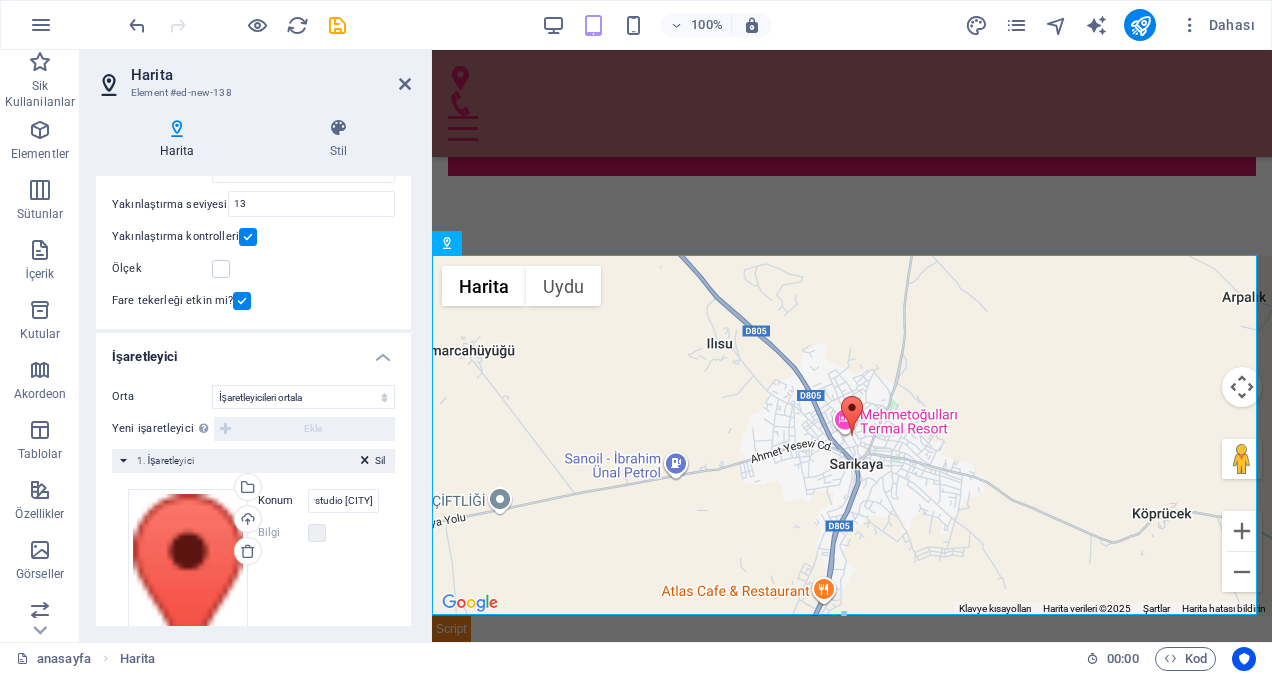 click on "Dosyaları buraya sürükleyin, dosyaları seçmek için tıklayın veya Dosyalardan ya da ücretsiz stok fotoğraf ve videolarımızdan dosyalar seçin Dosya yöneticisinden, stok fotoğraflardan dosyalar seçin veya dosya(lar) yükleyin Yükle Konum aurabeautystudio sarıkaya Genişlik otomatik px Bilgi Açıldı mı? Başlık auraguzellikvekuafor.com.tr SEO Tanımı Paragraph Format Normal Heading 1 Heading 2 Heading 3 Heading 4 Heading 5 Heading 6 Code Font Family Arial Georgia Impact Tahoma Times New Roman Verdana Font Size 8 9 10 11 12 14 18 24 30 36 48 60 72 96 Bold Italic Underline Strikethrough Colors Icons Align Left Align Center Align Right Align Justify Unordered List Ordered List Insert Link Clear Formatting HTML" at bounding box center (253, 594) 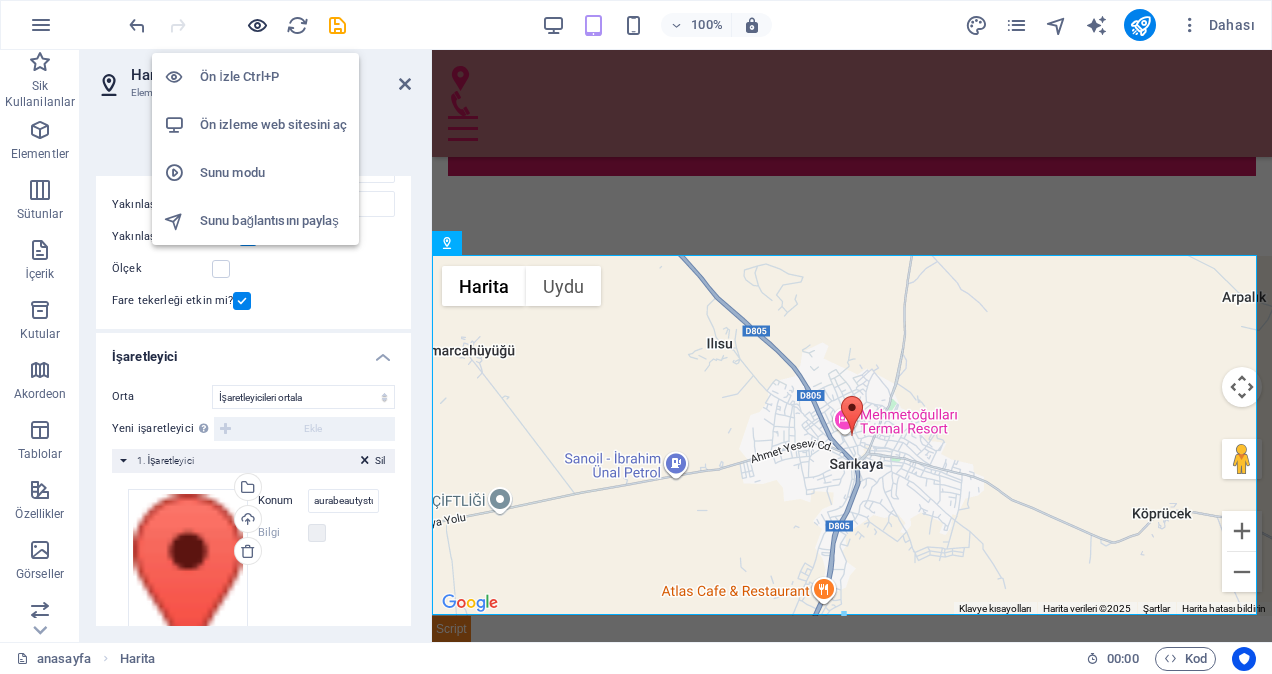 click at bounding box center [257, 25] 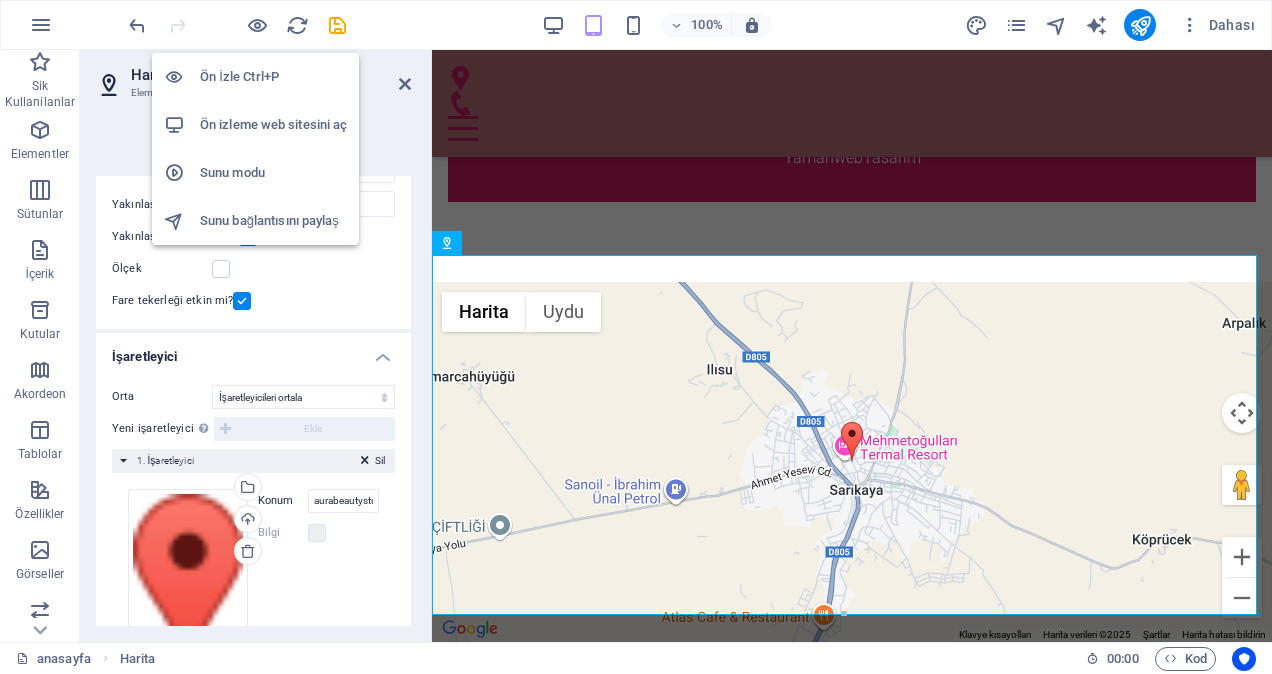 scroll, scrollTop: 3222, scrollLeft: 0, axis: vertical 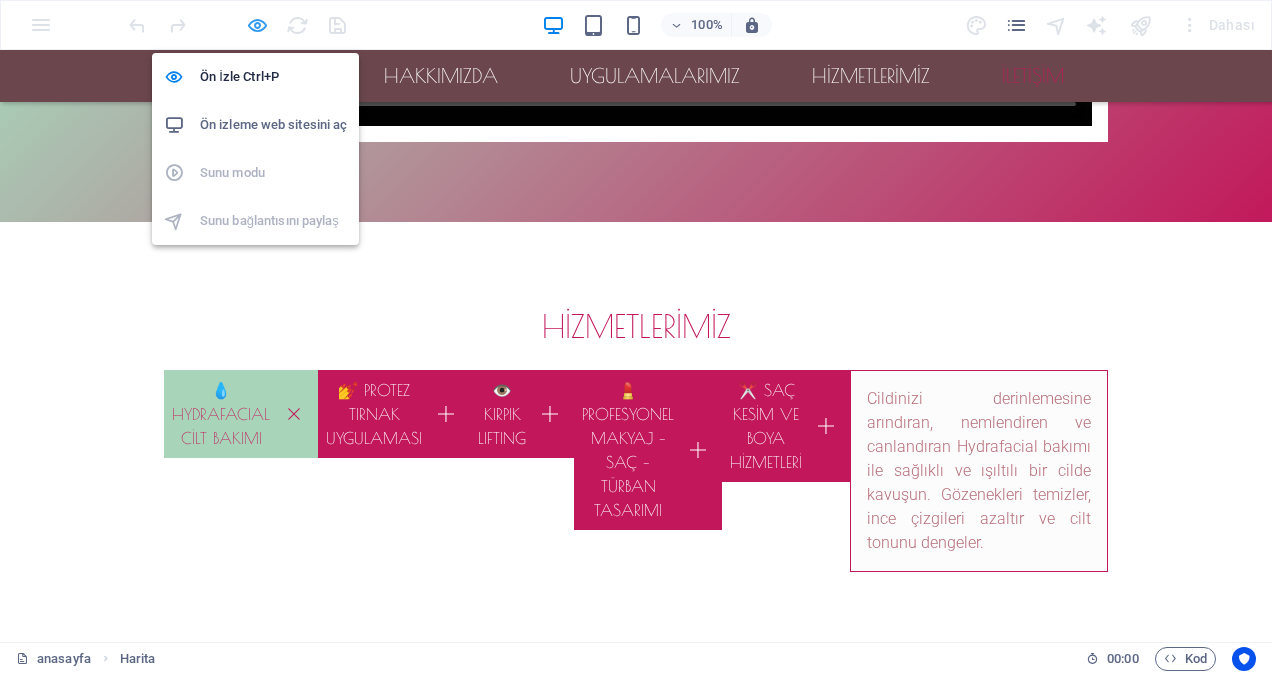 click at bounding box center (257, 25) 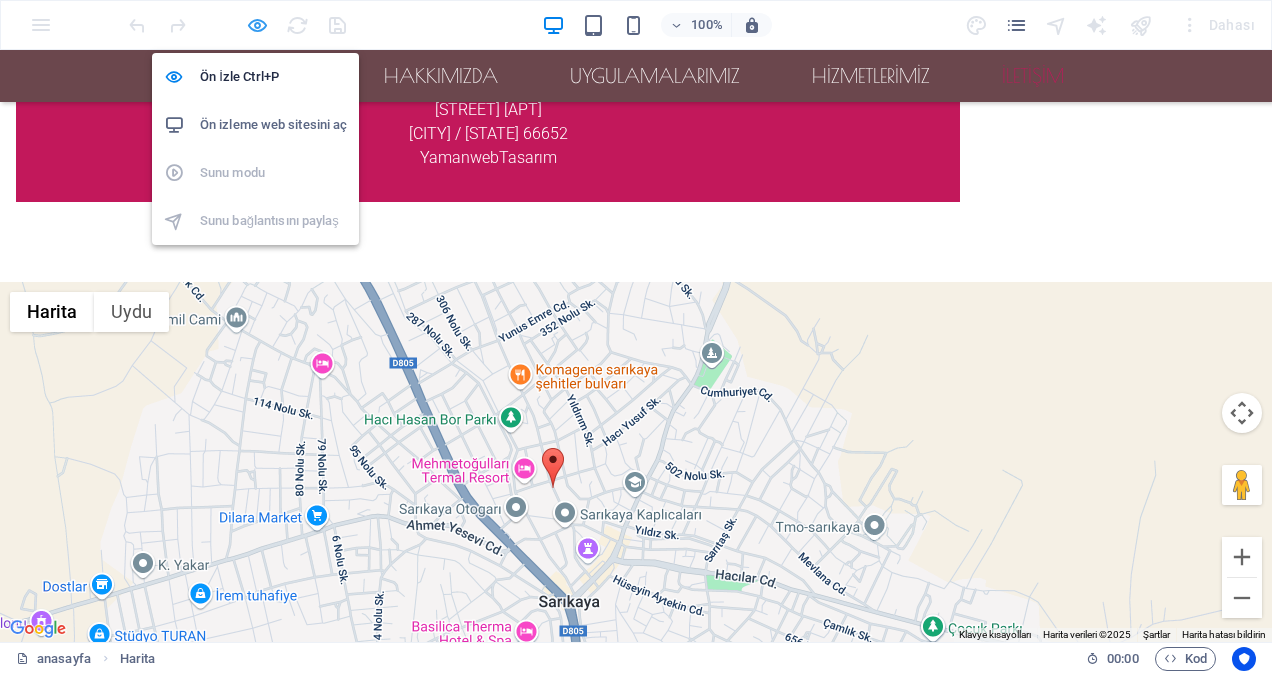 select on "1" 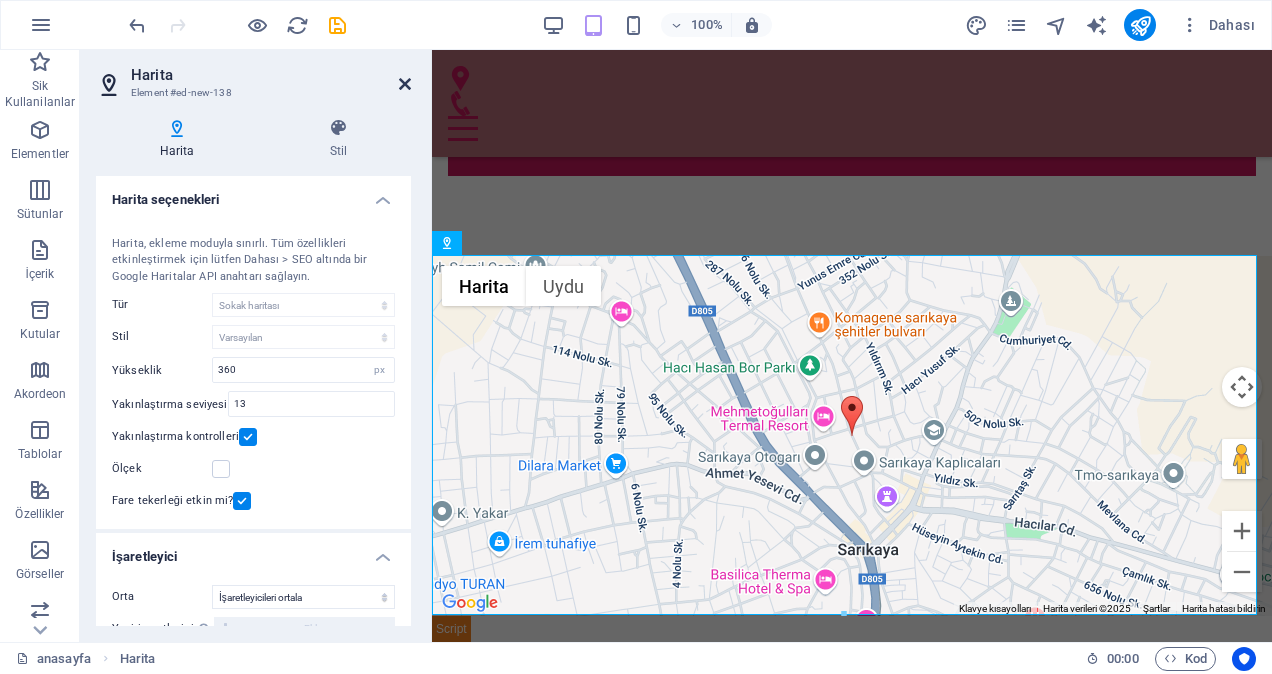 drag, startPoint x: 403, startPoint y: 79, endPoint x: 323, endPoint y: 30, distance: 93.813644 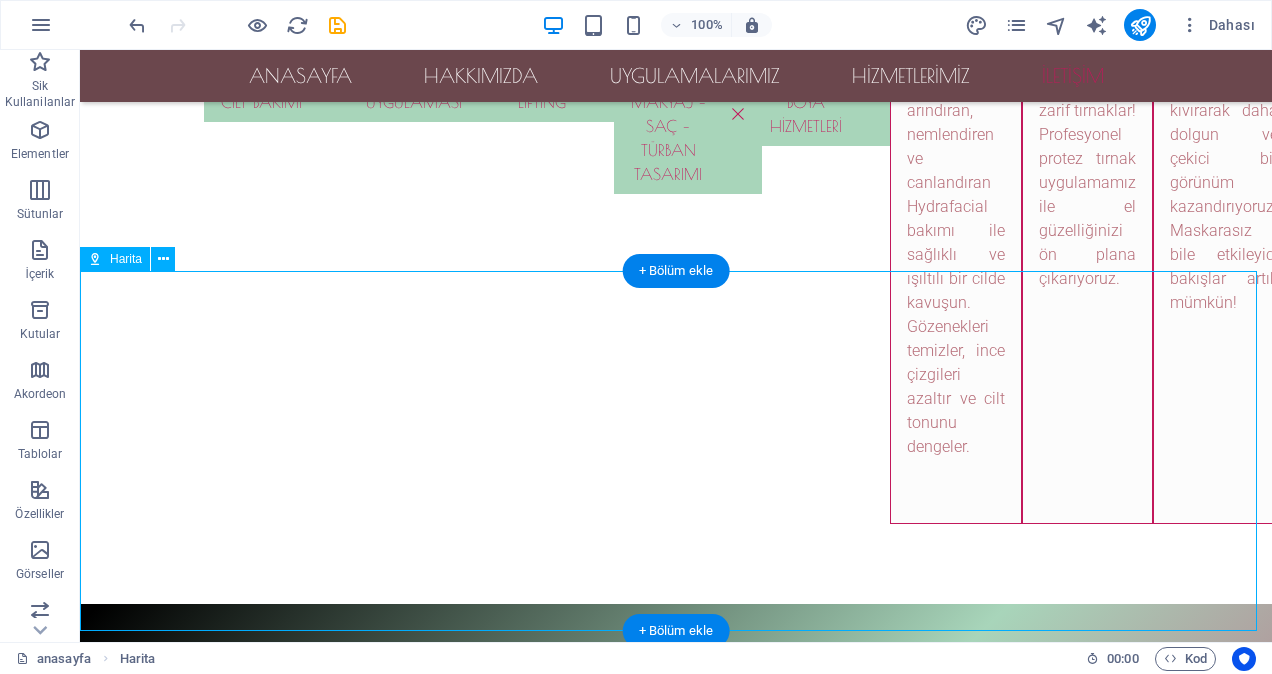 scroll, scrollTop: 3921, scrollLeft: 0, axis: vertical 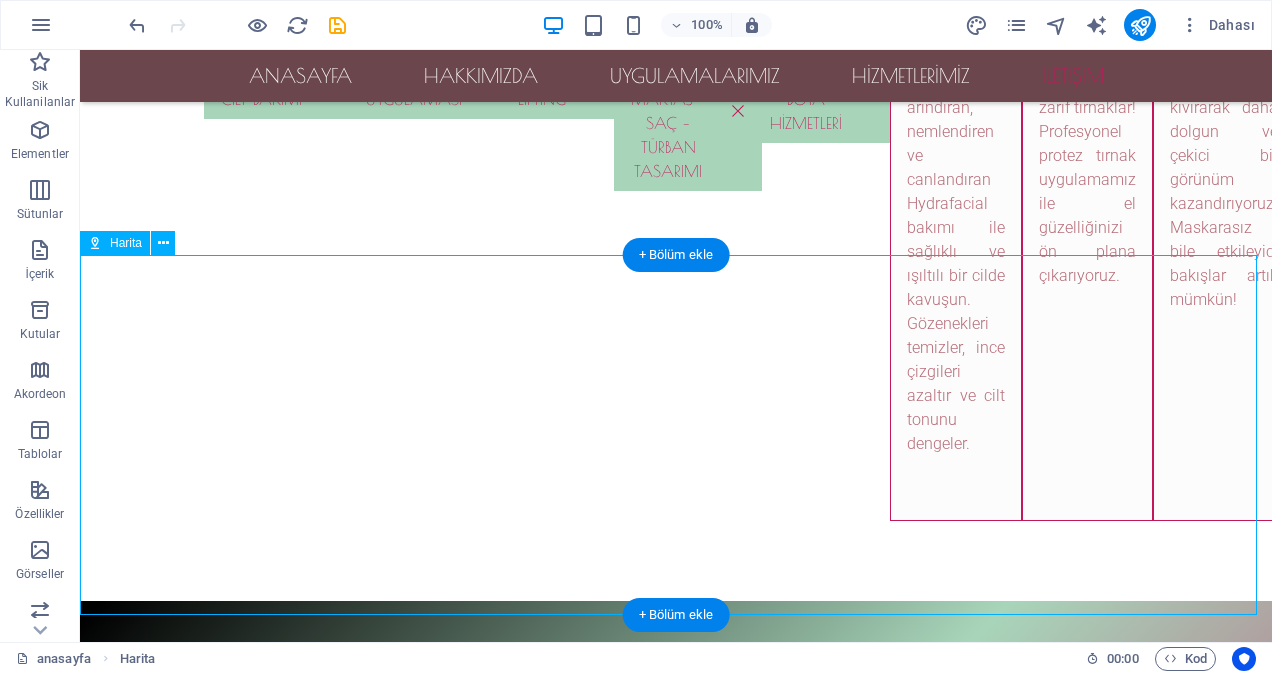 click on "← Sola git → Sağa git ↑ Yukarı git ↓ Aşağı git + Yakınlaştır - Uzaklaştır Home %75 sola git End %75 sağa git Page Up %75 yukarı git Page Down %75 aşağı git Harita Arazi Uydu Etiketler Klavye kısayolları Harita Verileri Harita verileri ©2025 Harita verileri ©2025 200 m  Metrik ve emperyal birimler arasında geçiş yapmak için tıklayın Şartlar Harita hatası bildirin" at bounding box center [676, 2351] 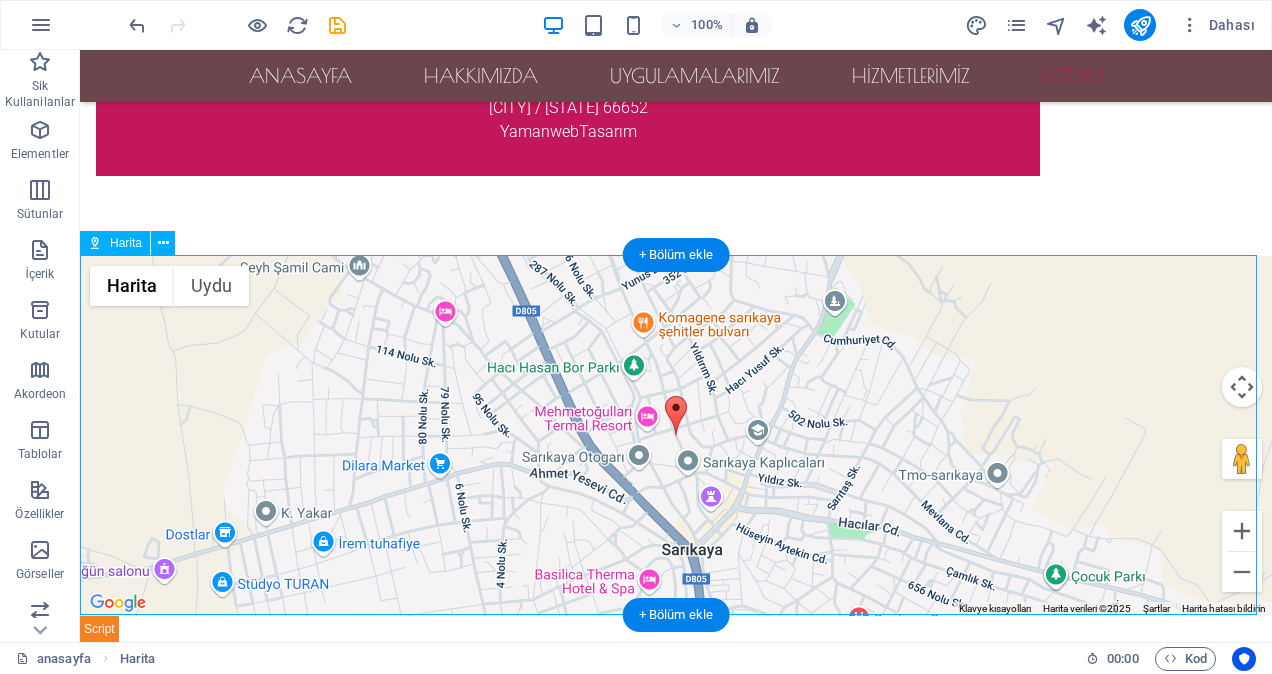 select on "1" 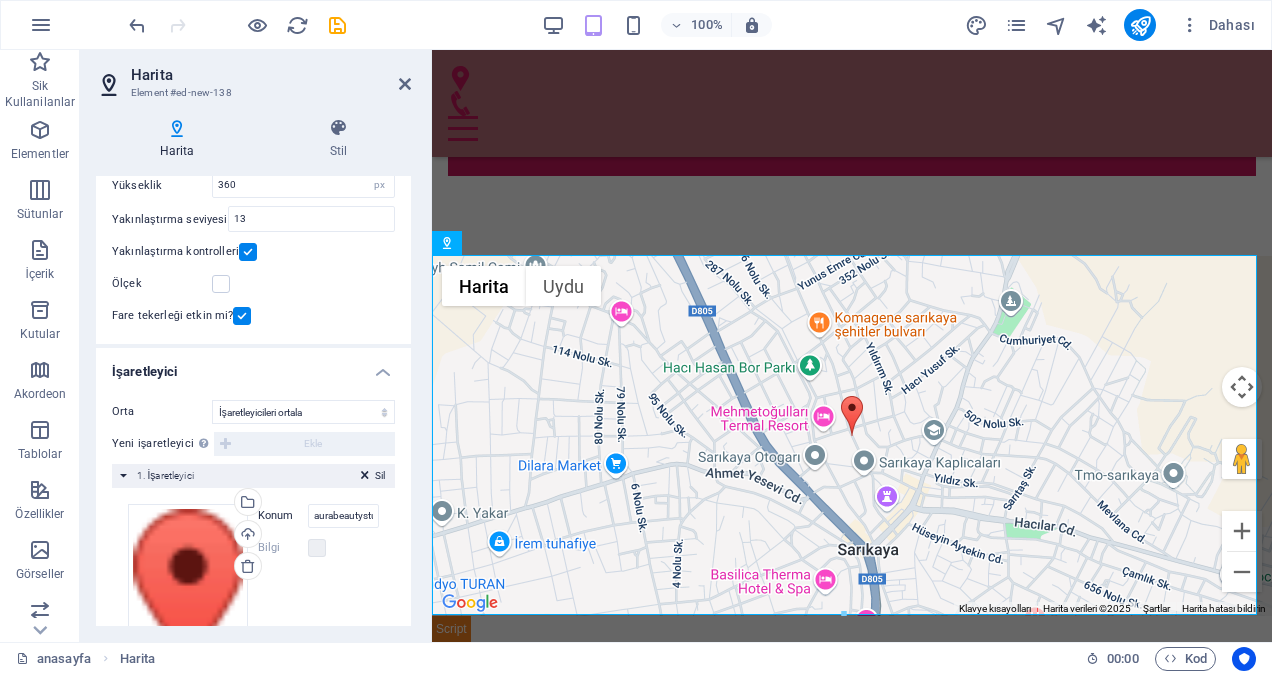 scroll, scrollTop: 200, scrollLeft: 0, axis: vertical 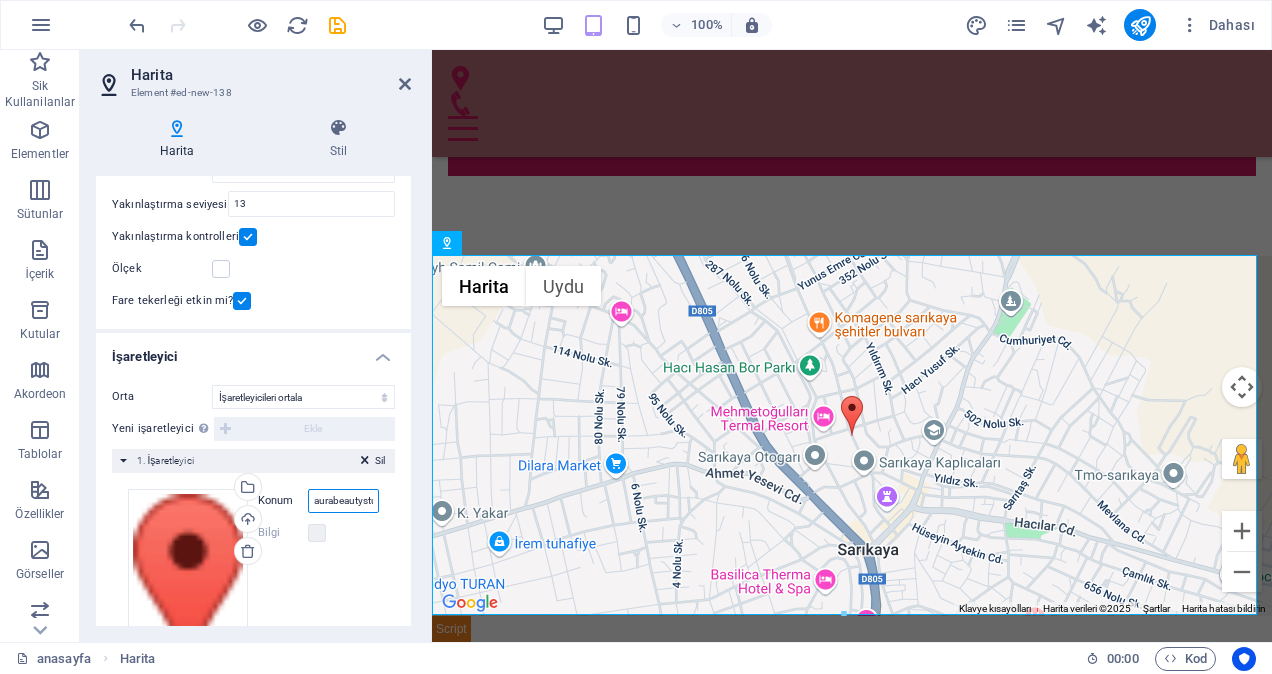 click on "aurabeautystudio sarıkaya" at bounding box center (343, 501) 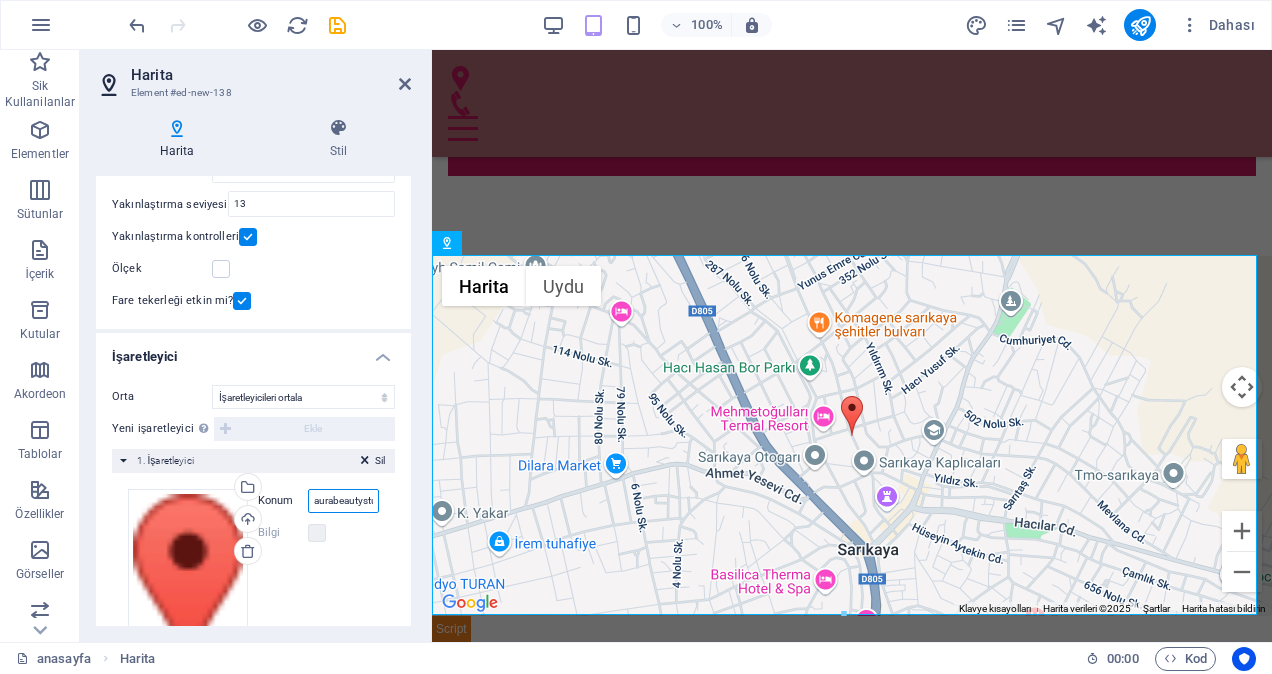 scroll, scrollTop: 0, scrollLeft: 56, axis: horizontal 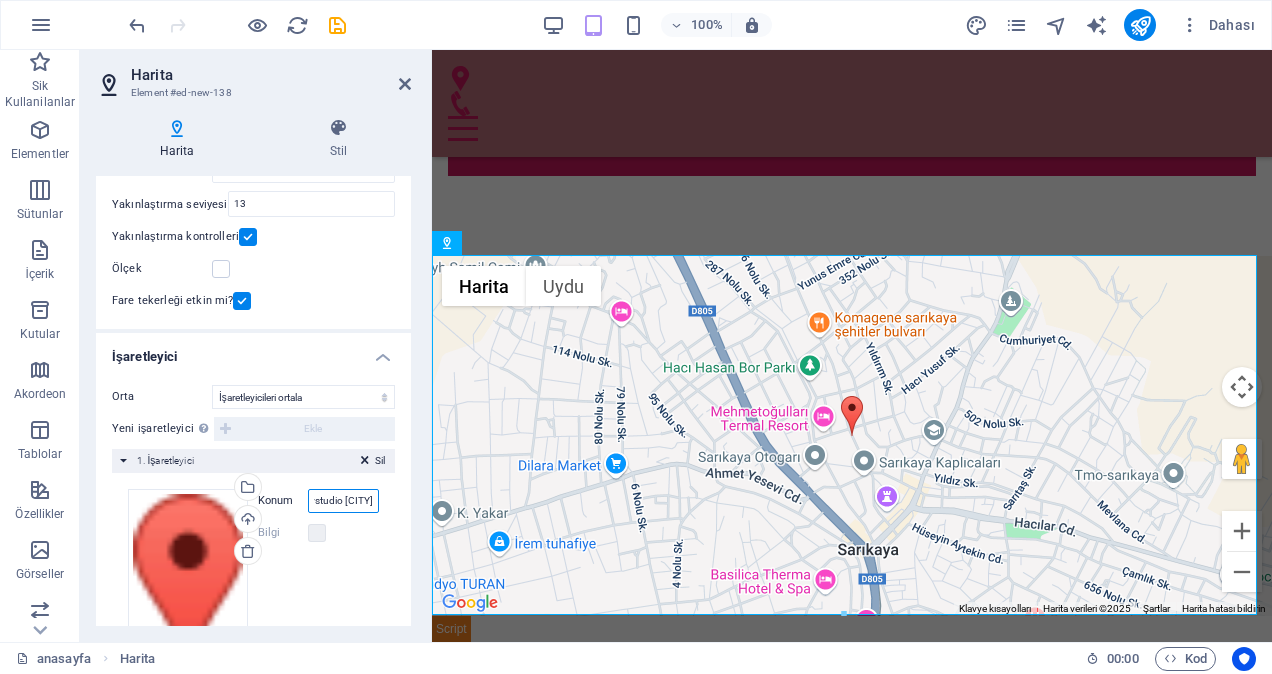 drag, startPoint x: 311, startPoint y: 499, endPoint x: 379, endPoint y: 502, distance: 68.06615 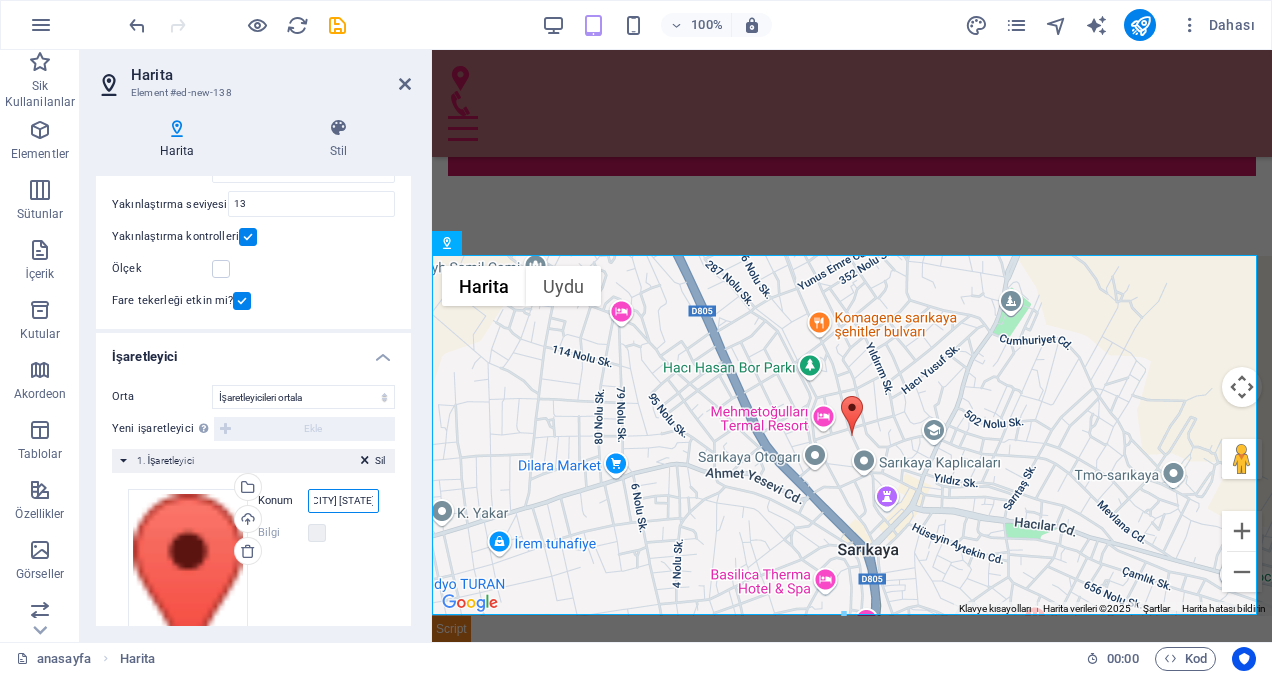 scroll, scrollTop: 0, scrollLeft: 88, axis: horizontal 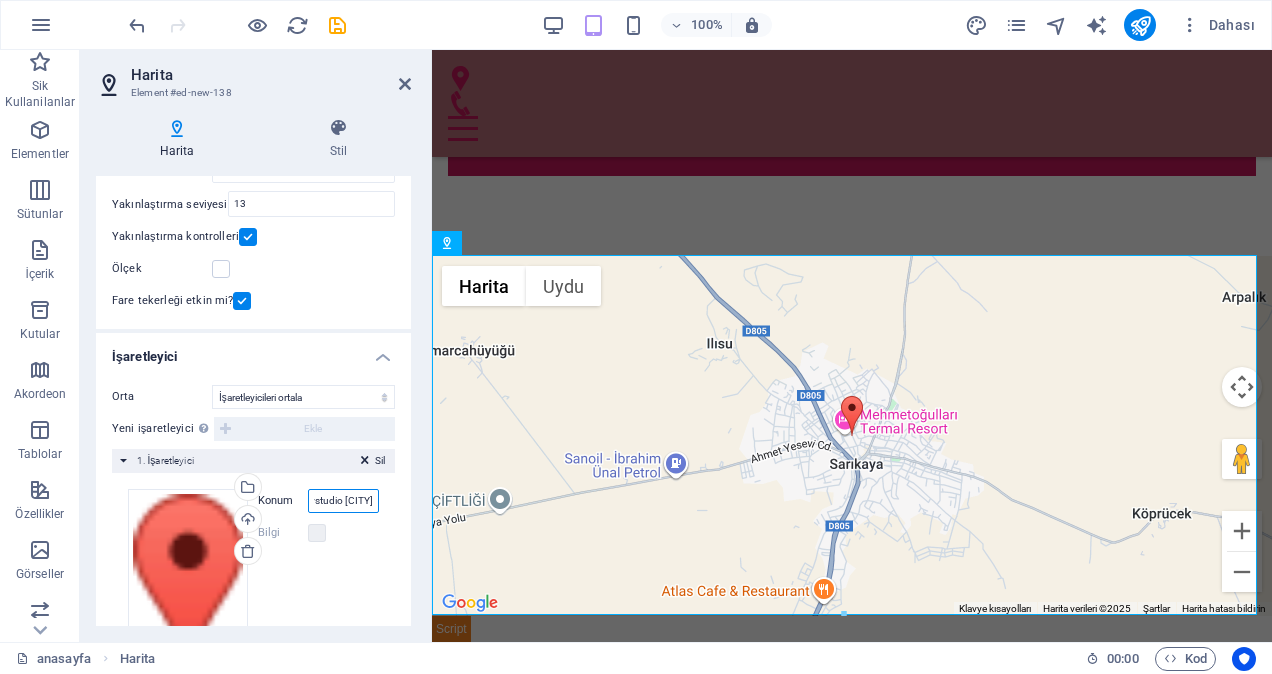 type on "aurabeautystudio sarıkaya" 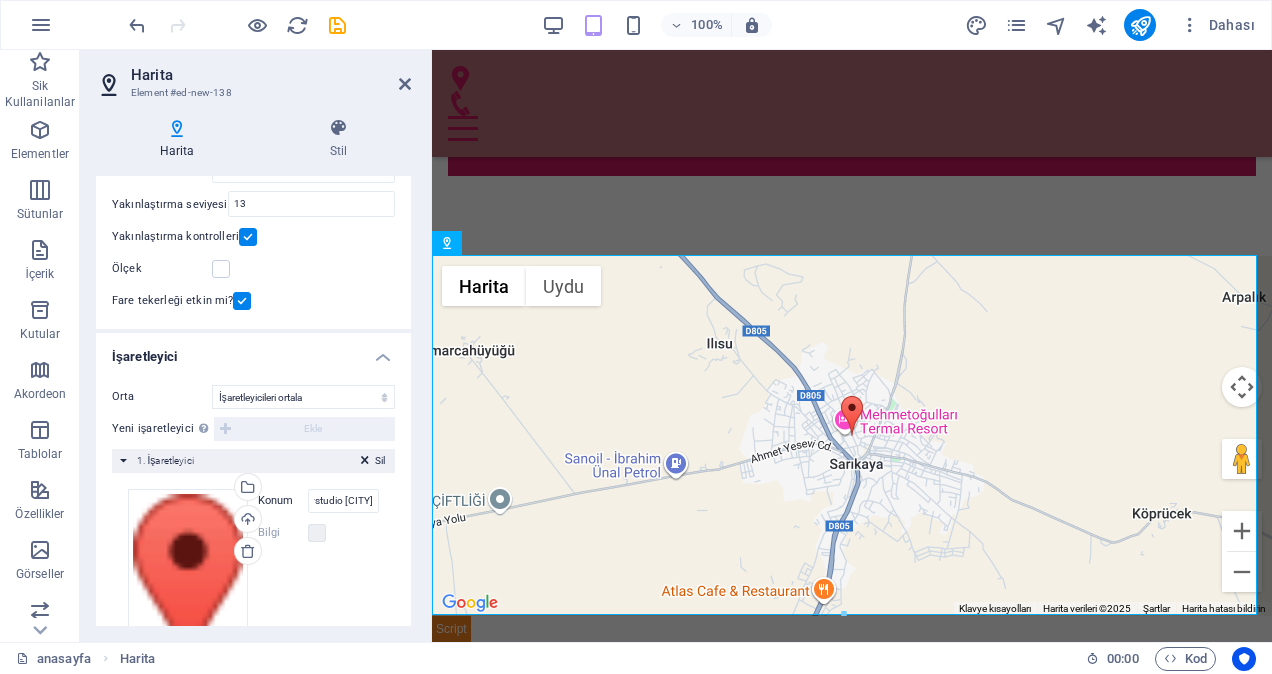click on "Bilgi" at bounding box center [318, 533] 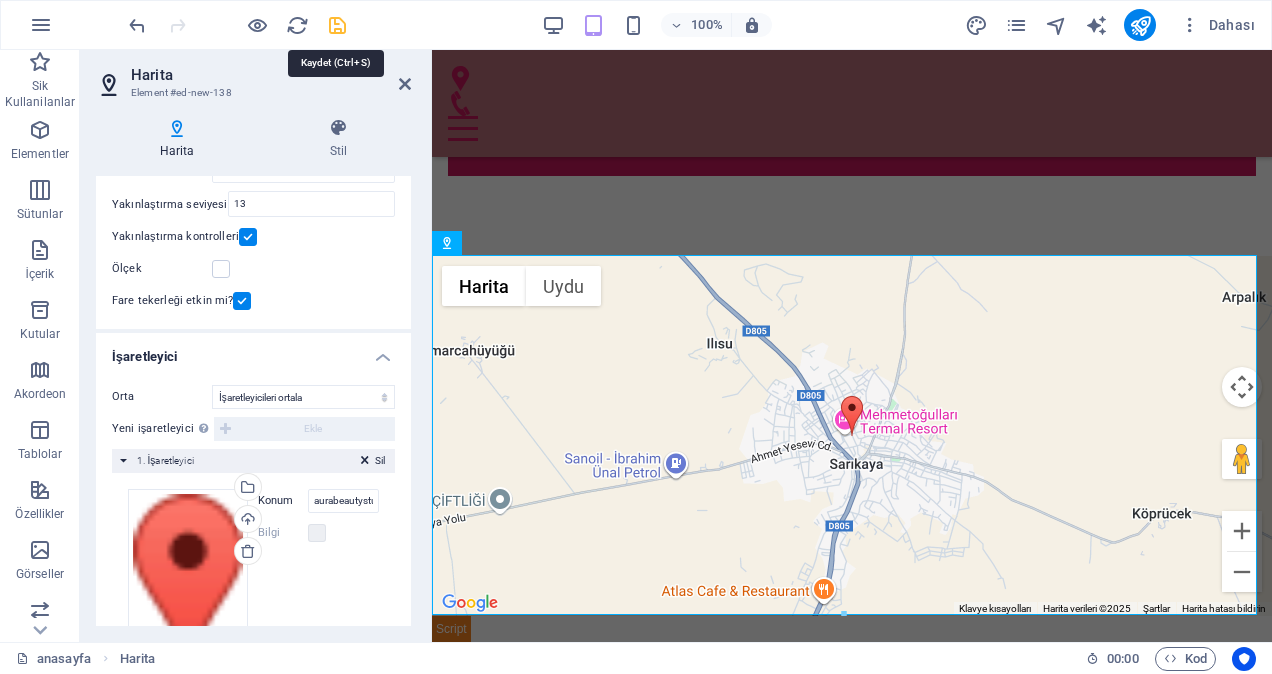 click at bounding box center [337, 25] 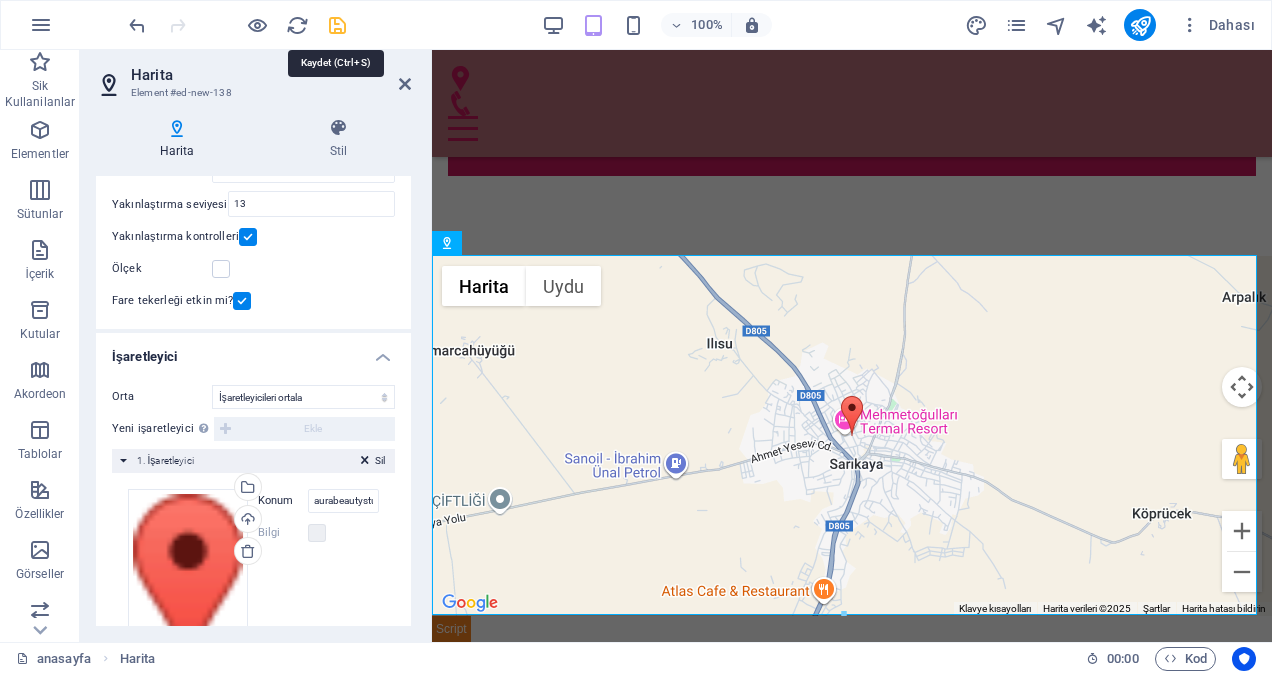 select on "1" 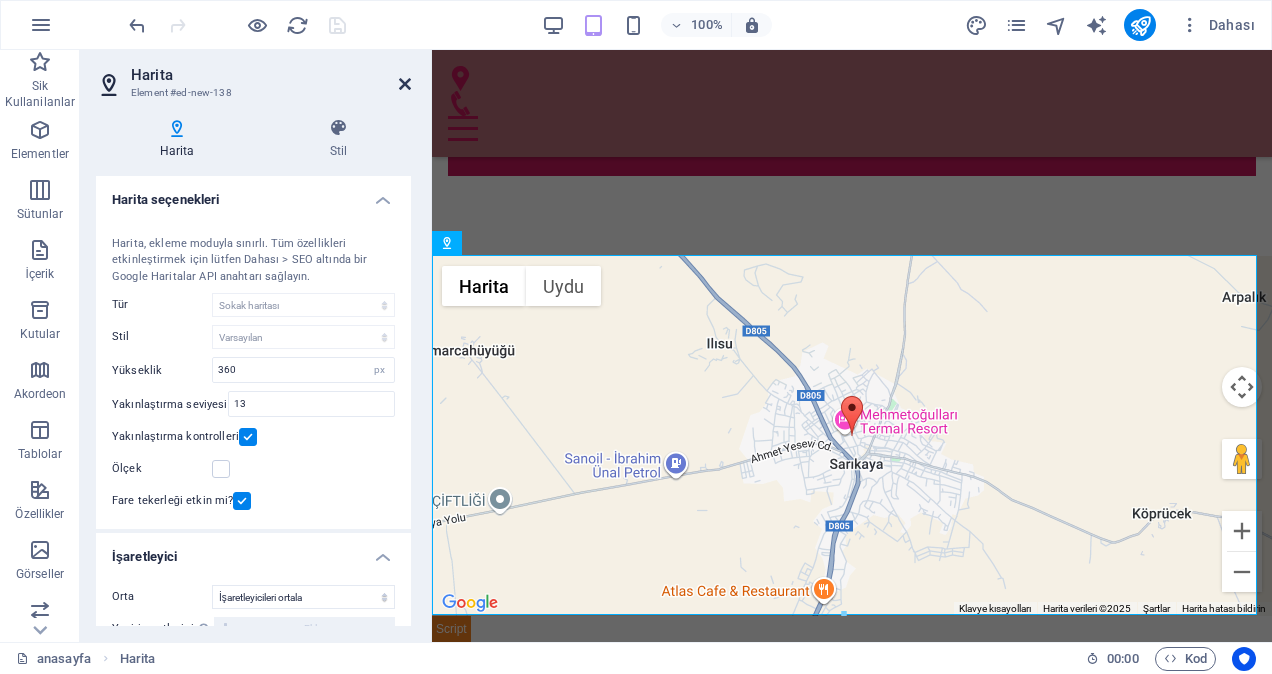drag, startPoint x: 400, startPoint y: 84, endPoint x: 322, endPoint y: 34, distance: 92.64988 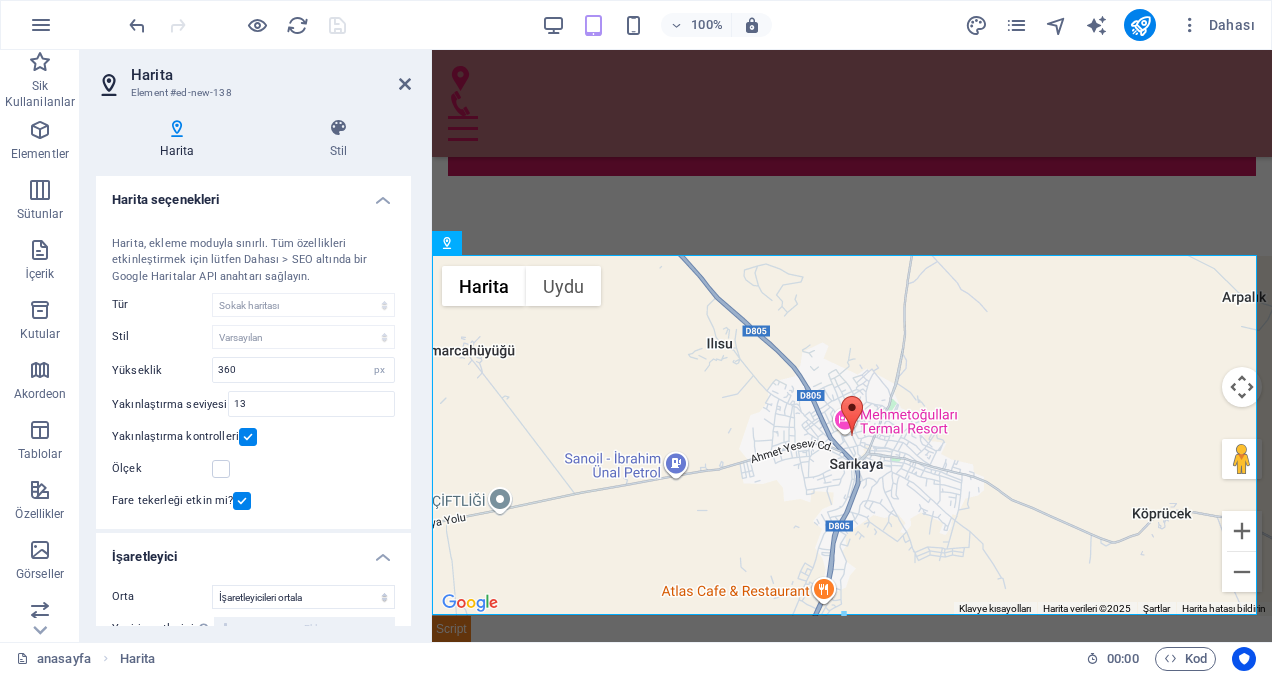 scroll, scrollTop: 3921, scrollLeft: 0, axis: vertical 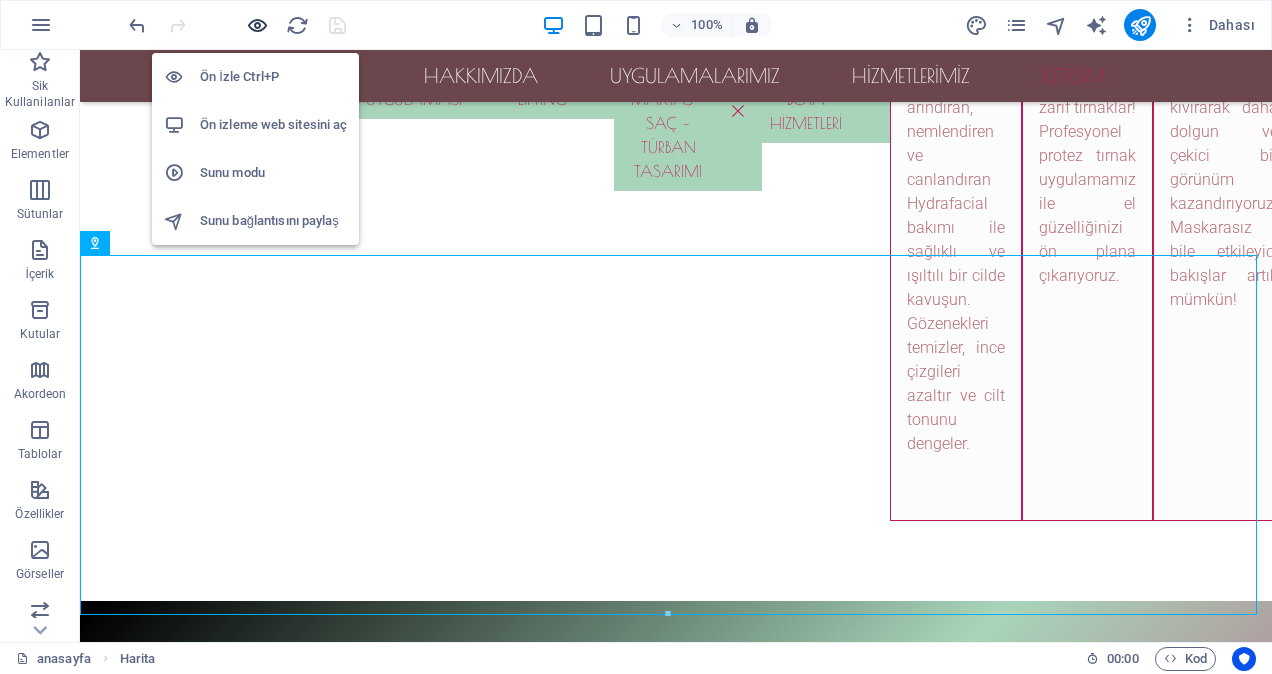 click at bounding box center [257, 25] 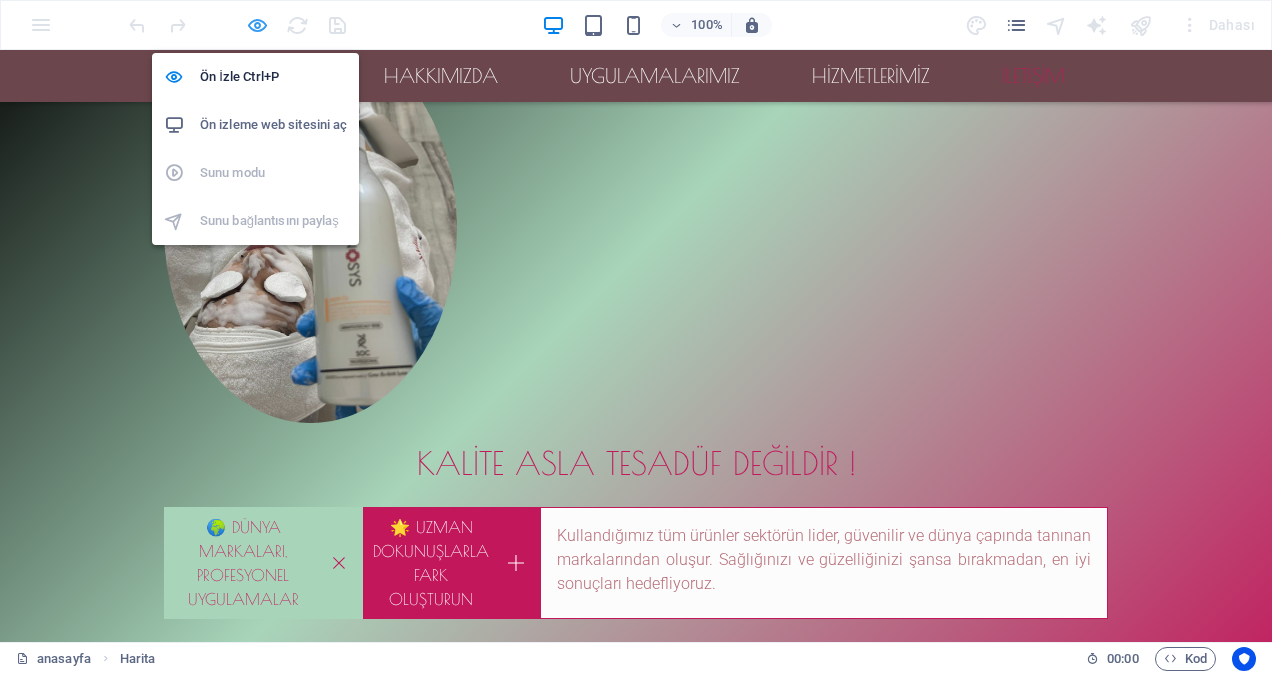 scroll, scrollTop: 3222, scrollLeft: 0, axis: vertical 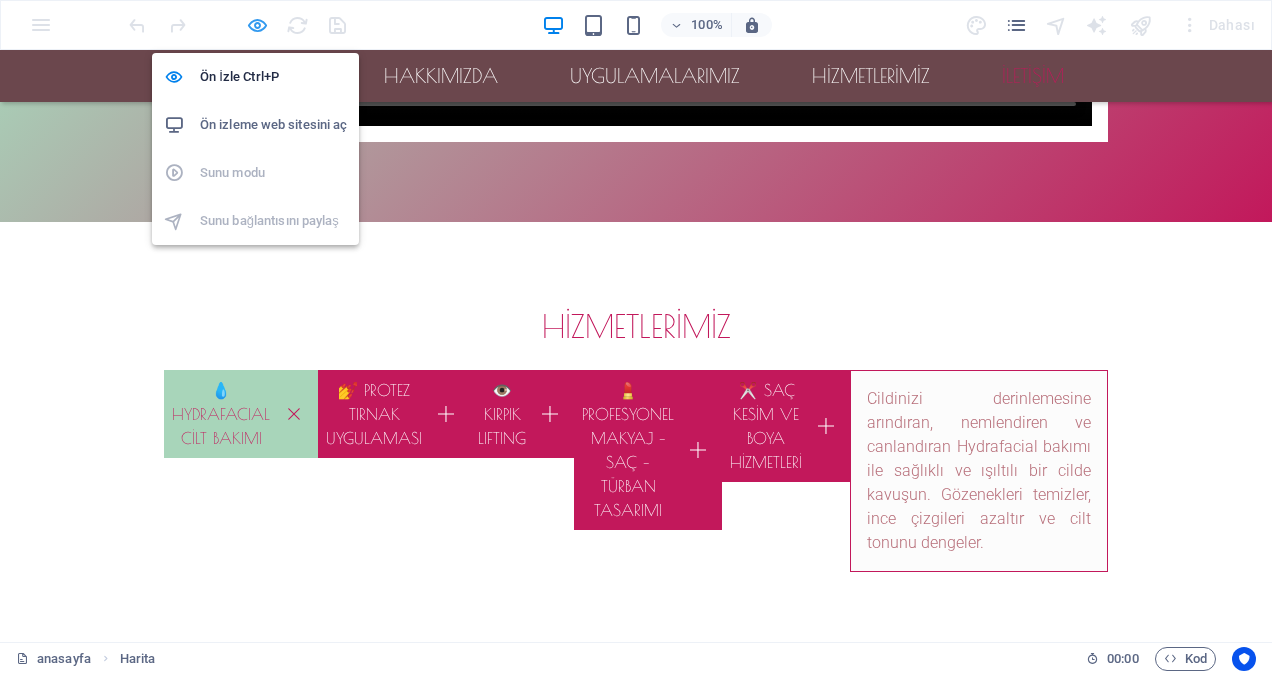 click at bounding box center [257, 25] 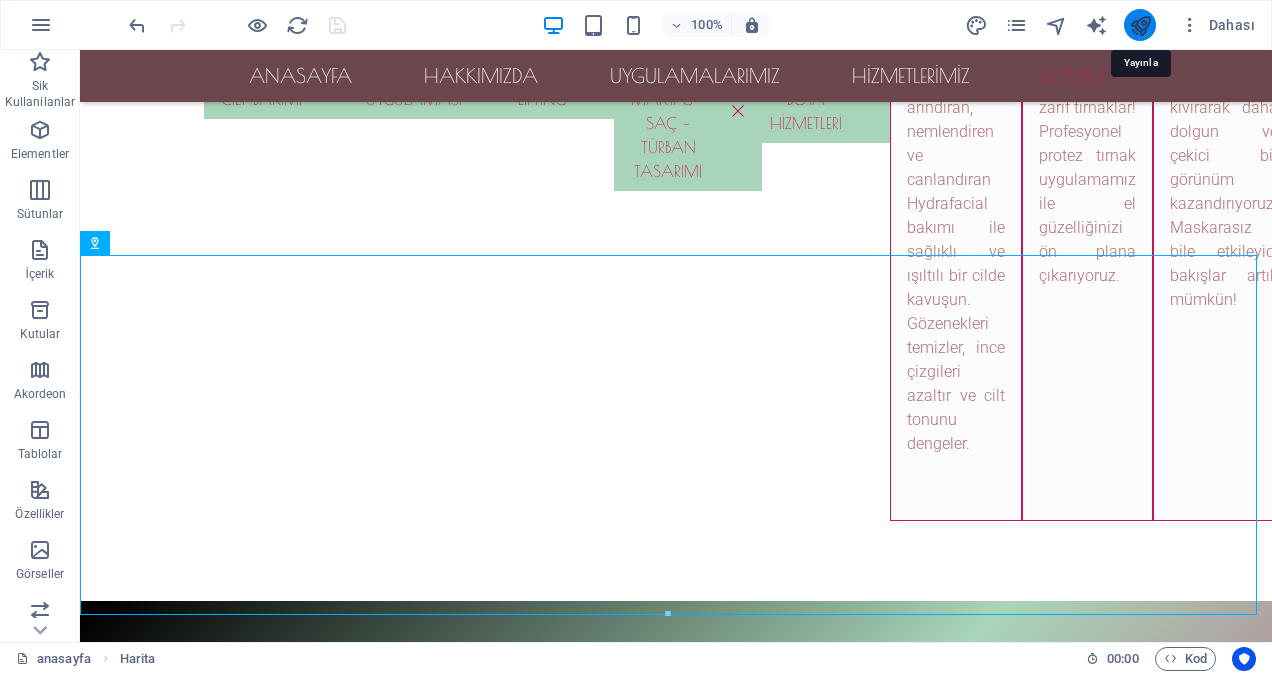 click at bounding box center (1140, 25) 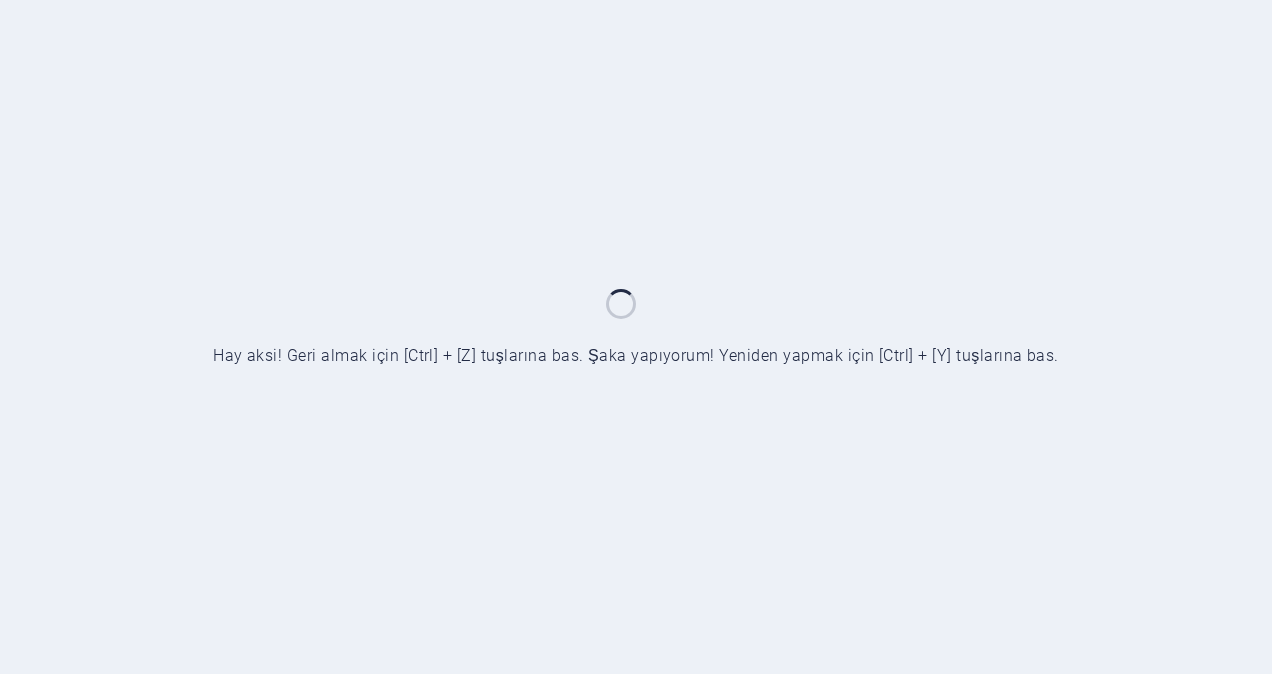 scroll, scrollTop: 0, scrollLeft: 0, axis: both 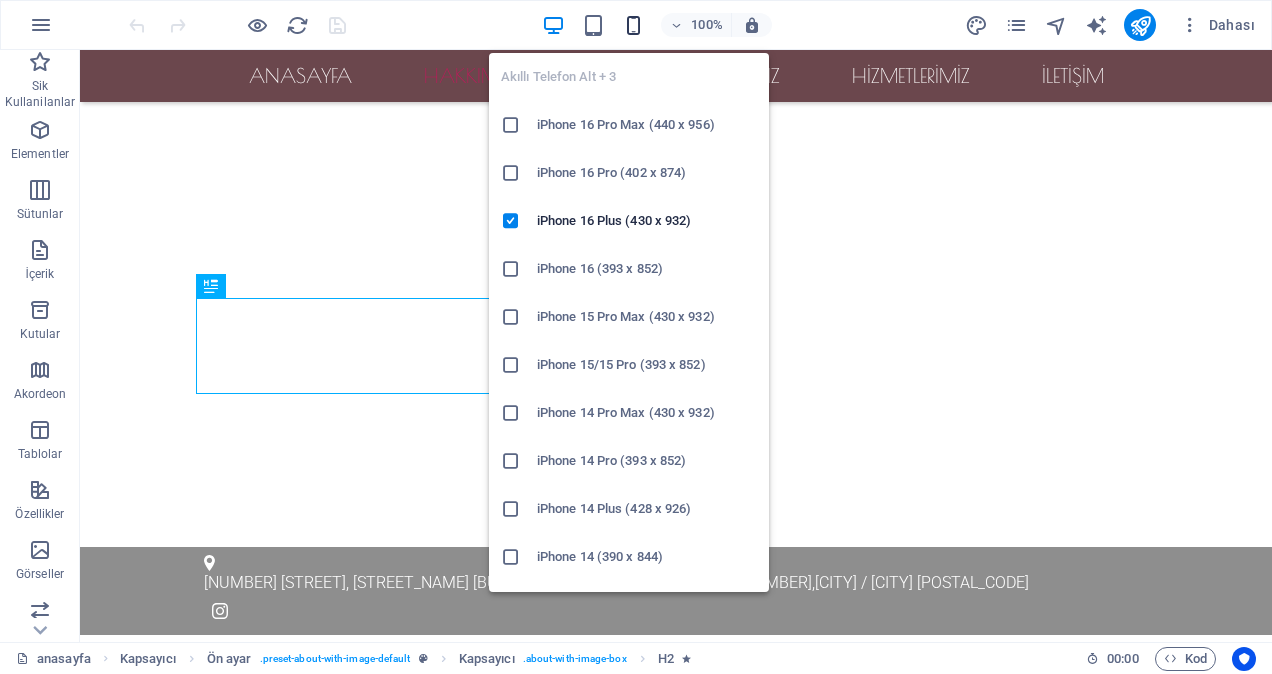 click at bounding box center (633, 25) 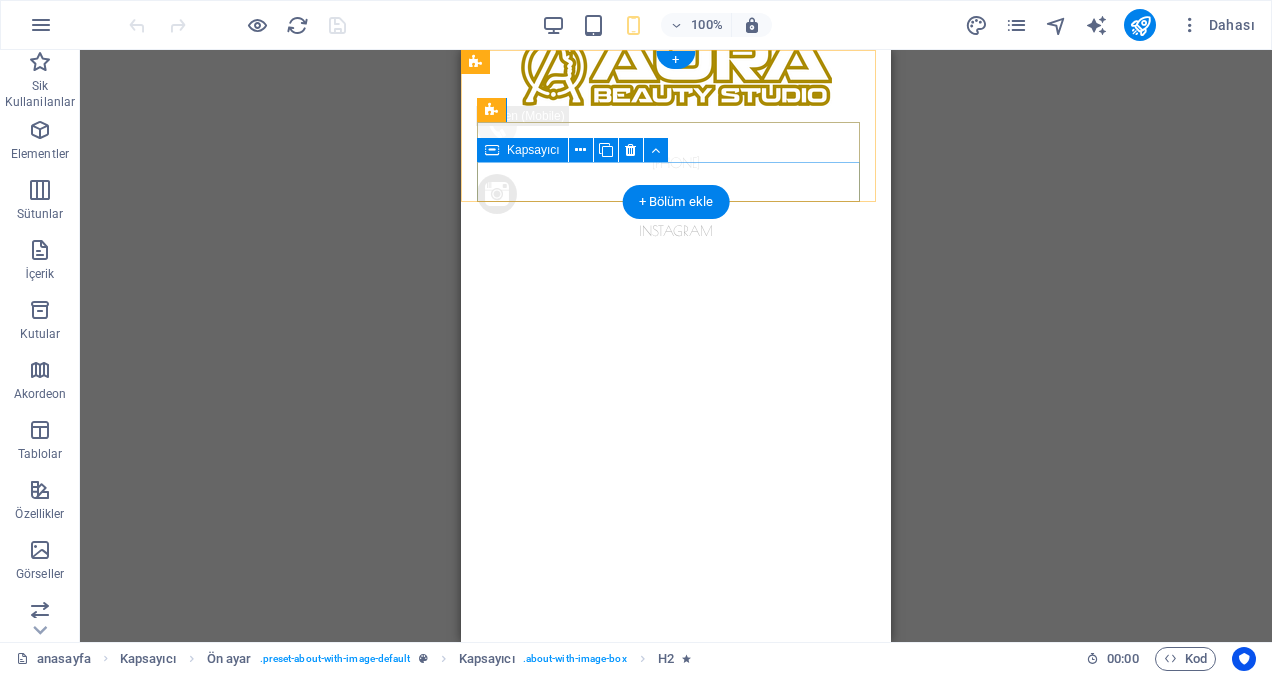 scroll, scrollTop: 0, scrollLeft: 0, axis: both 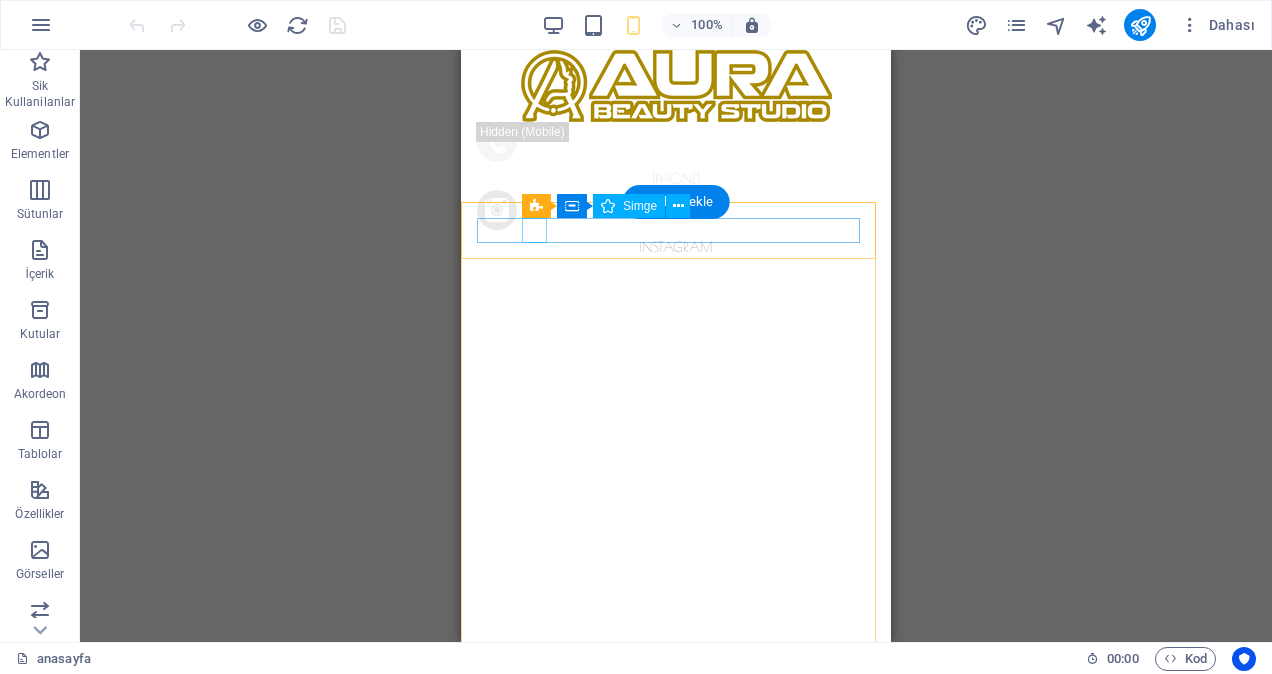 click at bounding box center (668, 807) 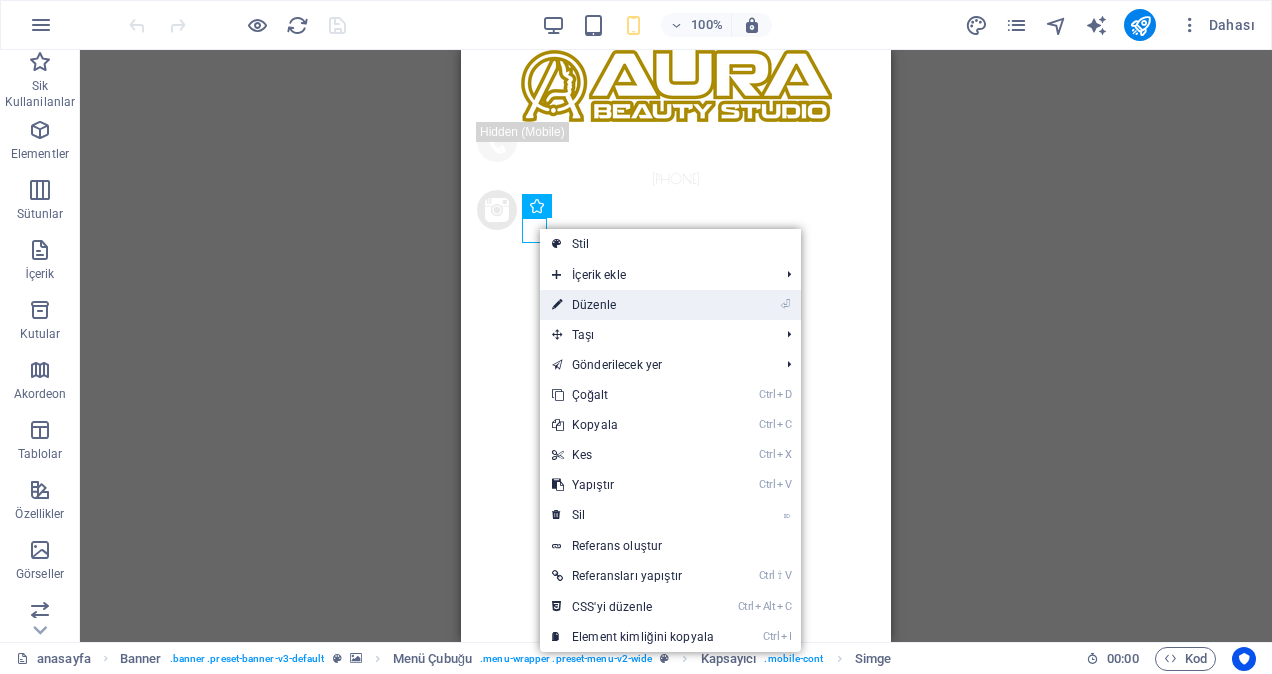 click on "⏎  Düzenle" at bounding box center [633, 305] 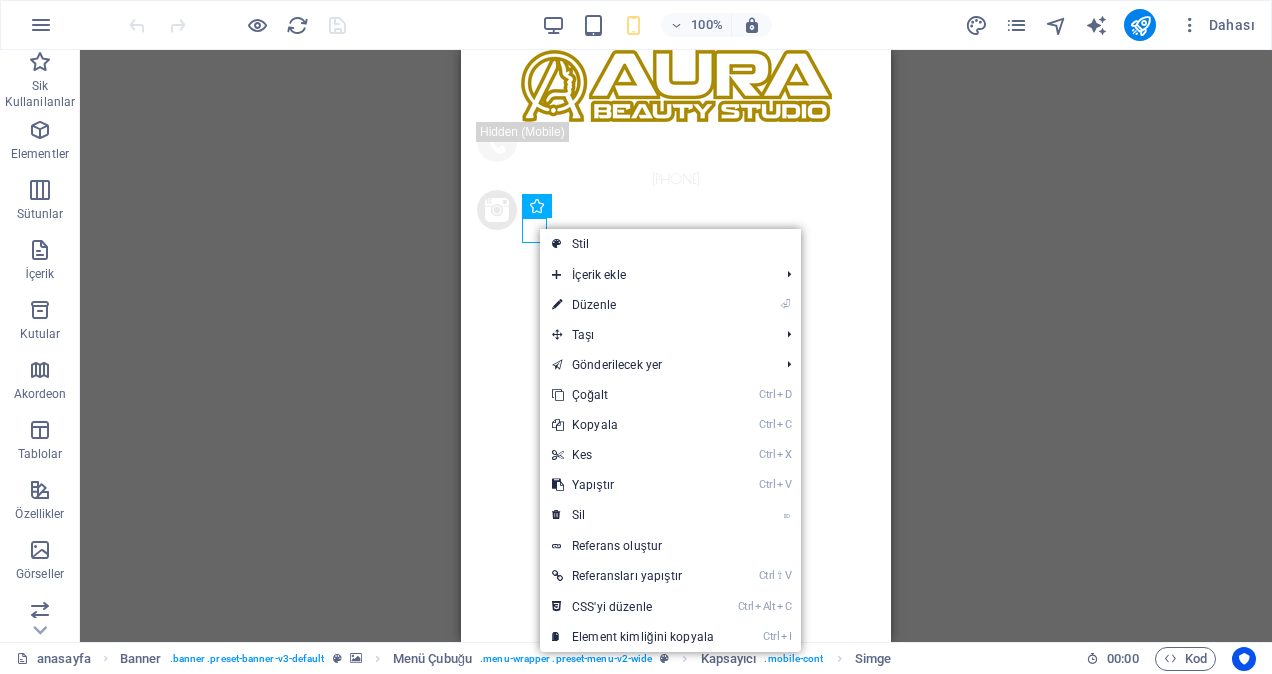 select on "xMidYMid" 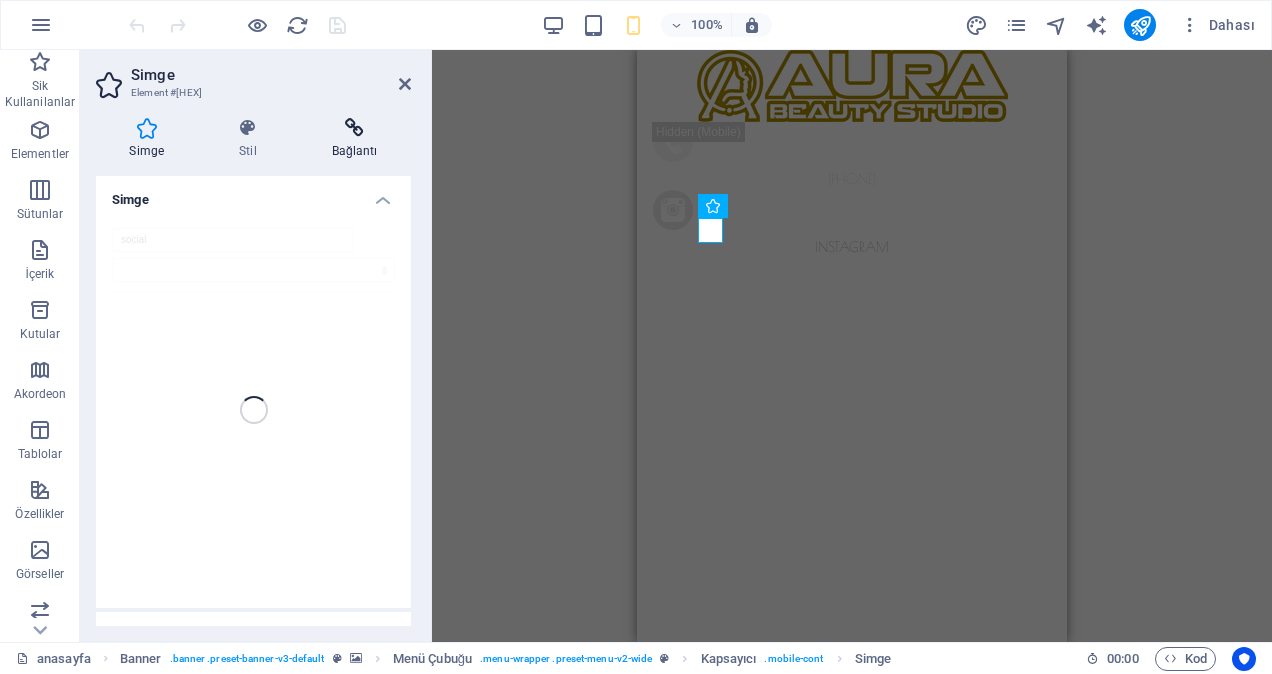 click on "Bağlantı" at bounding box center (354, 139) 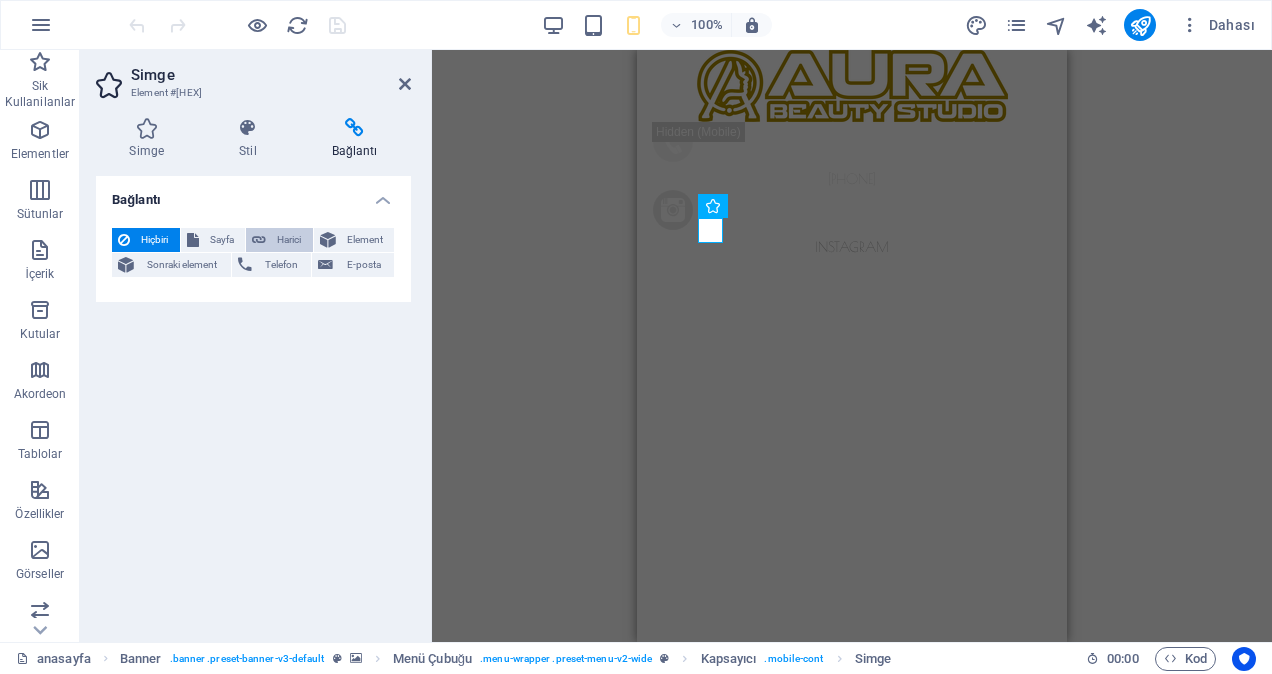 click on "Harici" at bounding box center [289, 240] 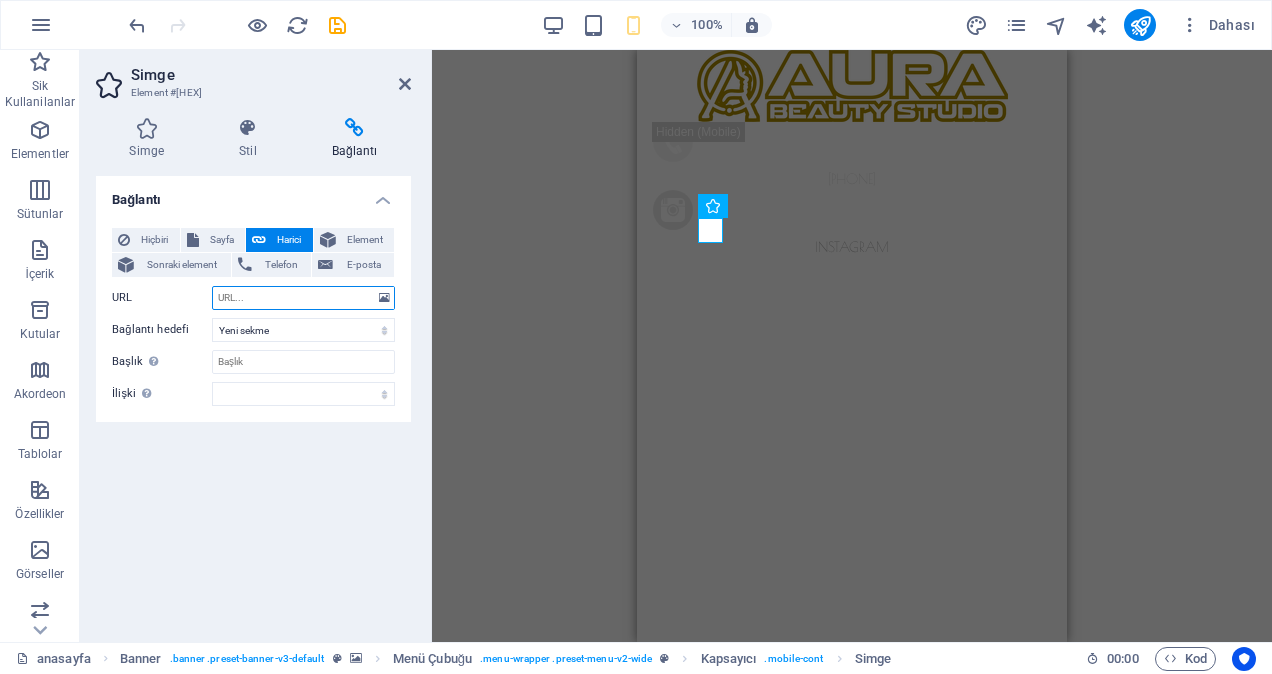 paste on "https://www.google.com/maps/place/Aura+Beauty+Studio/@39.4974533,35.3722457,17z/data=!3m1!4b1!4m6!3m5!1s0x407fa332c7002071:0x9636250d96072aef!8m2!3d39.4974533!4d35.3748206!16s%2Fg%2F11xkd4gyxp?authuser=0&entry=ttu&g_ep=EgoyMDI1MDczMC4wIKXMDSoASAFQAw%3D%3D" 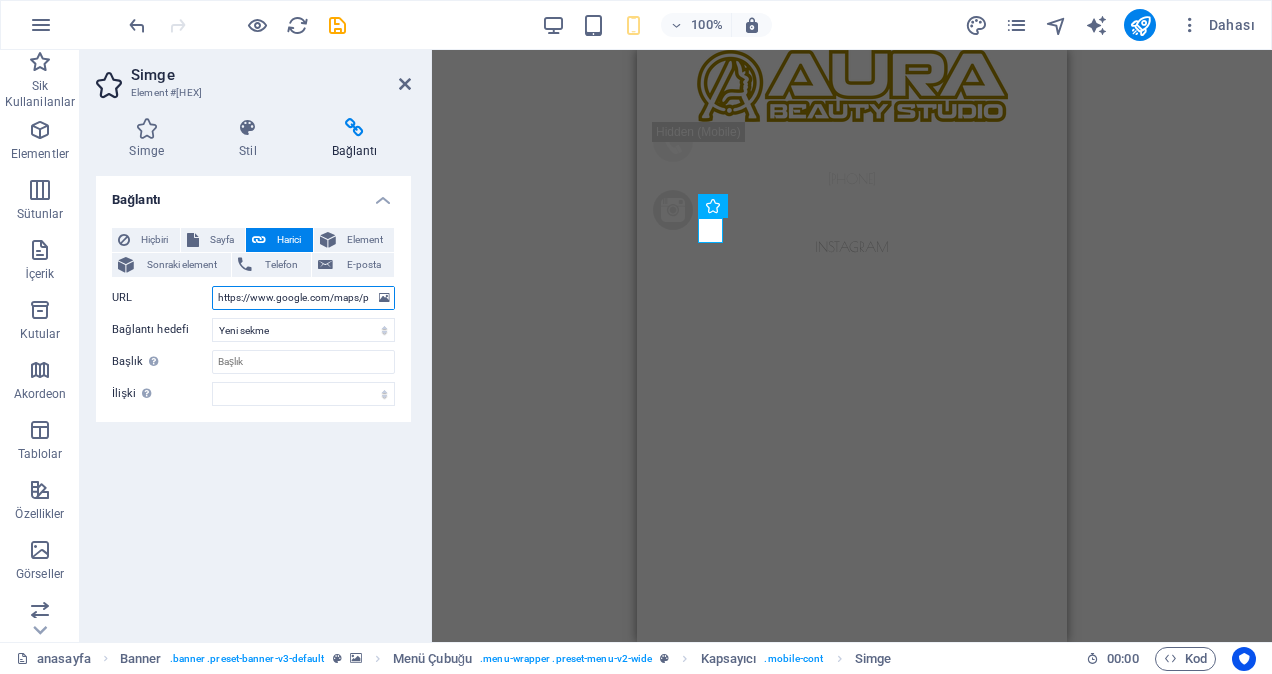 scroll, scrollTop: 0, scrollLeft: 1208, axis: horizontal 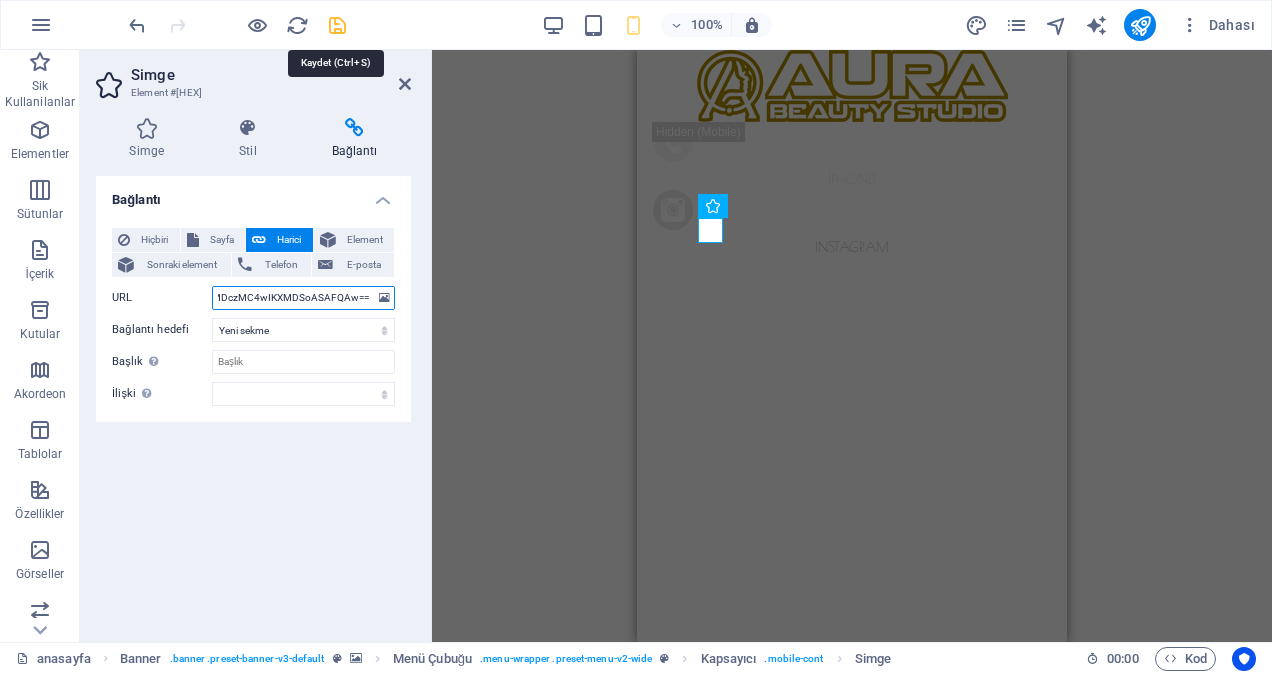 type on "https://www.google.com/maps/place/Aura+Beauty+Studio/@39.4974533,35.3722457,17z/data=!3m1!4b1!4m6!3m5!1s0x407fa332c7002071:0x9636250d96072aef!8m2!3d39.4974533!4d35.3748206!16s%2Fg%2F11xkd4gyxp?authuser=0&entry=ttu&g_ep=EgoyMDI1MDczMC4wIKXMDSoASAFQAw%3D%3D" 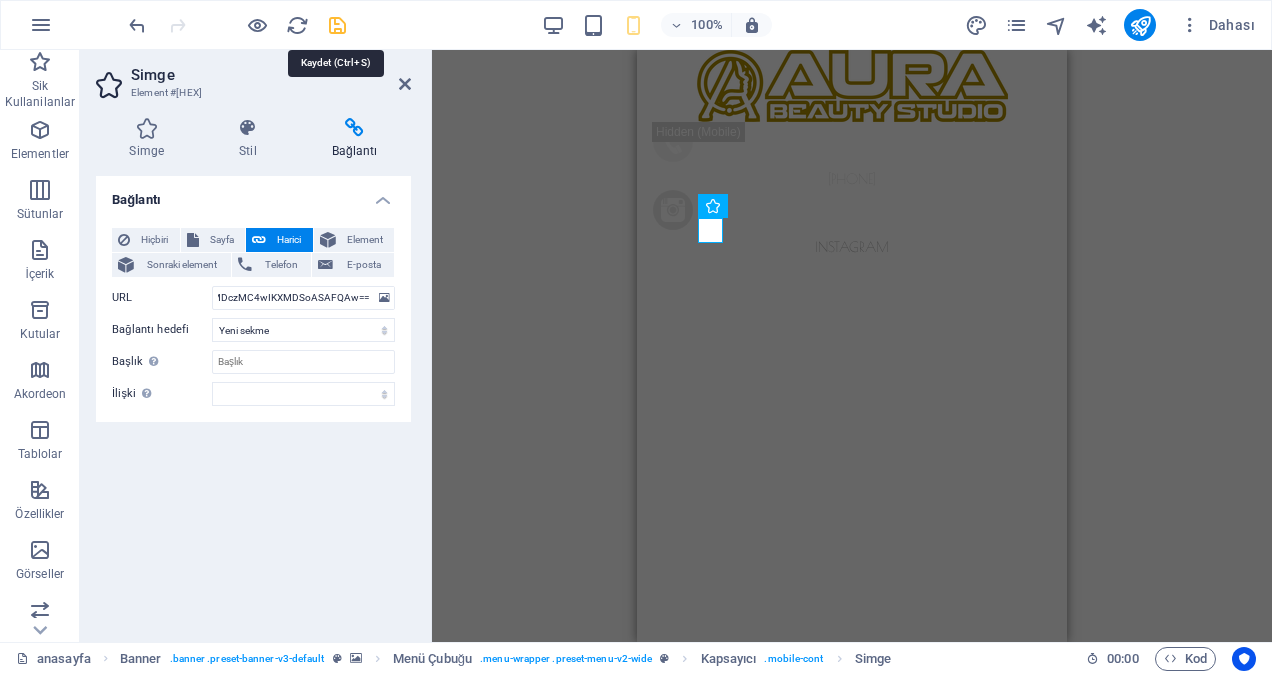 click at bounding box center (337, 25) 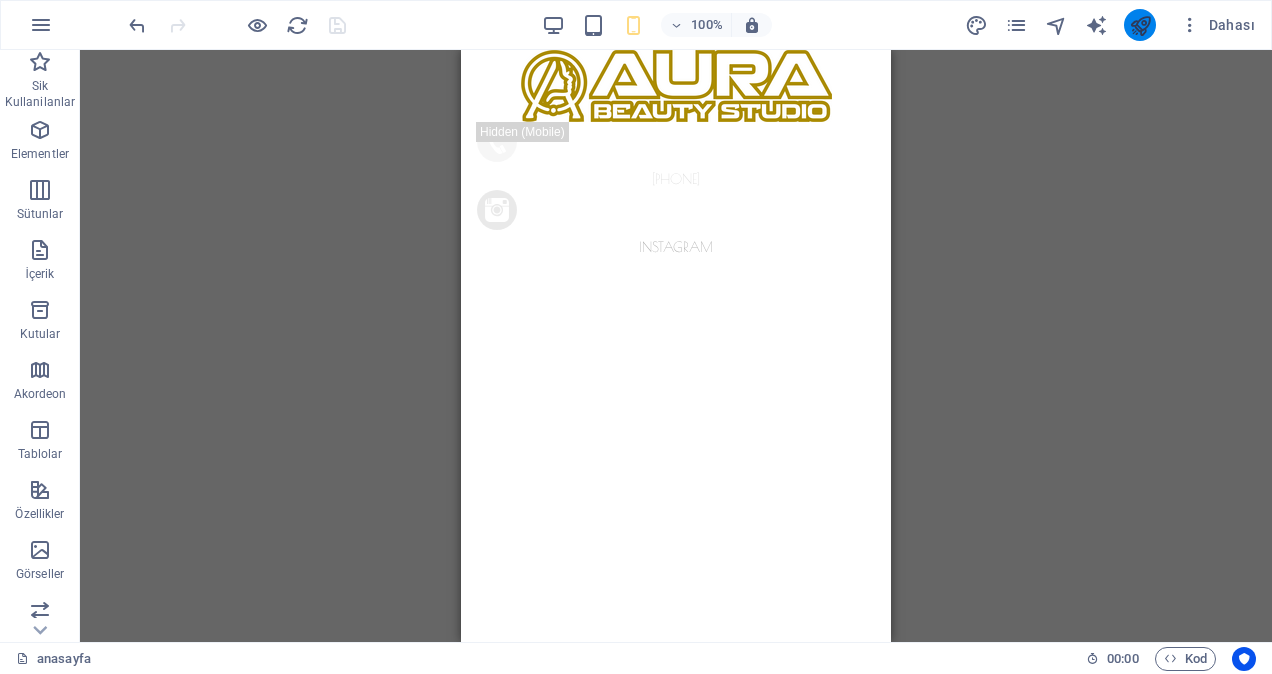 click at bounding box center (1140, 25) 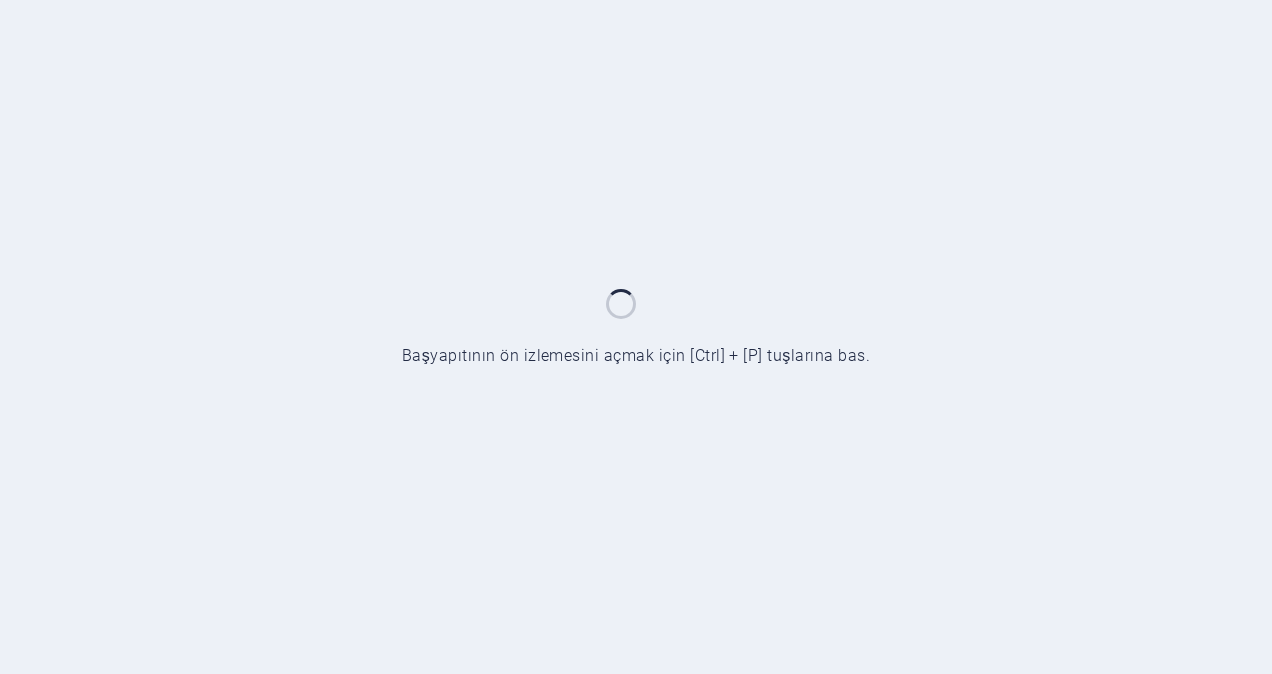 scroll, scrollTop: 0, scrollLeft: 0, axis: both 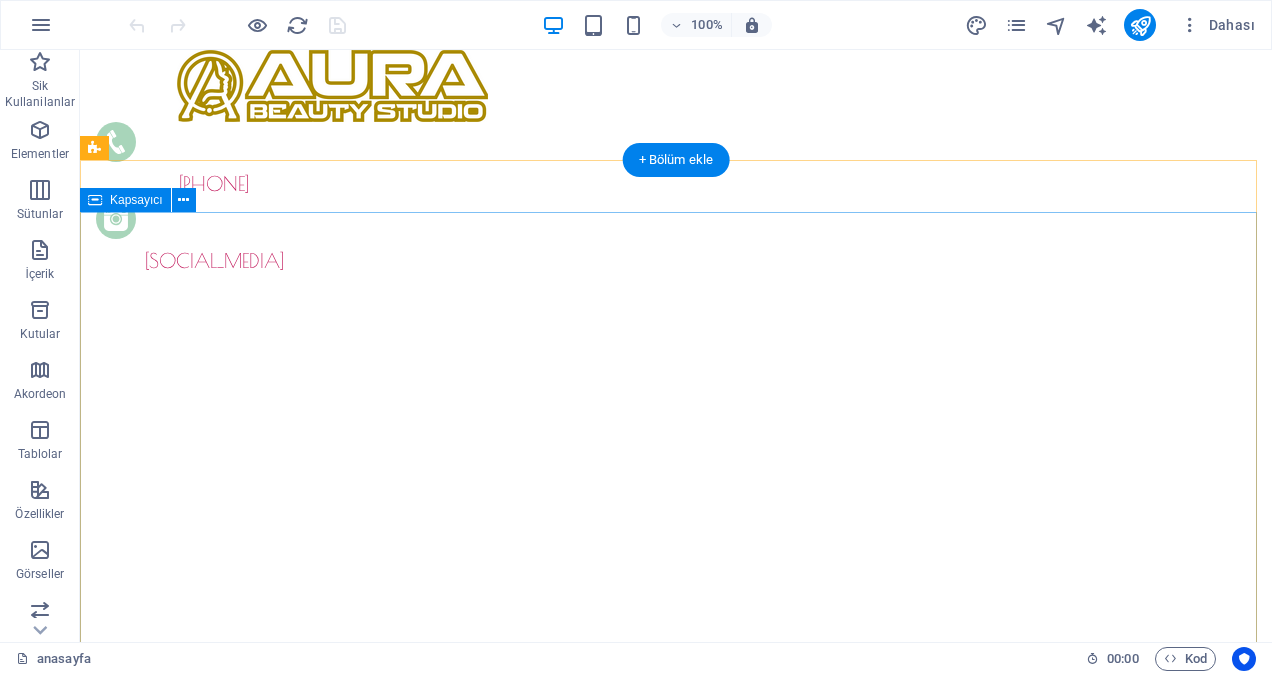 click at bounding box center [676, 941] 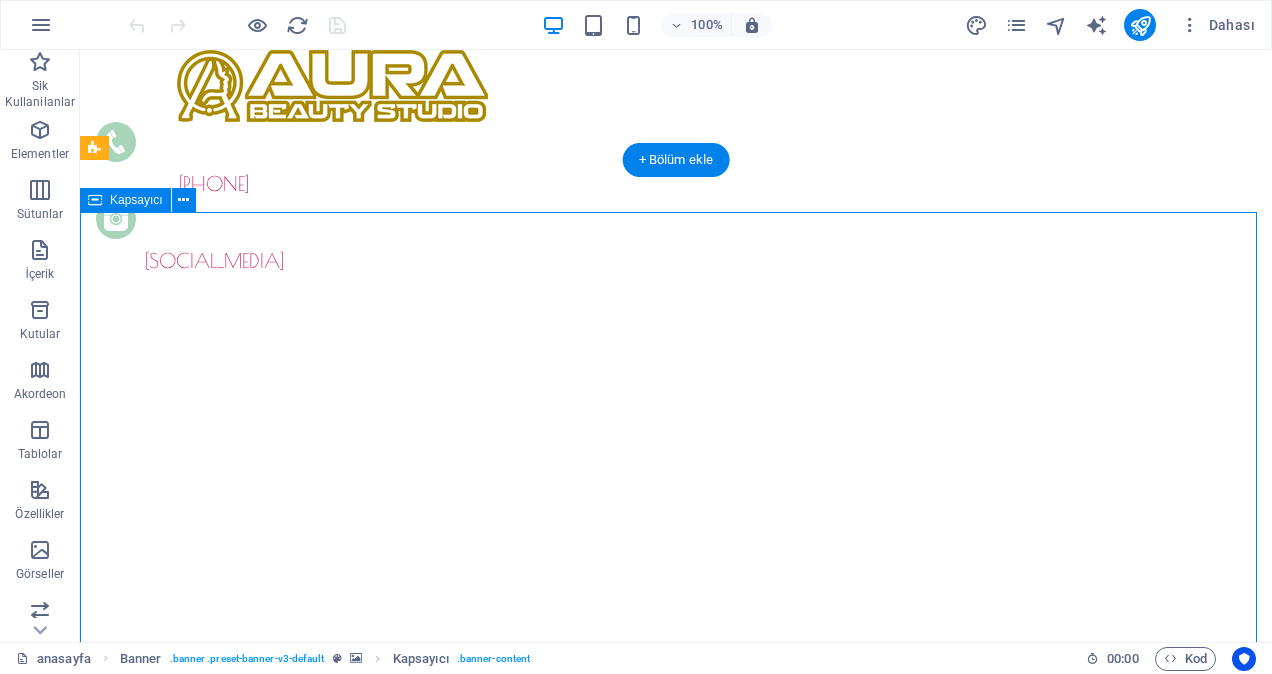 click at bounding box center (676, 941) 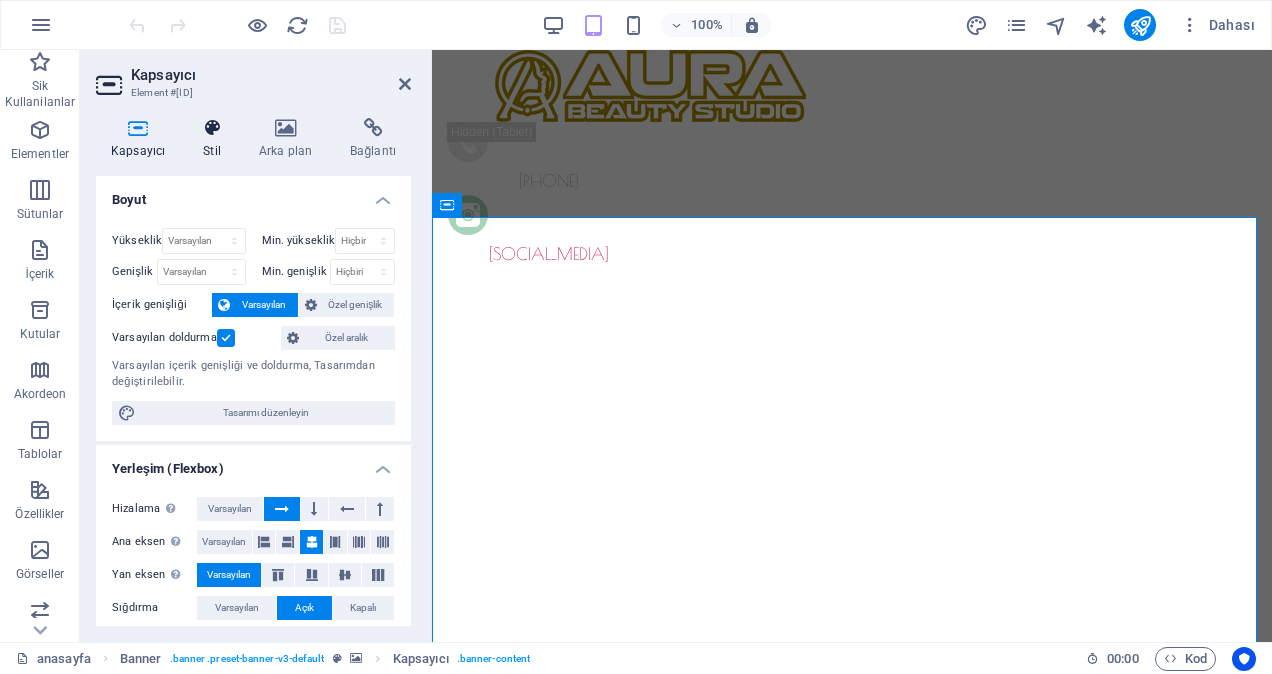 click on "Stil" at bounding box center (216, 139) 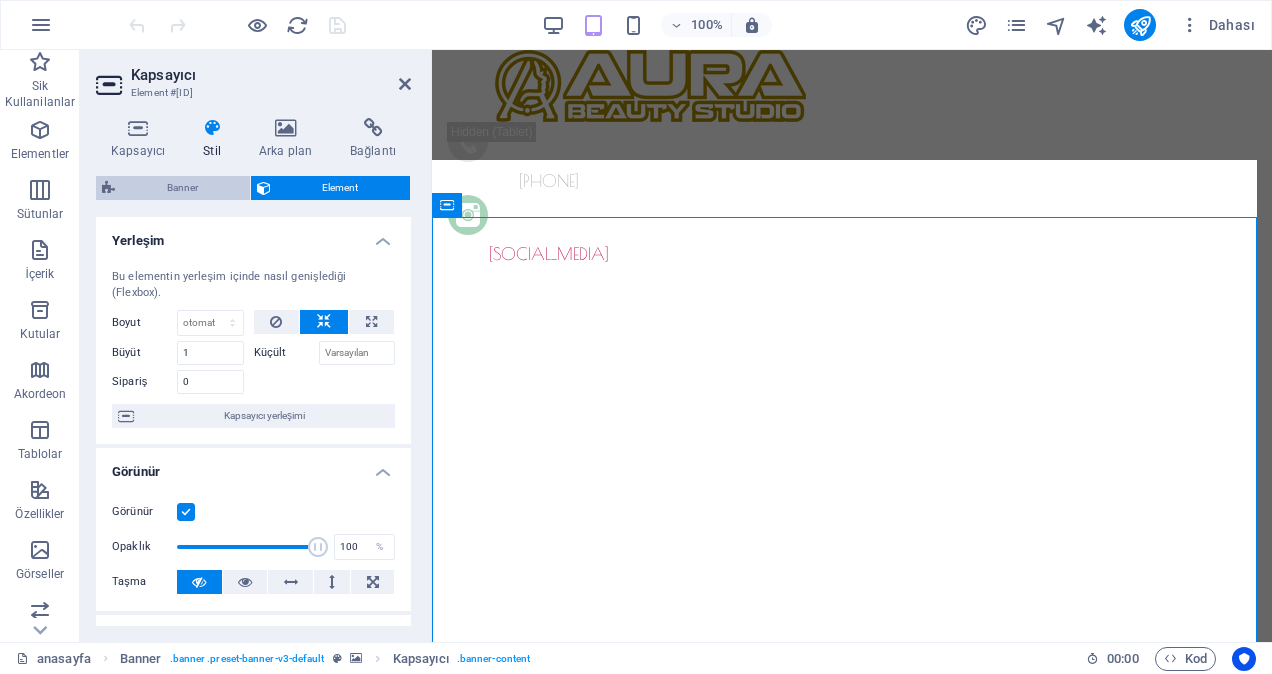 click on "Banner" at bounding box center [182, 188] 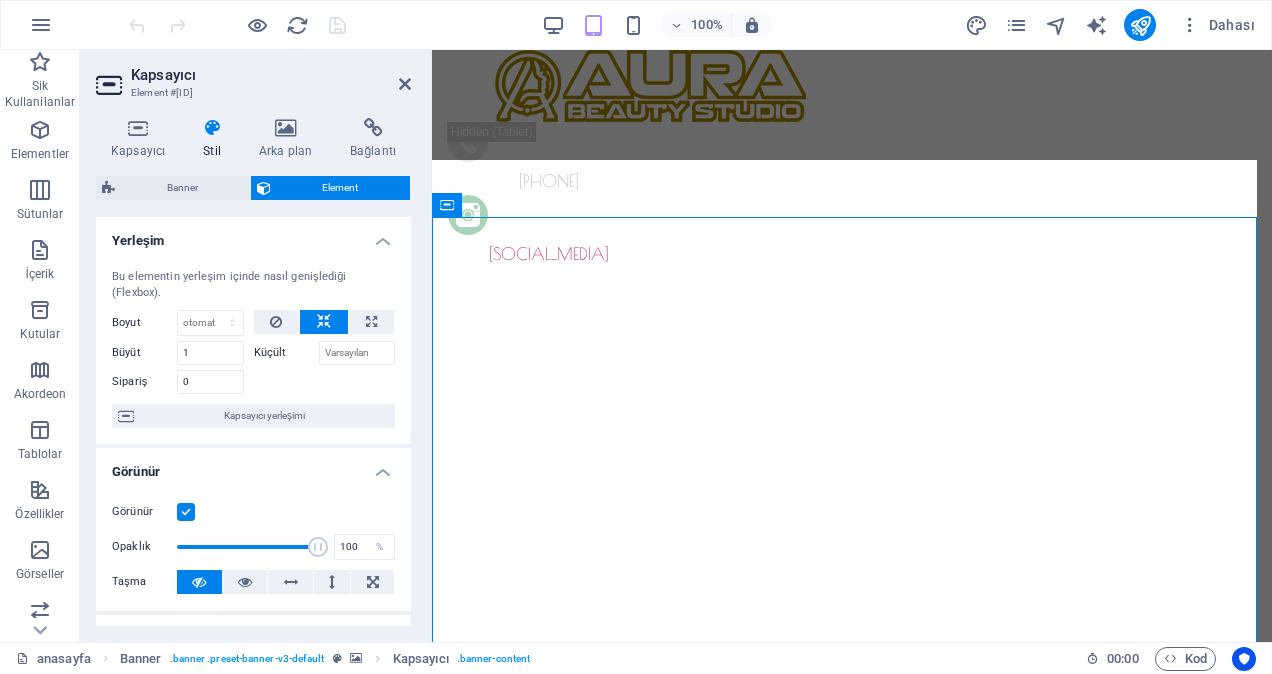 select on "ms" 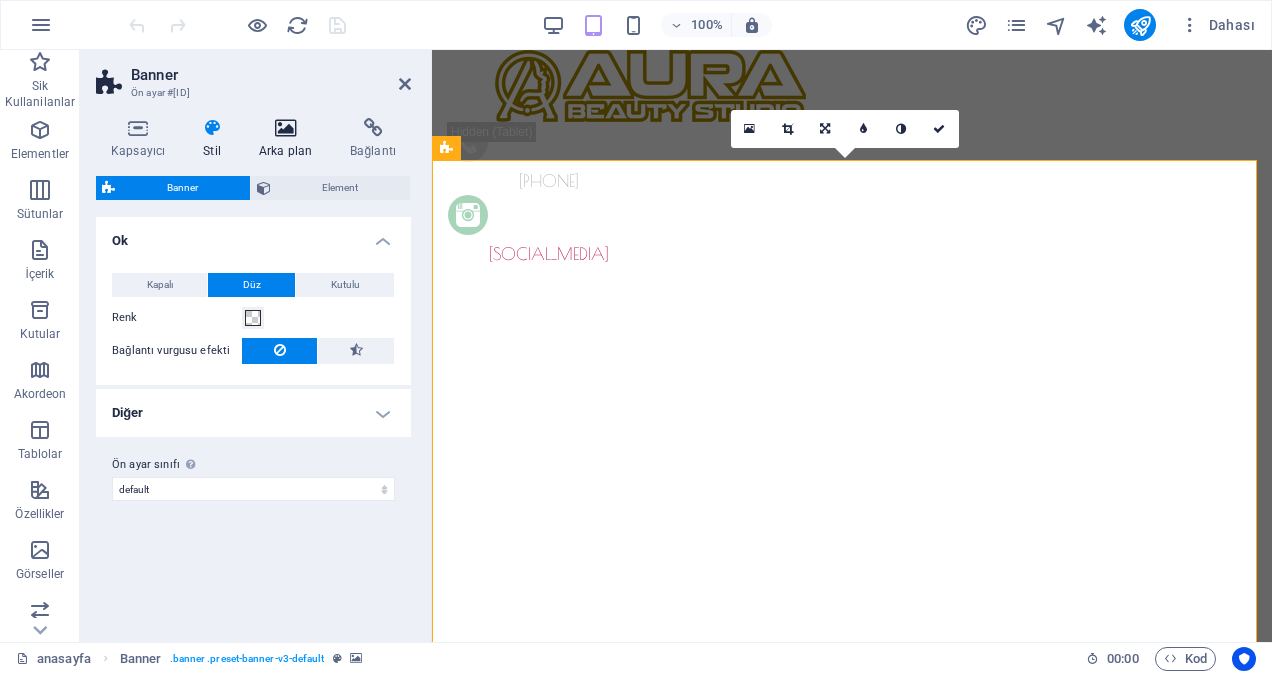 click on "Arka plan" at bounding box center [289, 139] 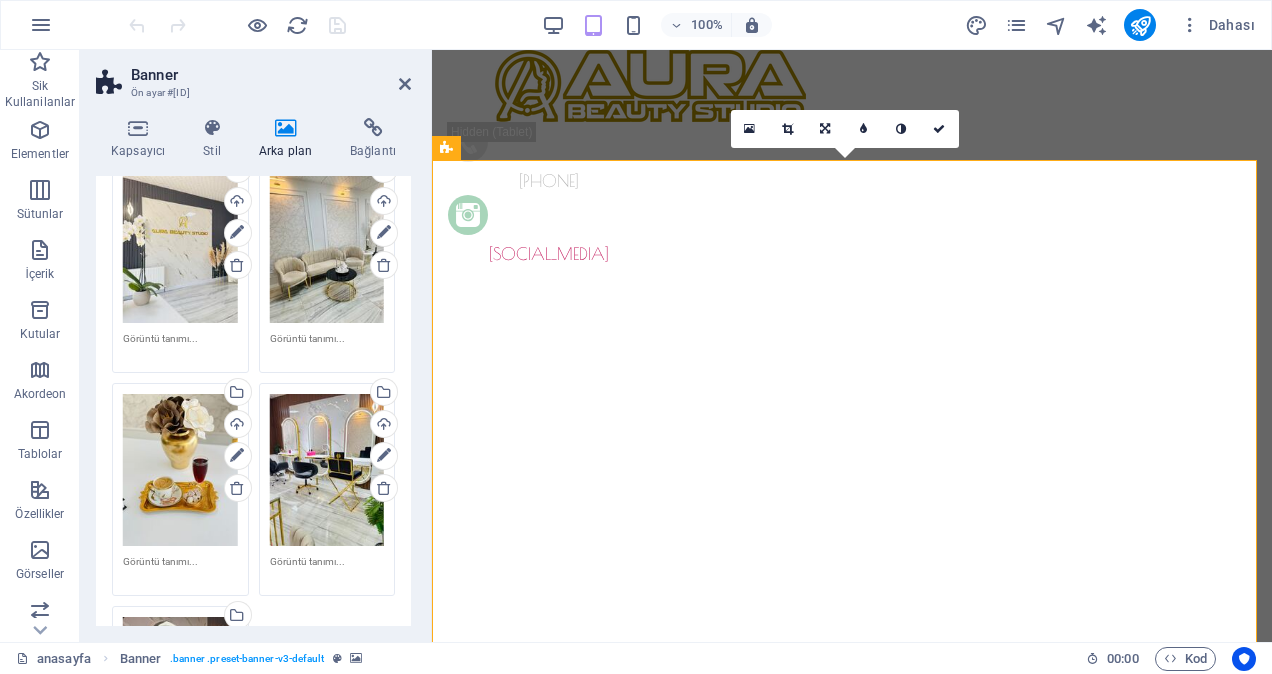 scroll, scrollTop: 200, scrollLeft: 0, axis: vertical 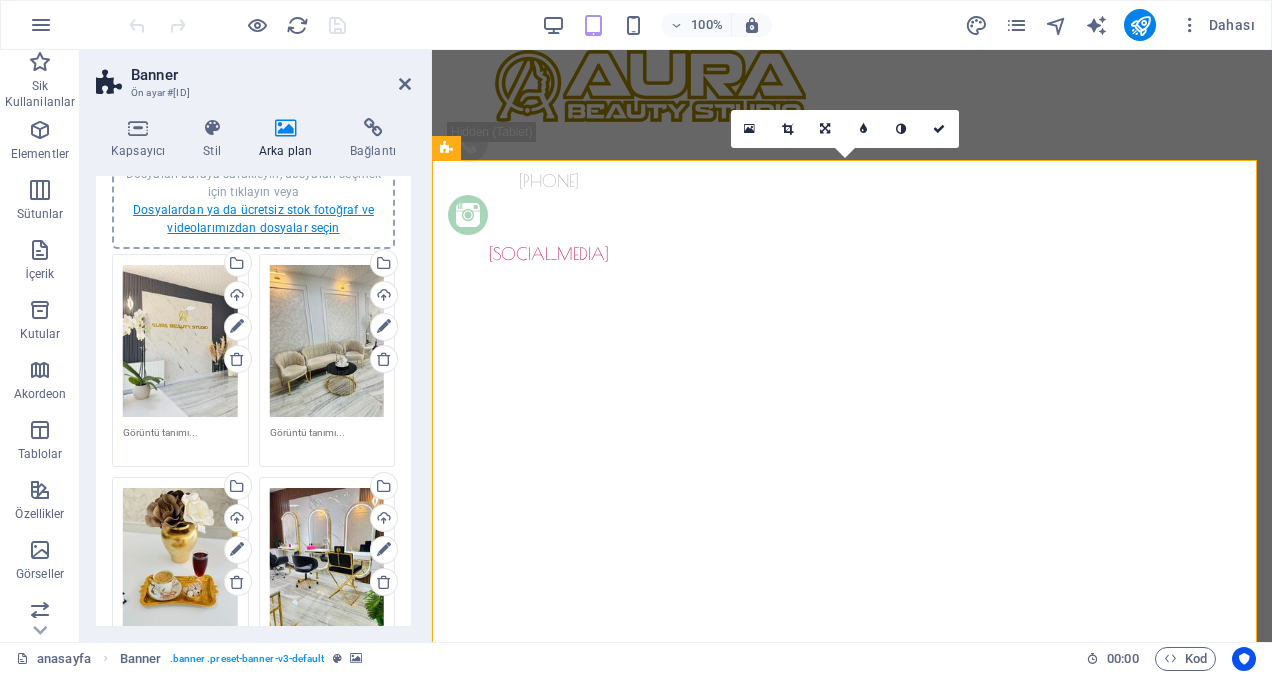 click on "Dosyalardan ya da ücretsiz stok fotoğraf ve videolarımızdan dosyalar seçin" at bounding box center [253, 219] 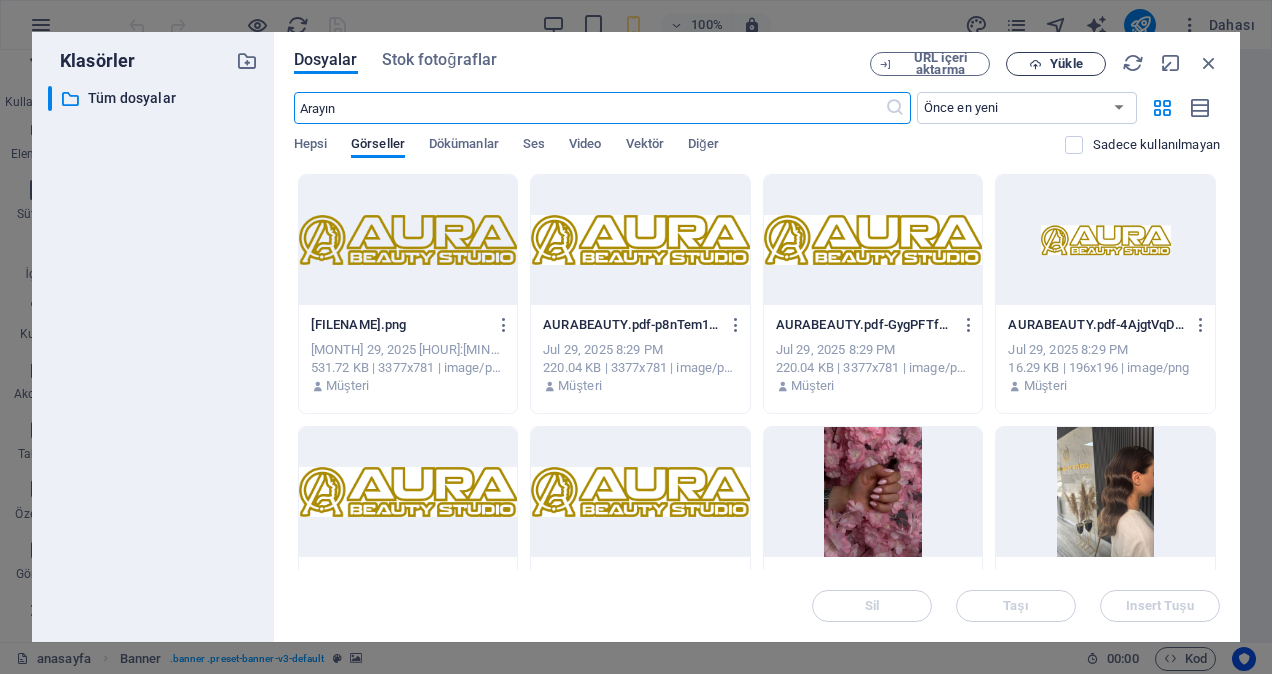 click on "Yükle" at bounding box center (1056, 64) 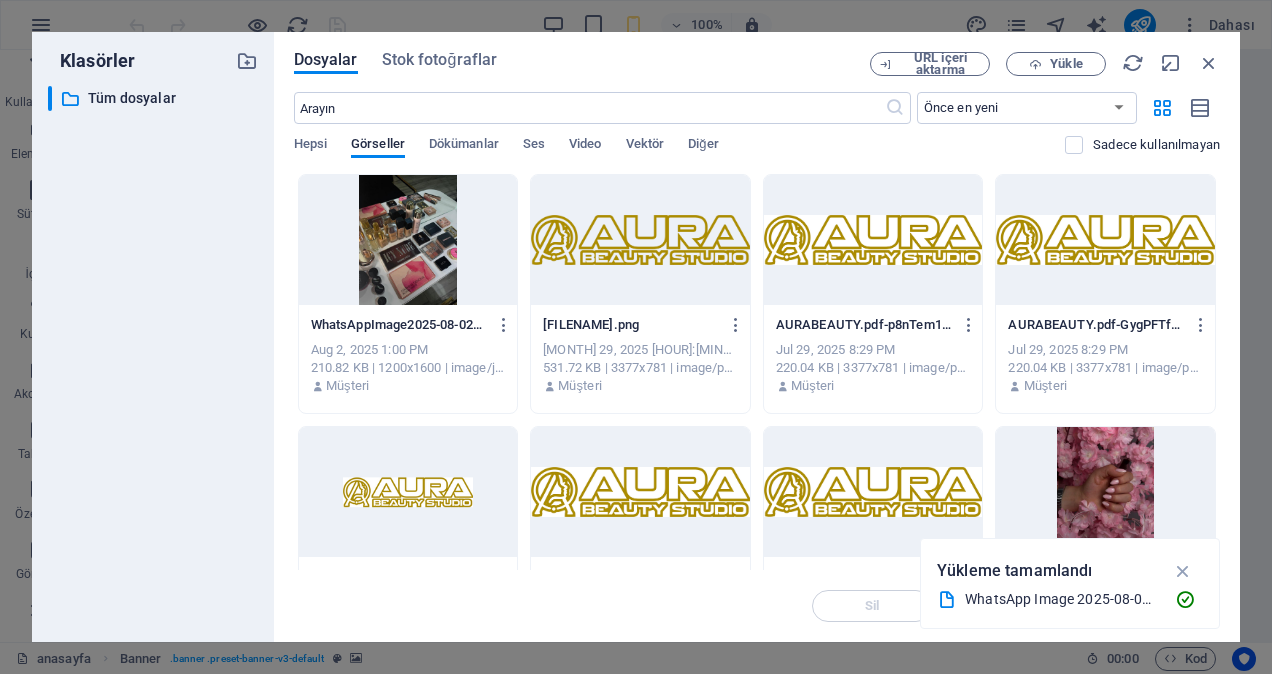 click at bounding box center (408, 240) 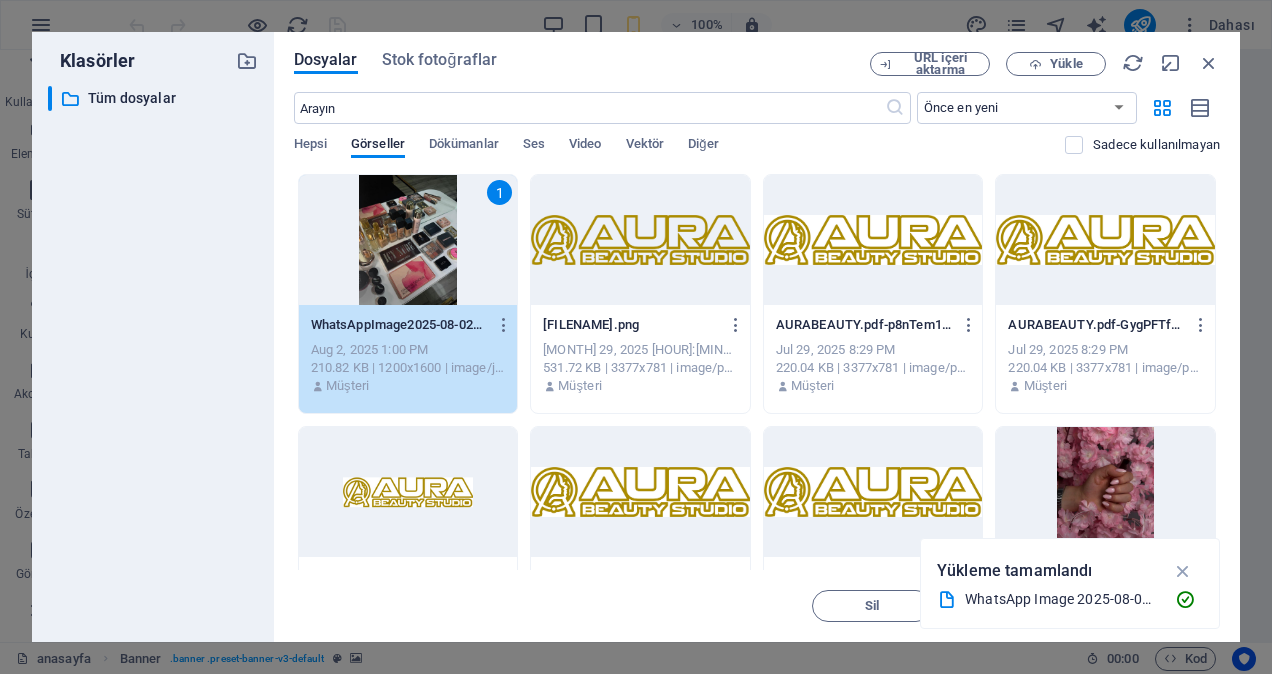 click on "1" at bounding box center (408, 240) 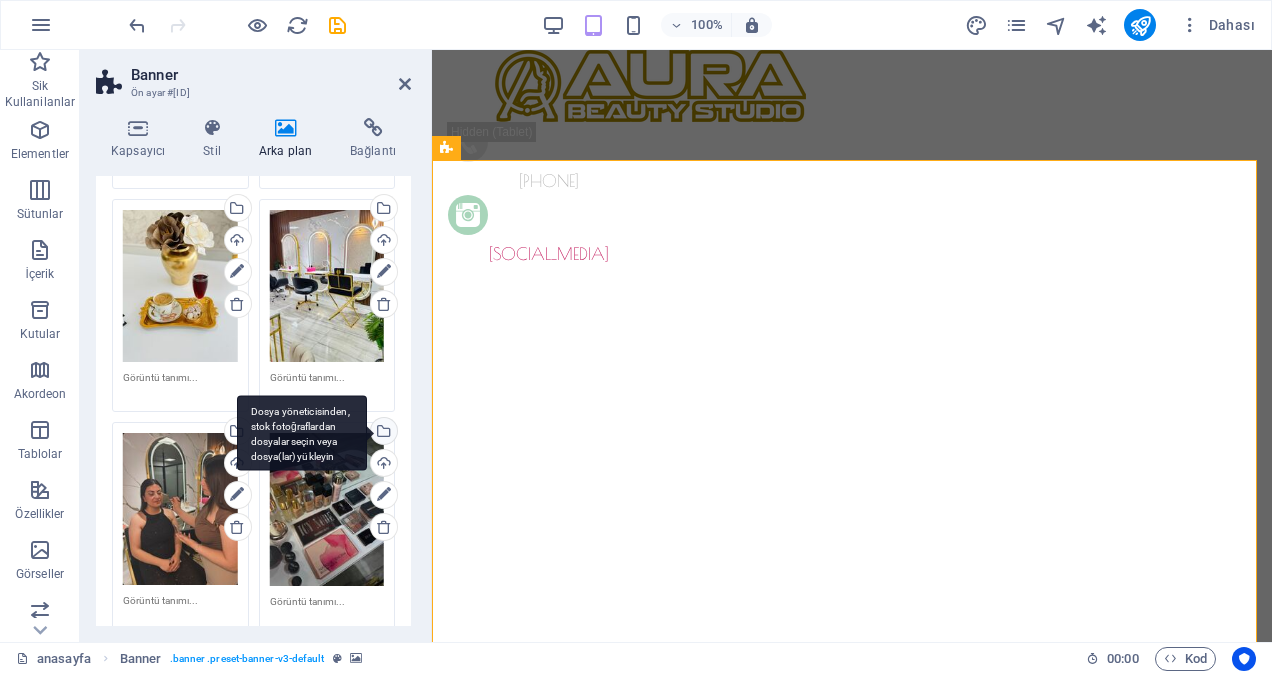 scroll, scrollTop: 600, scrollLeft: 0, axis: vertical 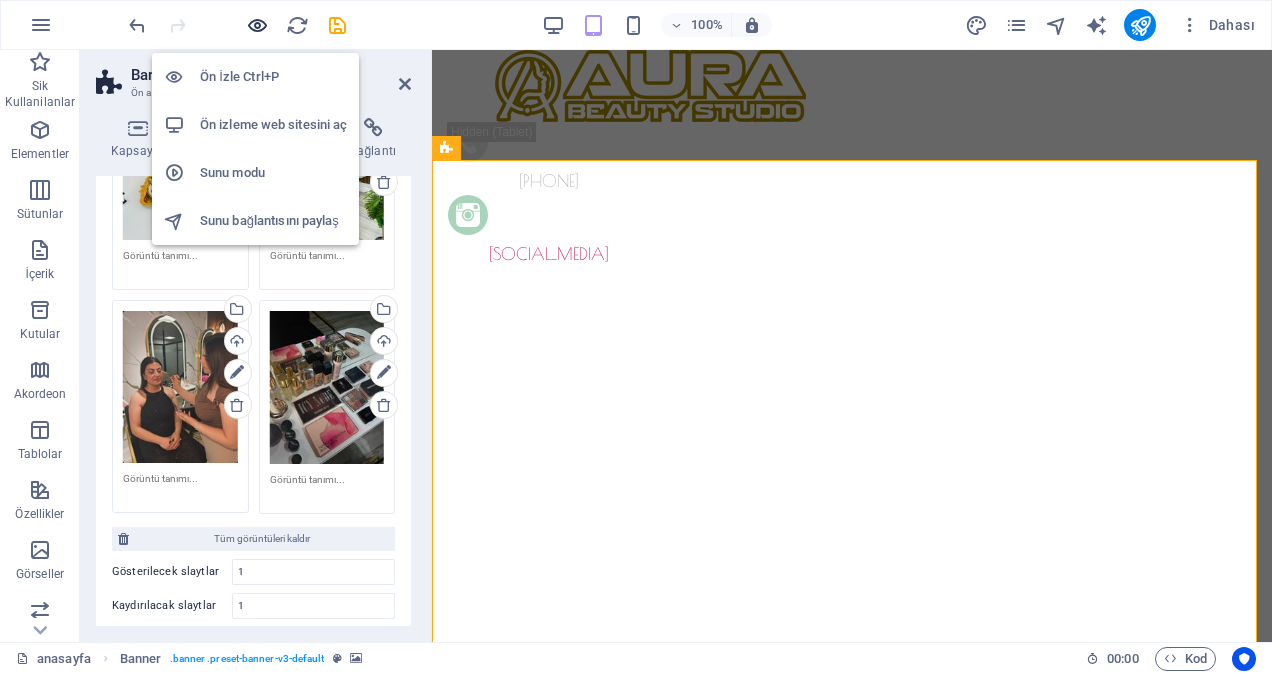 click at bounding box center [257, 25] 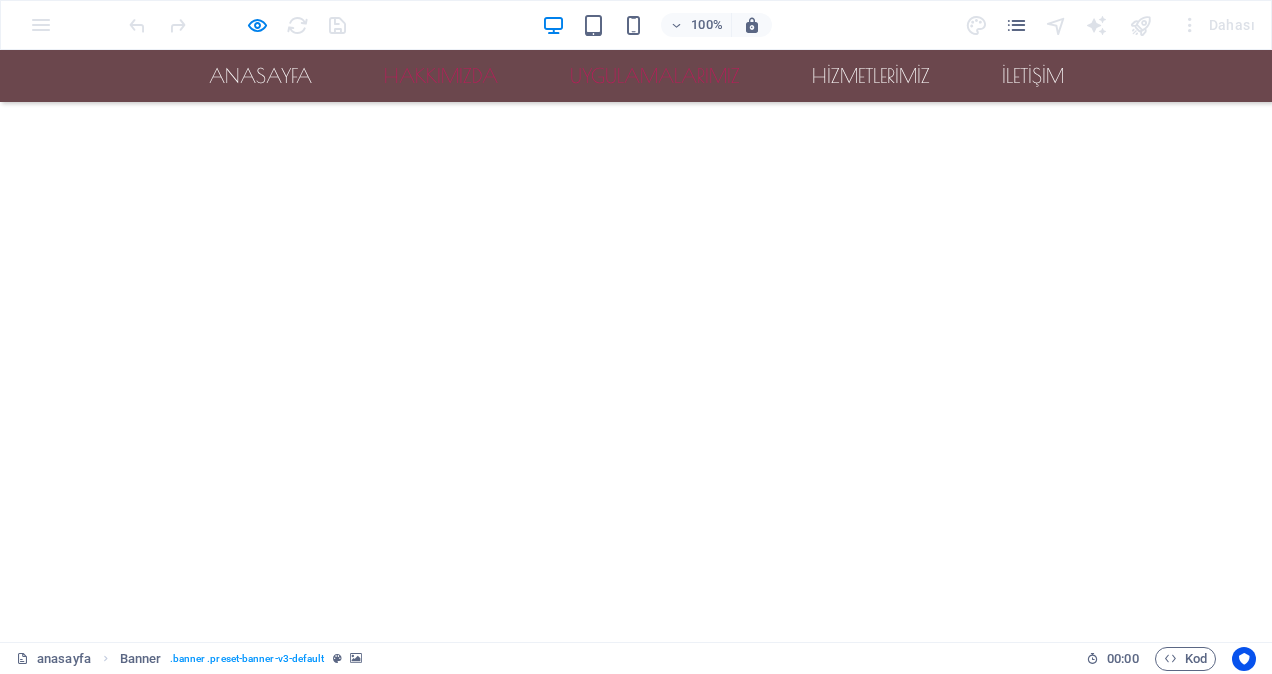 scroll, scrollTop: 0, scrollLeft: 0, axis: both 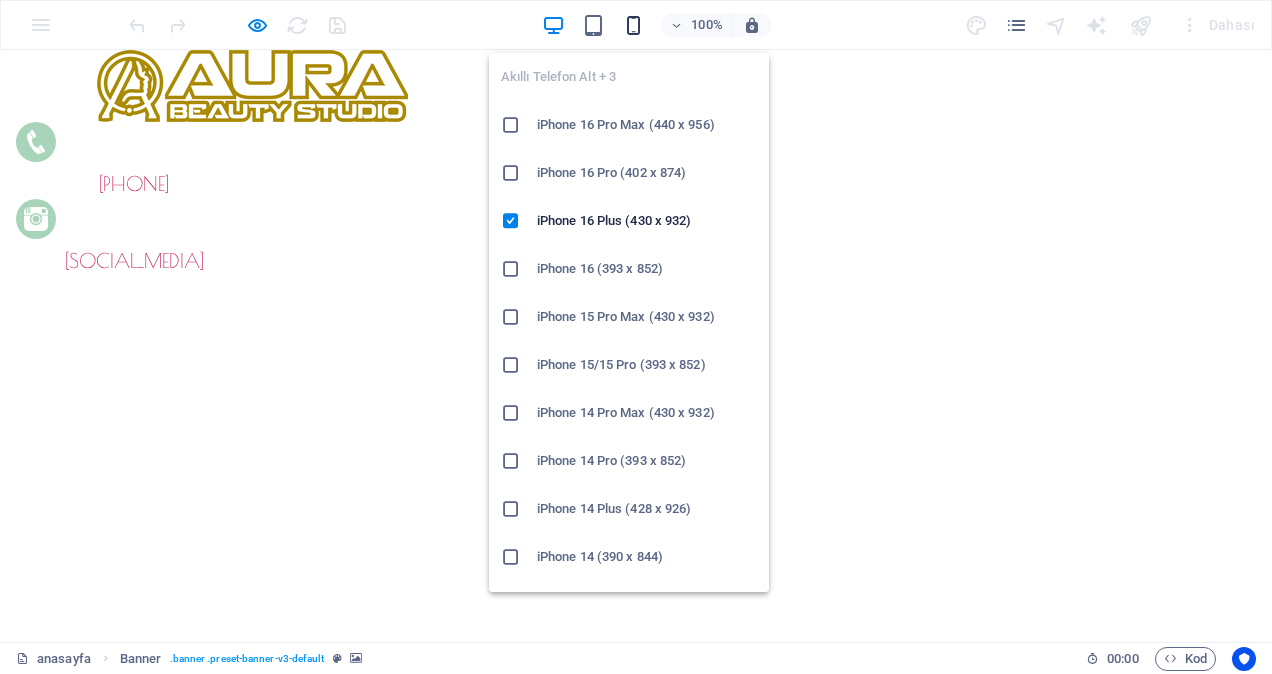 click at bounding box center (633, 25) 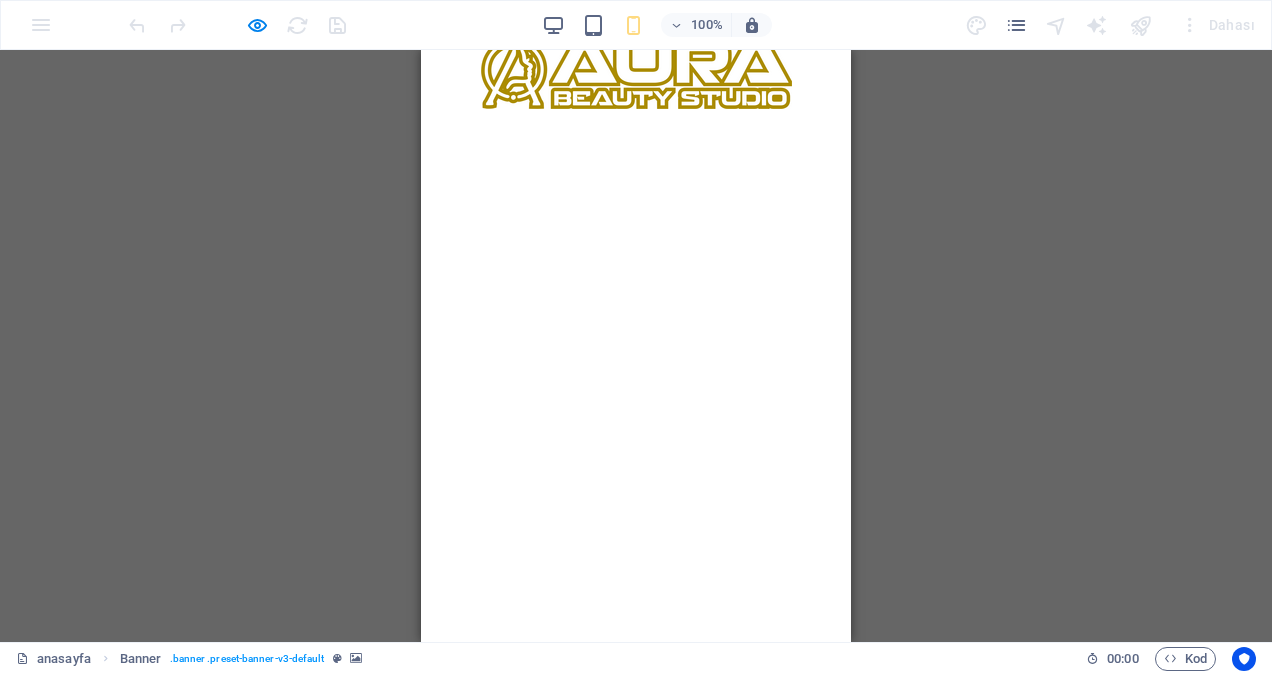 scroll, scrollTop: 0, scrollLeft: 0, axis: both 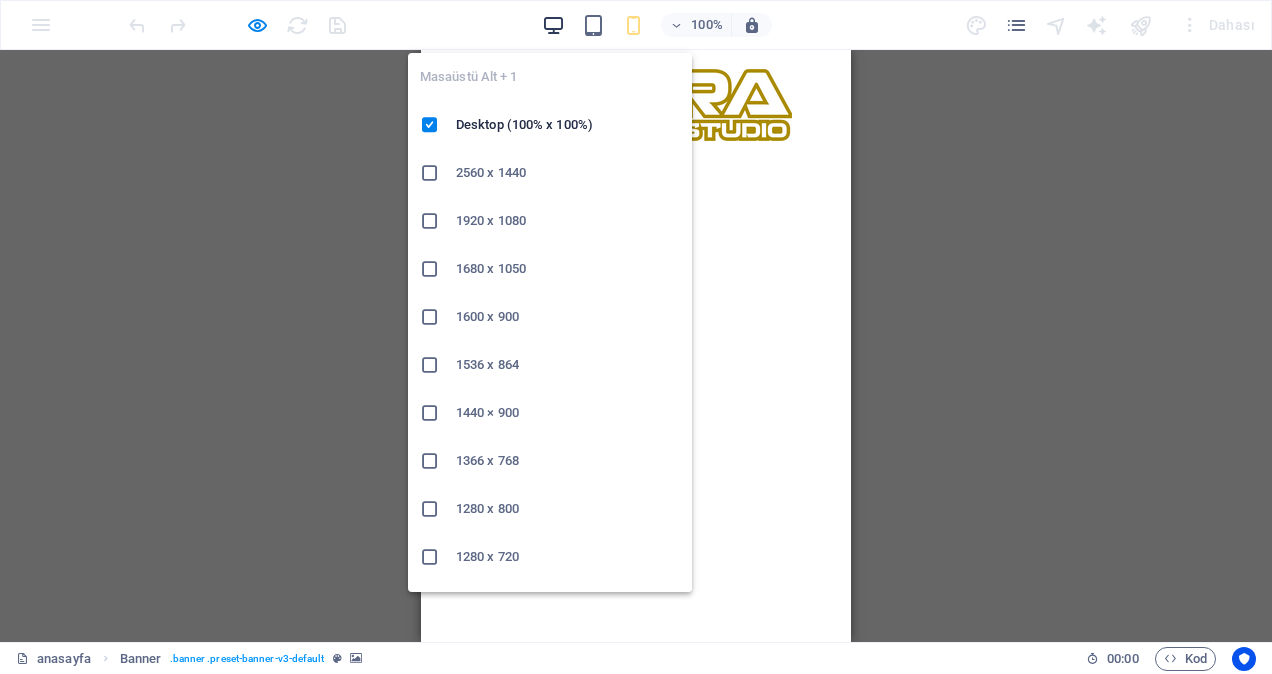 click at bounding box center [553, 25] 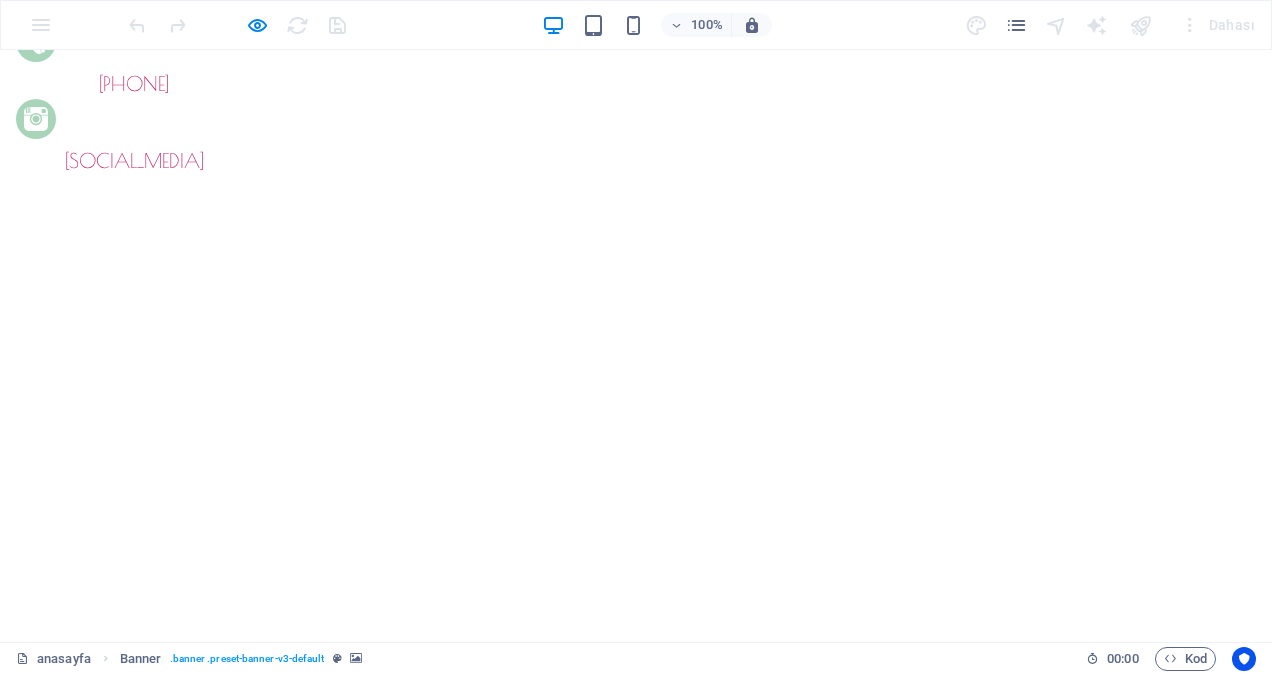 scroll, scrollTop: 0, scrollLeft: 0, axis: both 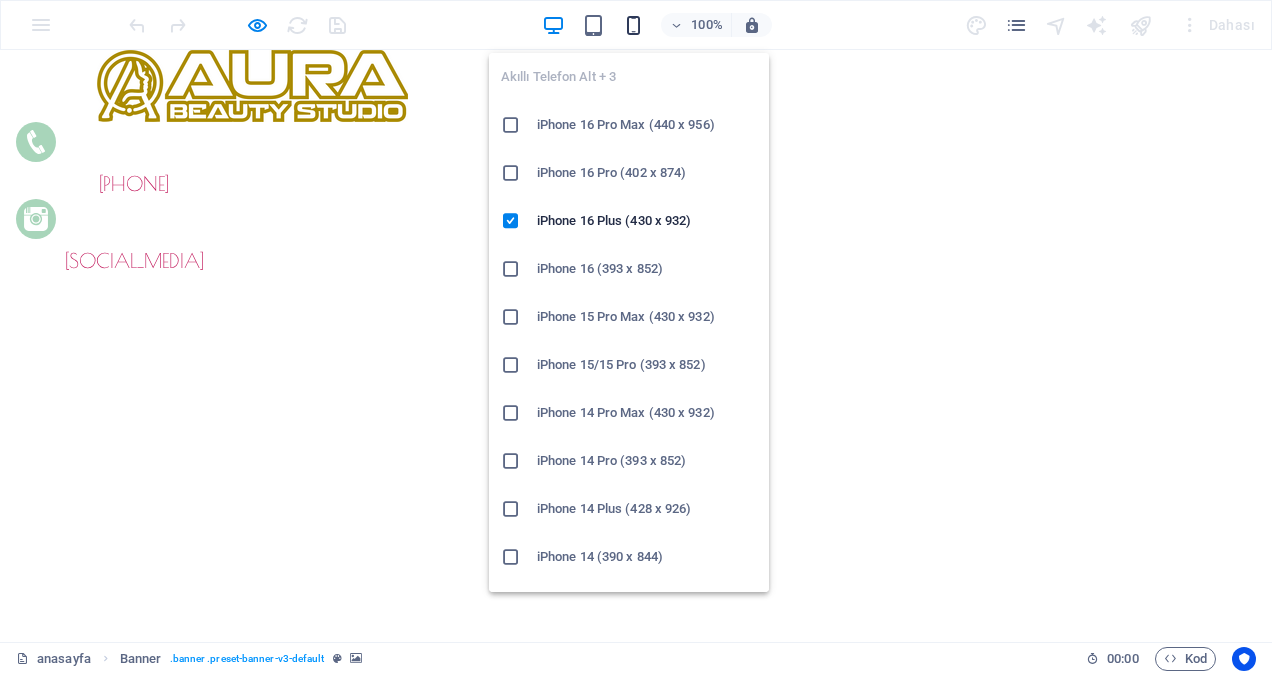 click at bounding box center (633, 25) 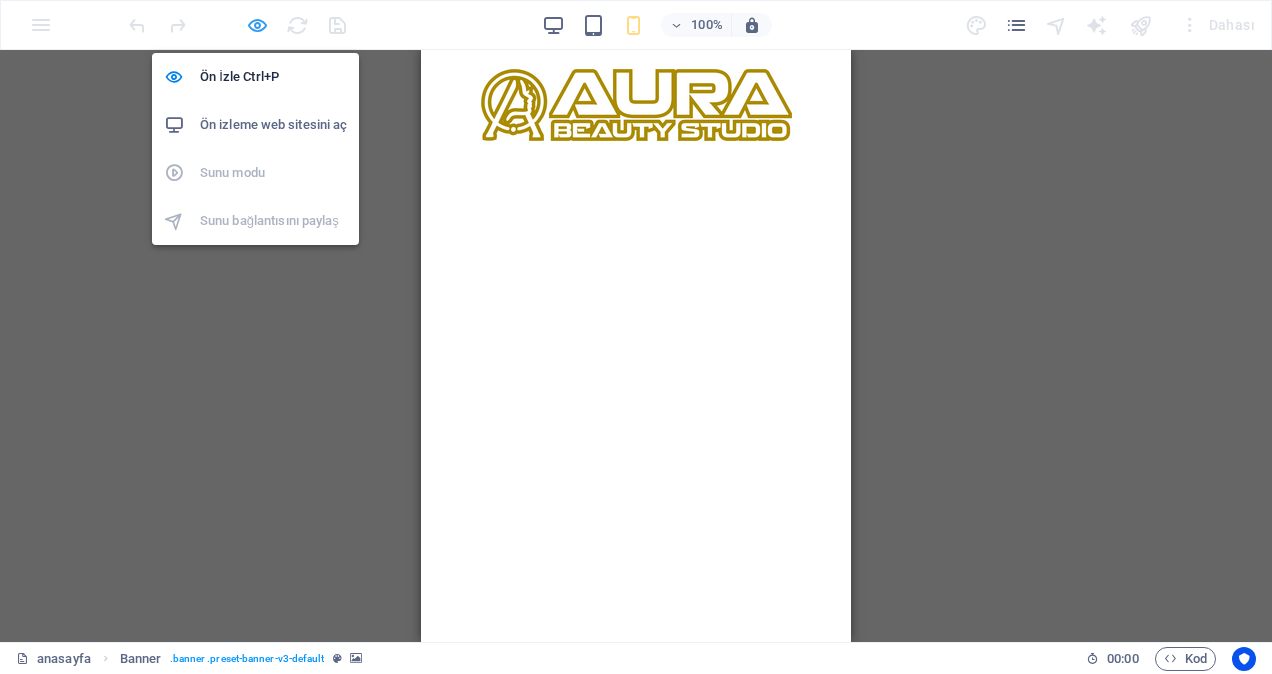 click at bounding box center (257, 25) 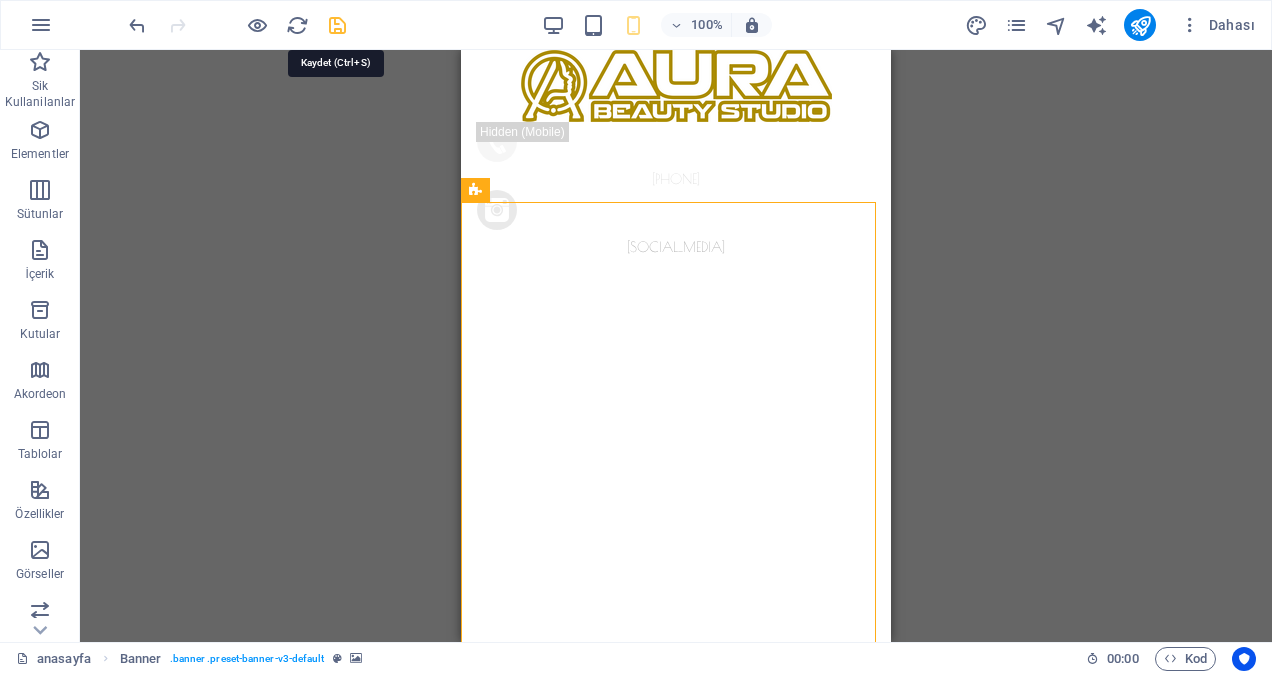 click at bounding box center (337, 25) 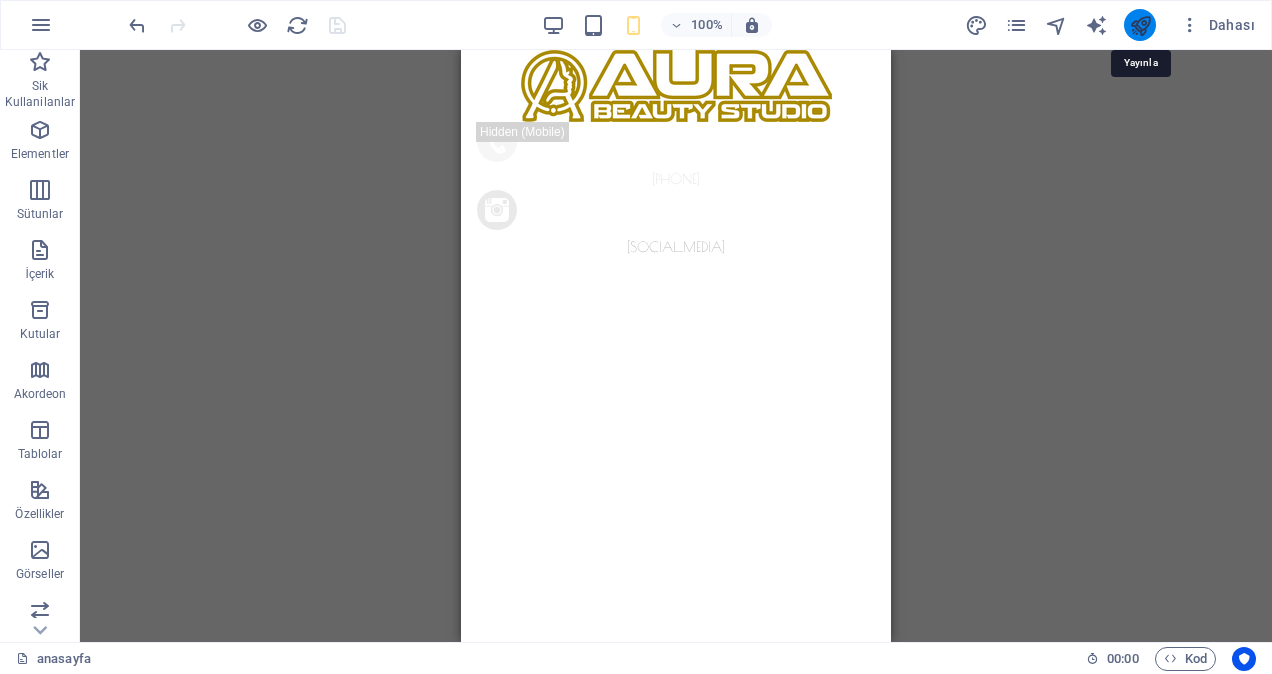 click at bounding box center (1140, 25) 